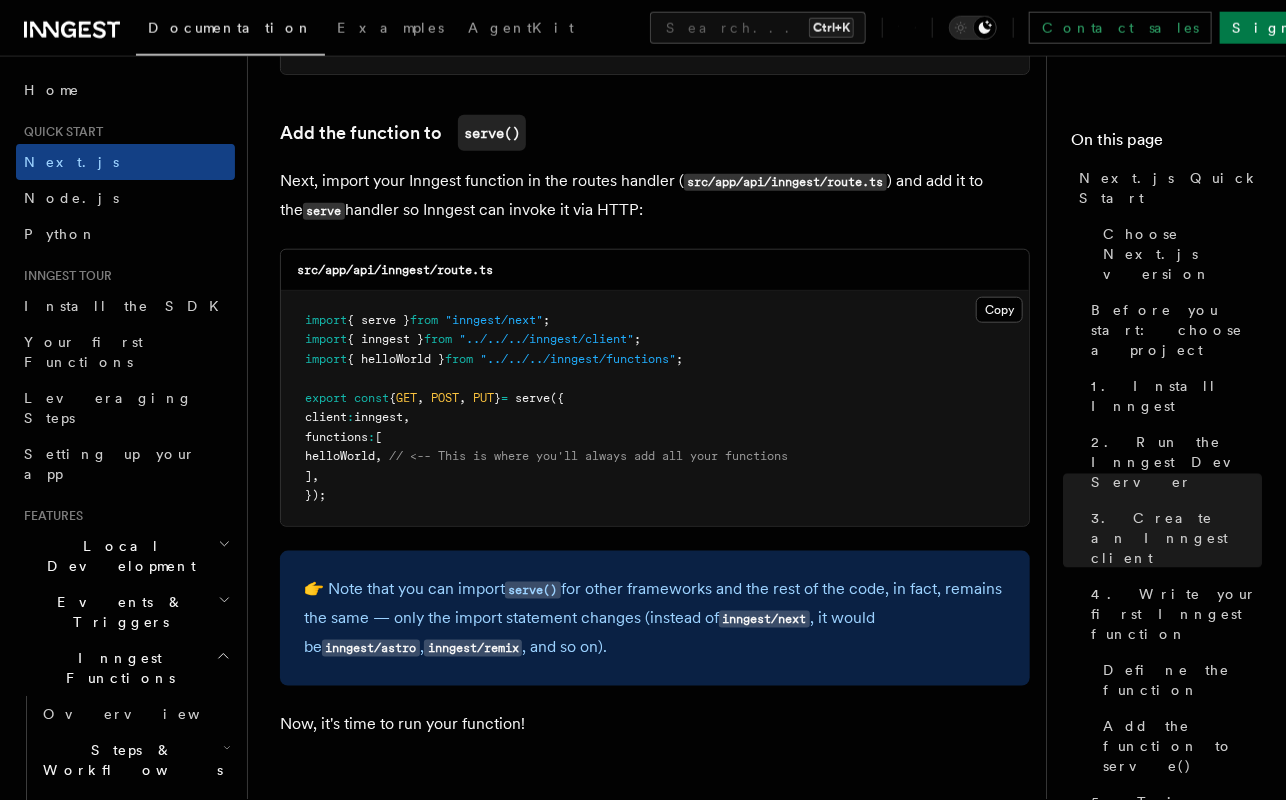 scroll, scrollTop: 3942, scrollLeft: 0, axis: vertical 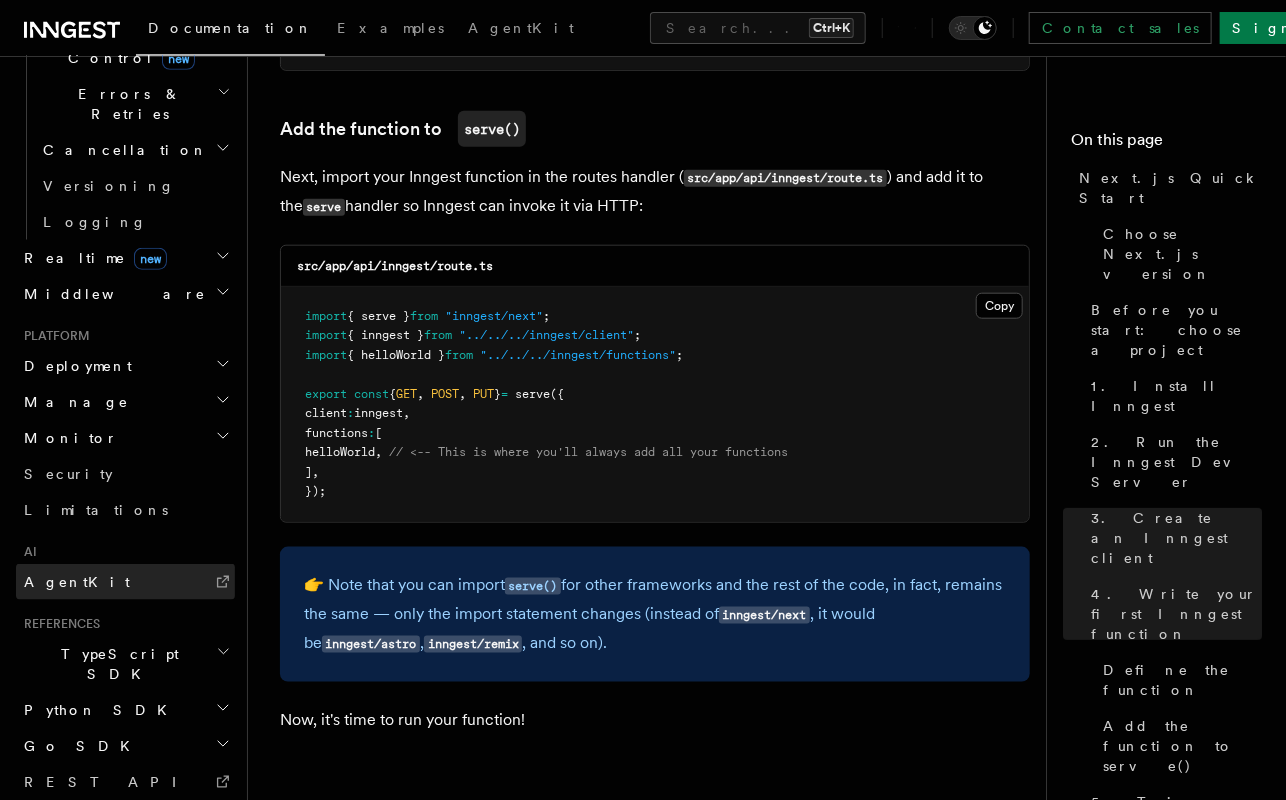 click on "AgentKit" at bounding box center [125, 582] 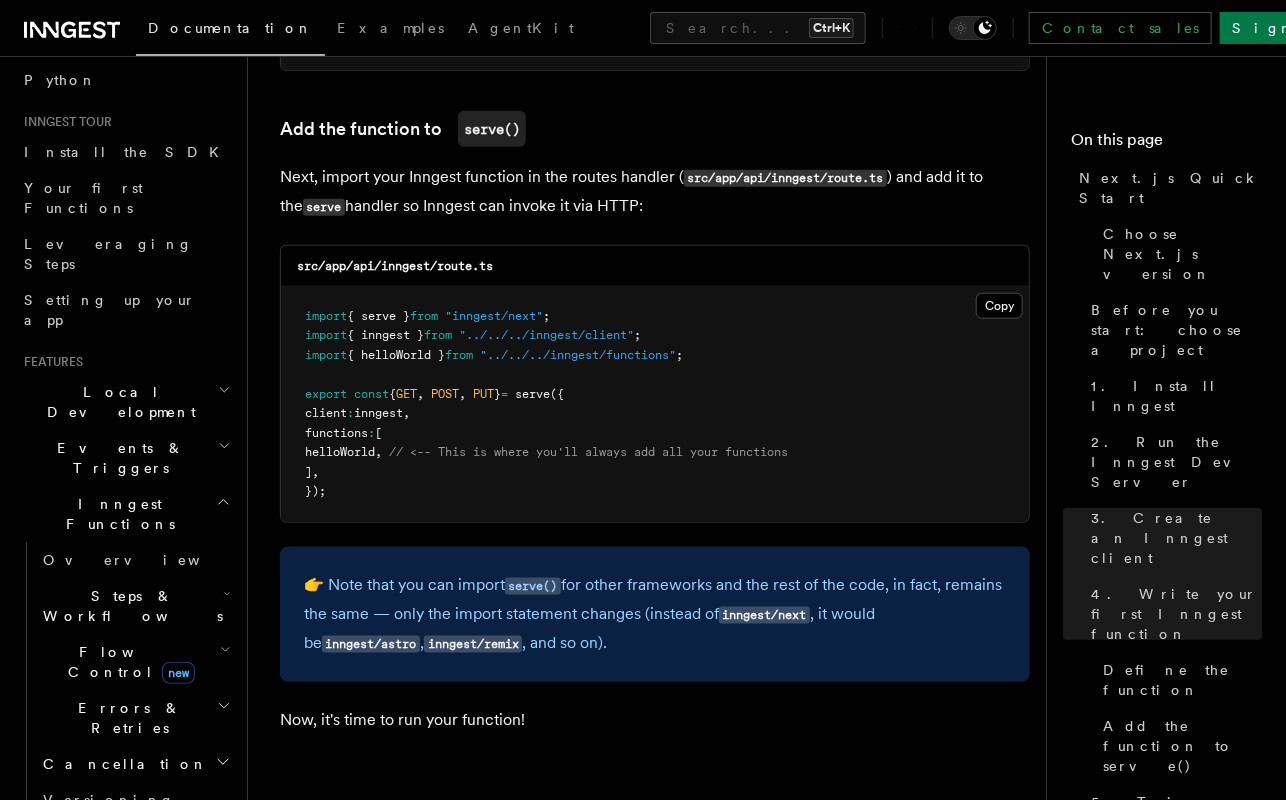 scroll, scrollTop: 154, scrollLeft: 0, axis: vertical 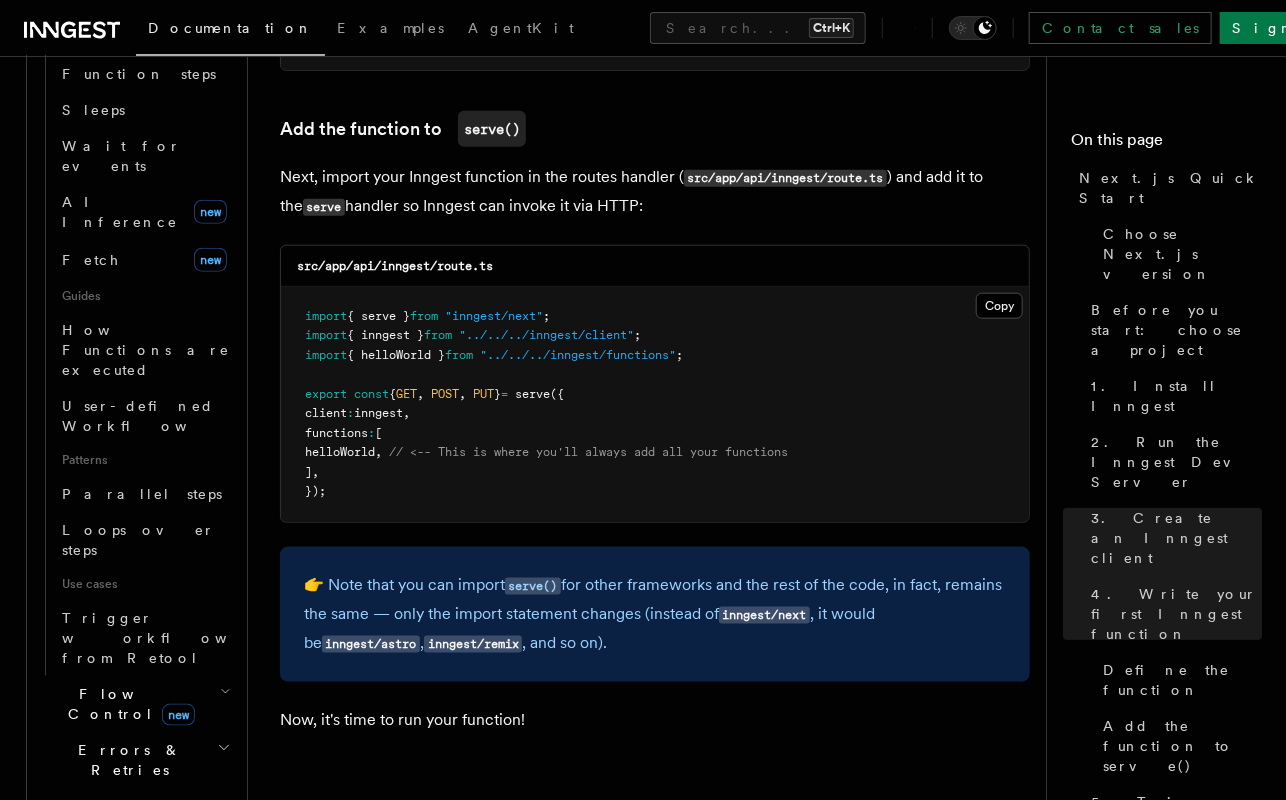 click 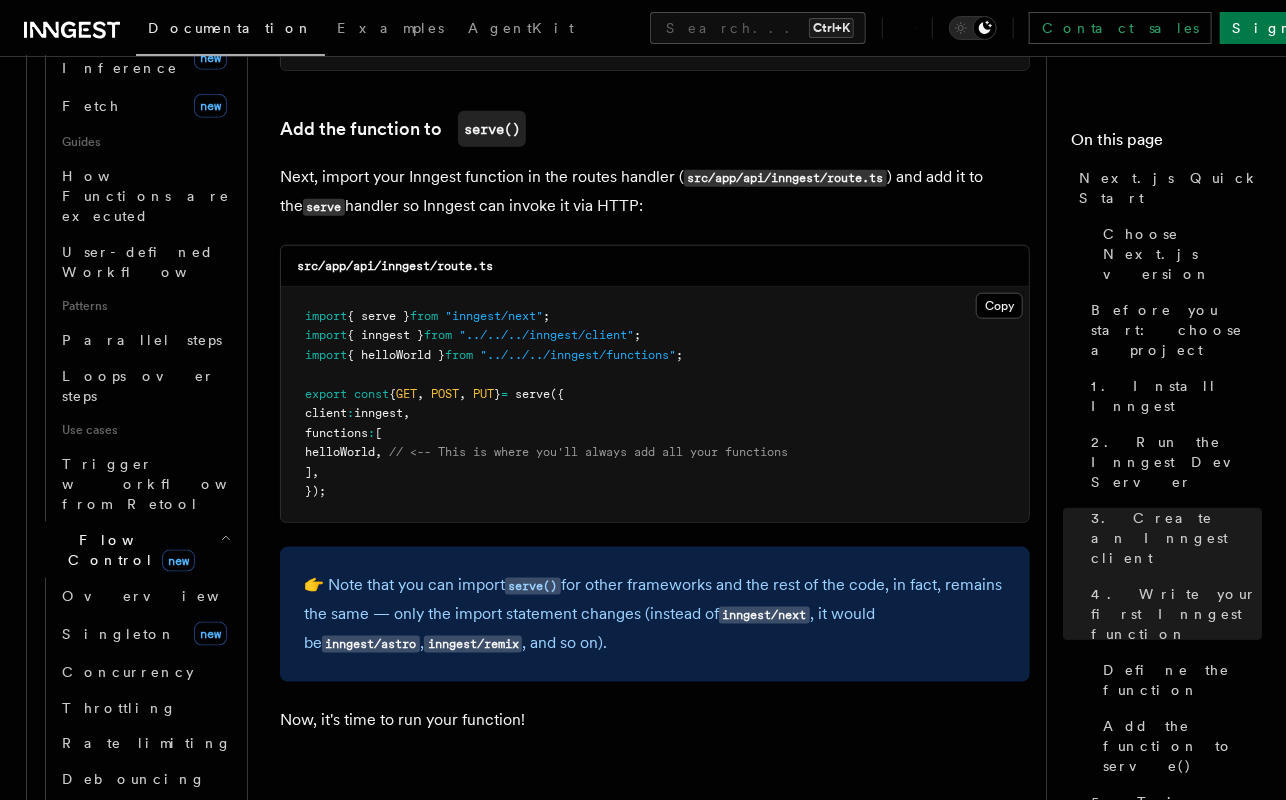 click on "Errors & Retries" at bounding box center [135, 862] 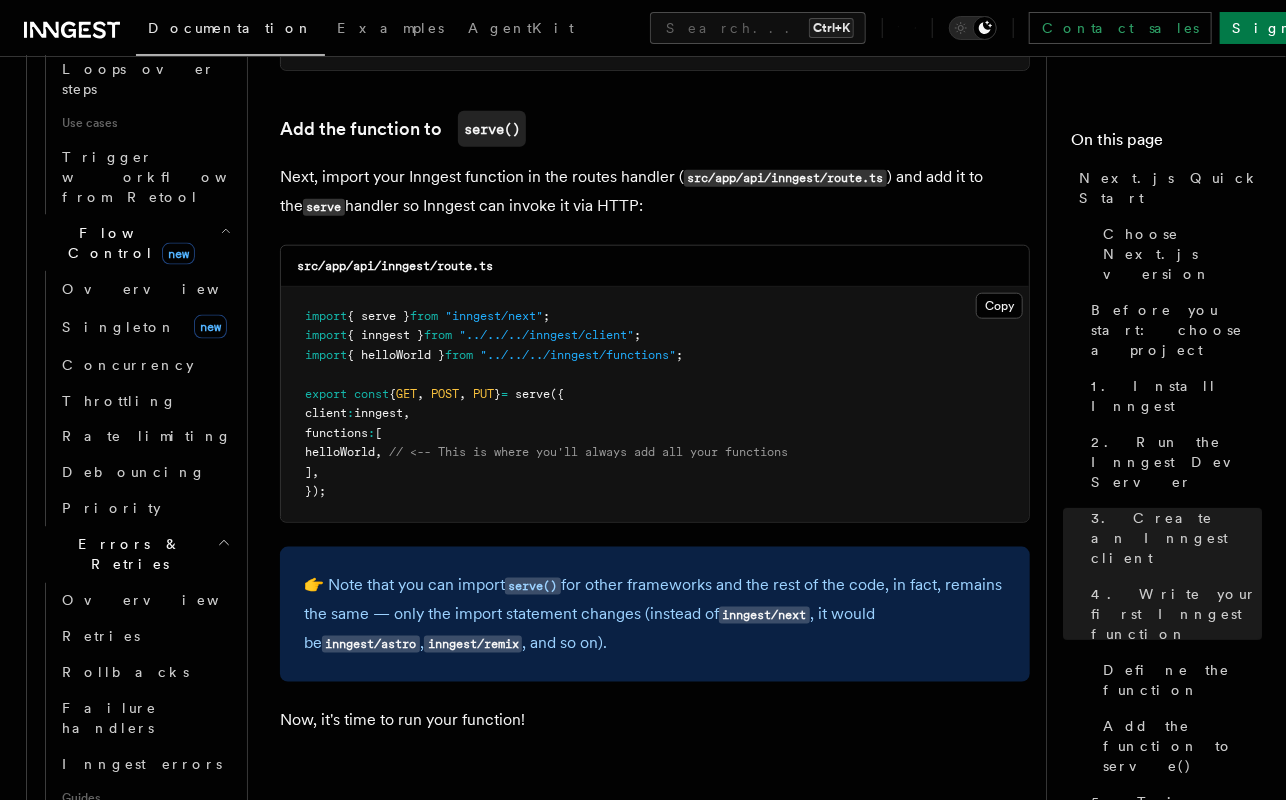 click 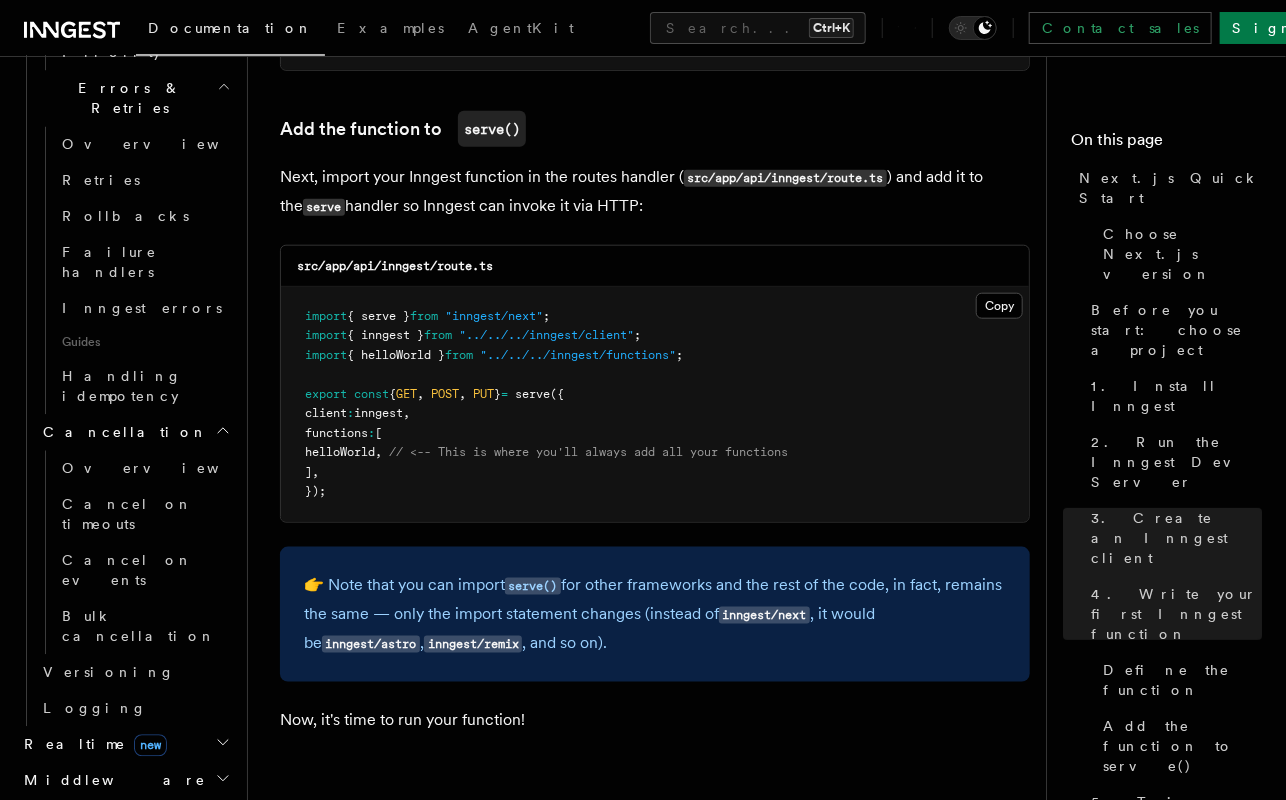 scroll, scrollTop: 1690, scrollLeft: 0, axis: vertical 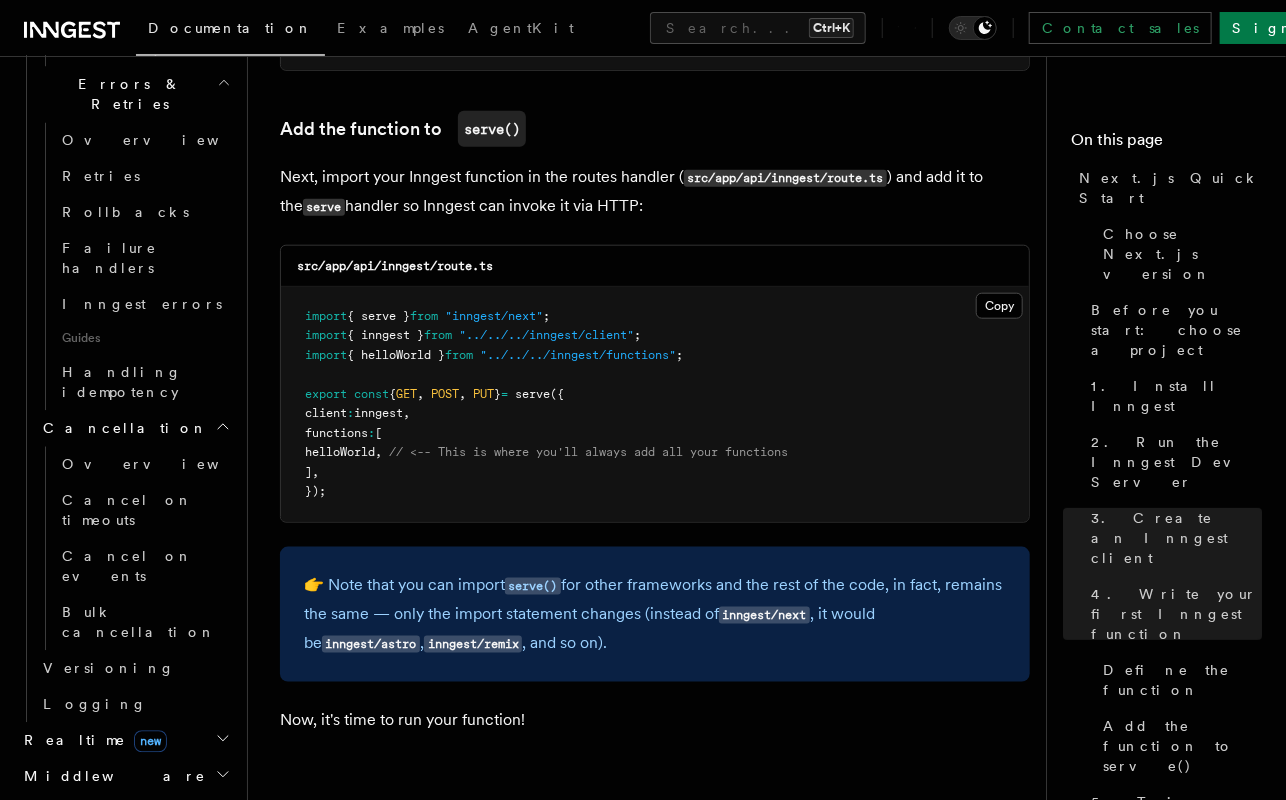 click on "Realtime new" at bounding box center [125, 740] 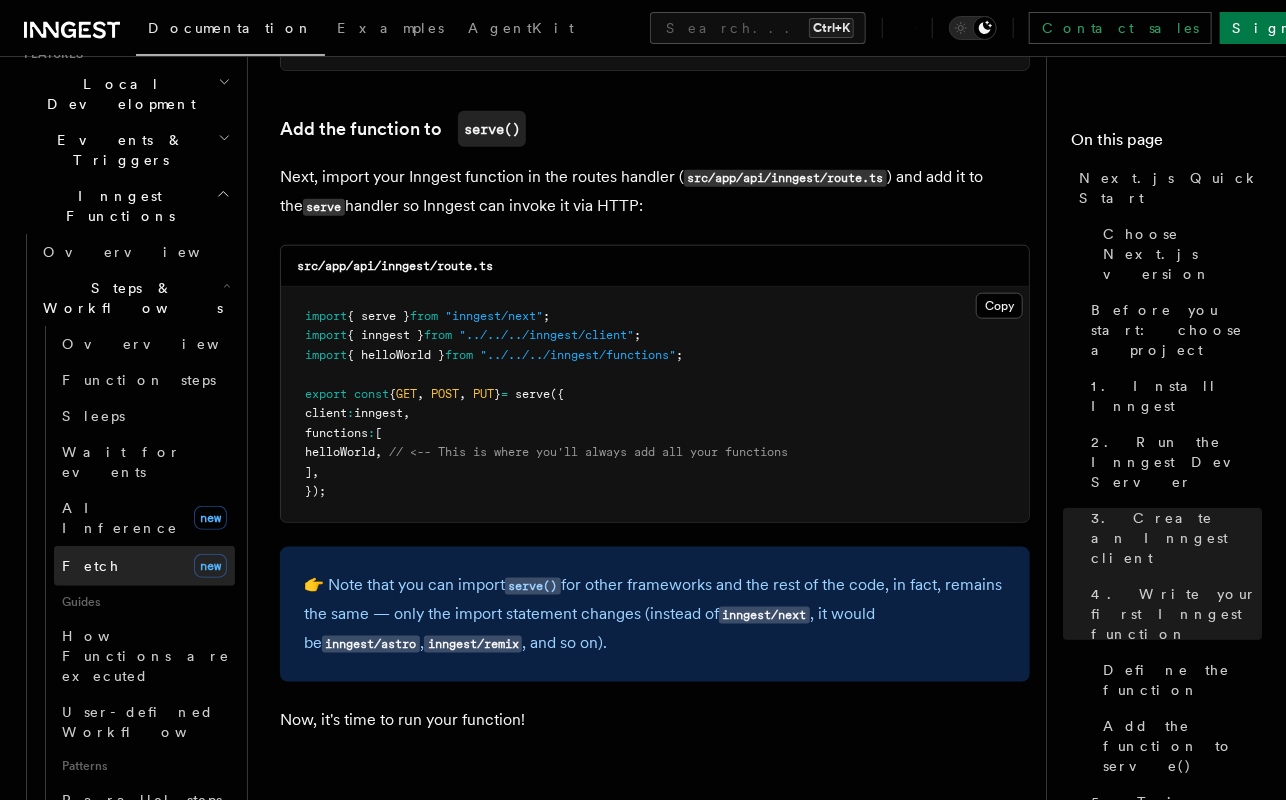 scroll, scrollTop: 461, scrollLeft: 0, axis: vertical 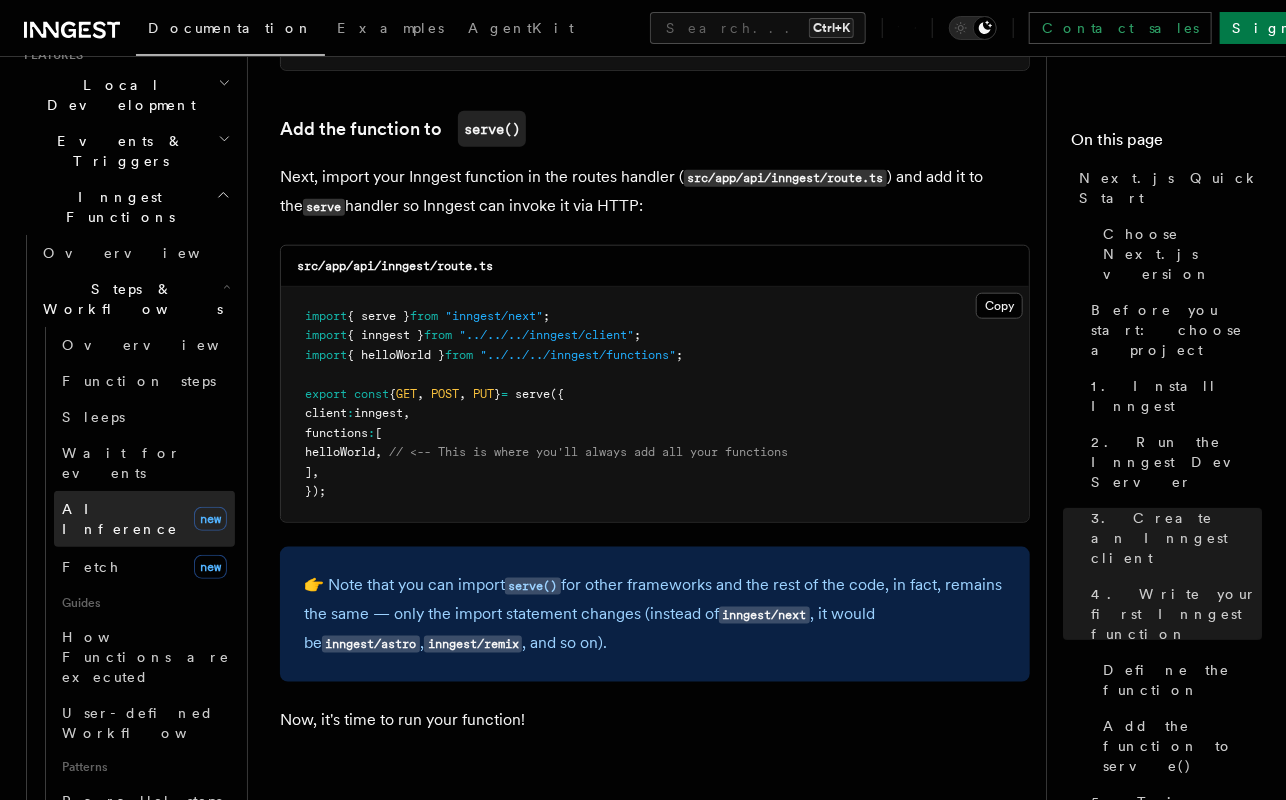 click on "AI Inference" at bounding box center (120, 519) 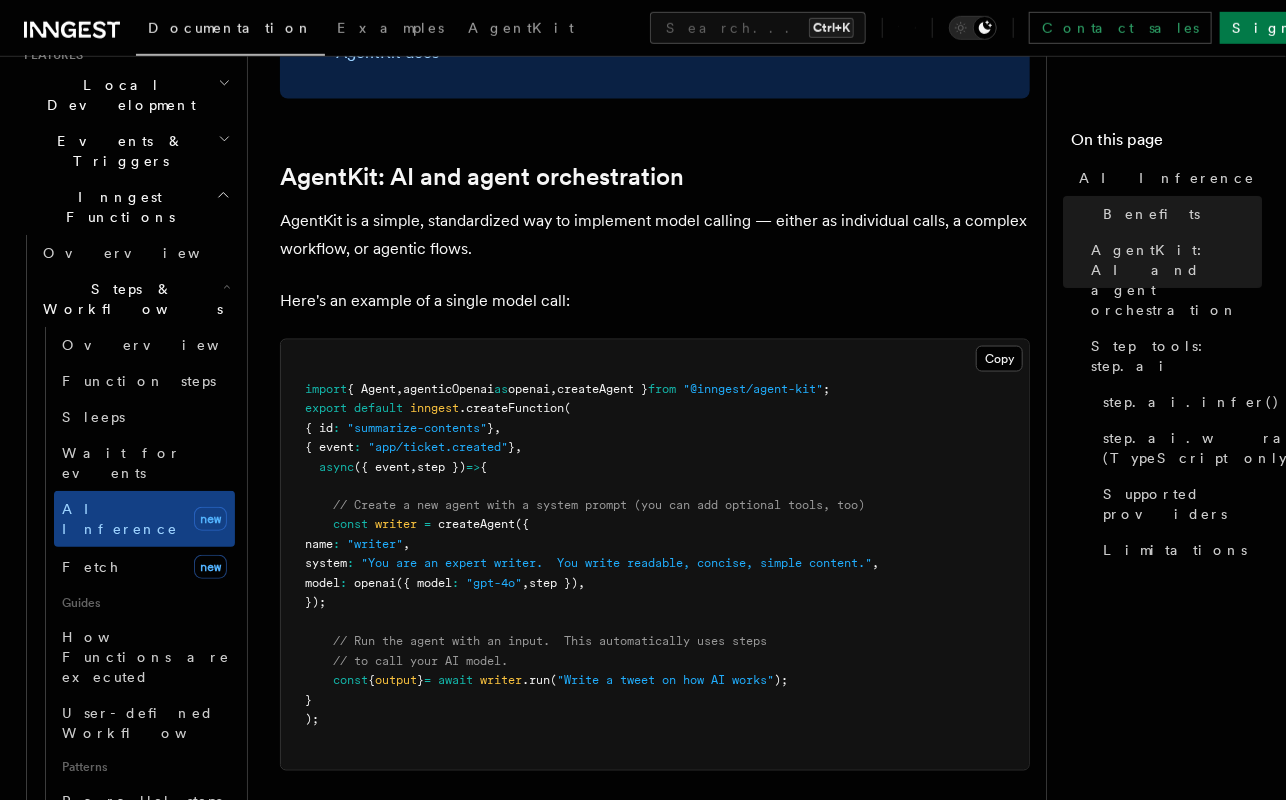 scroll, scrollTop: 1126, scrollLeft: 0, axis: vertical 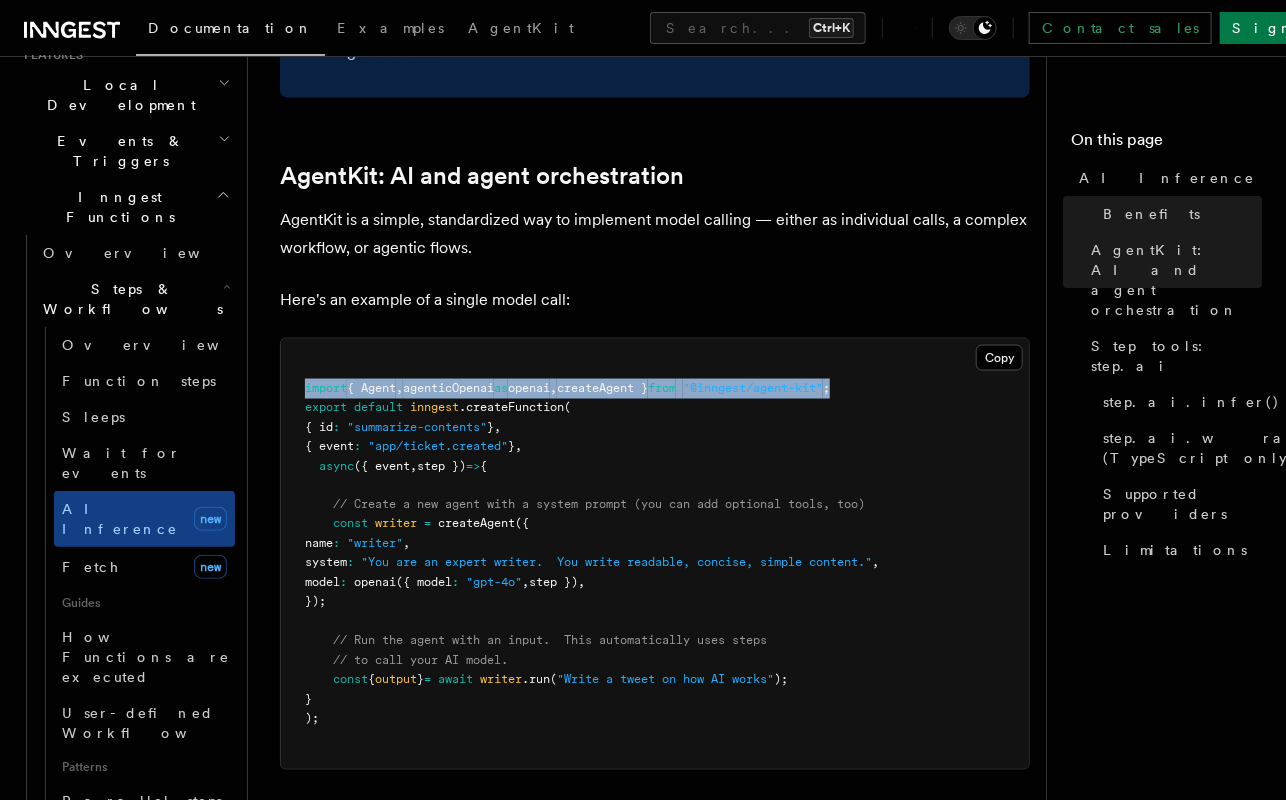 drag, startPoint x: 889, startPoint y: 369, endPoint x: 300, endPoint y: 374, distance: 589.02124 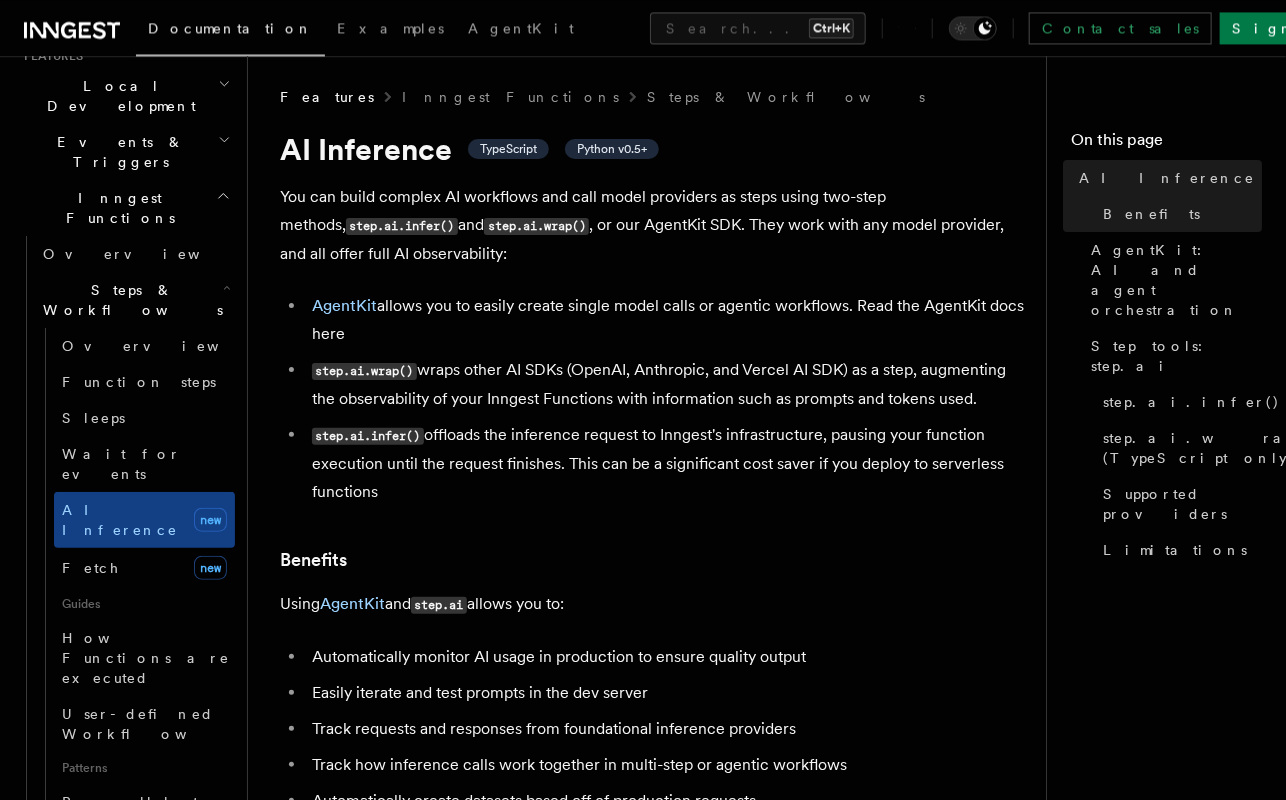 scroll, scrollTop: 0, scrollLeft: 0, axis: both 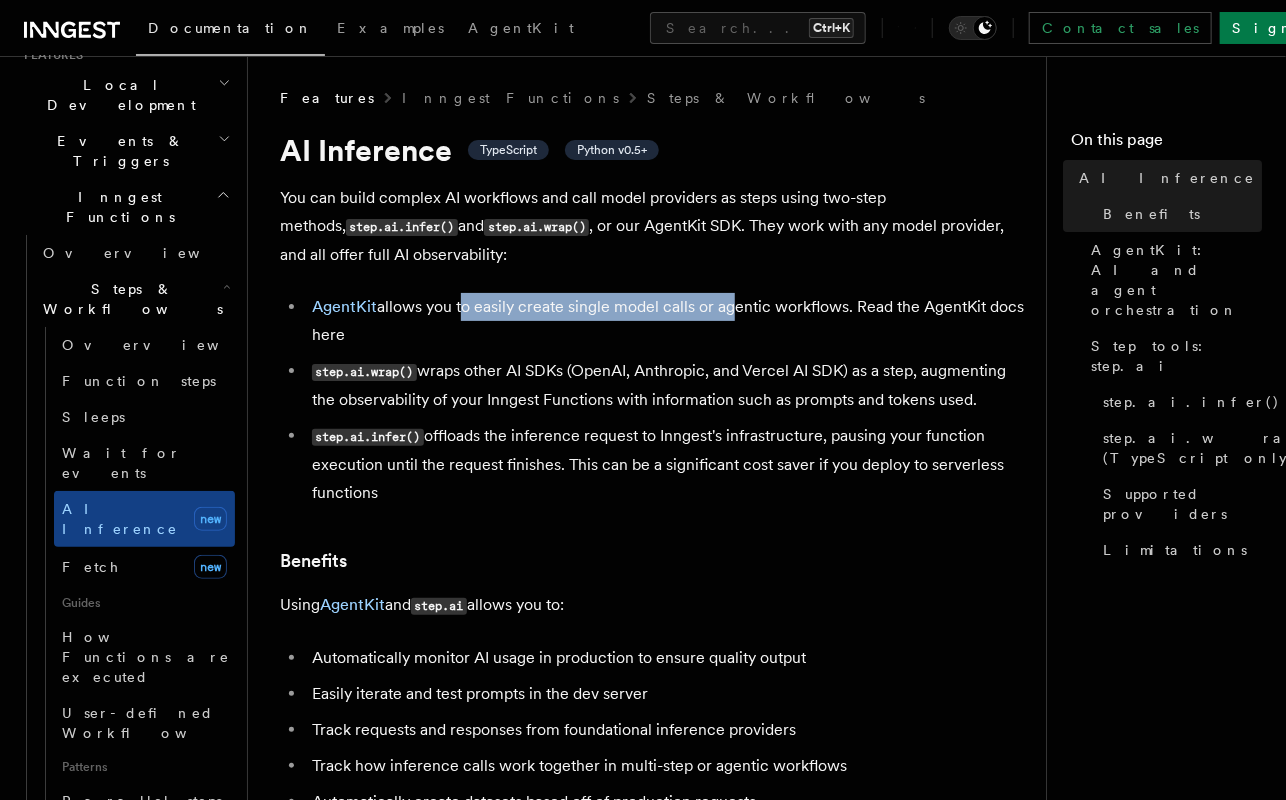 drag, startPoint x: 461, startPoint y: 306, endPoint x: 724, endPoint y: 318, distance: 263.27362 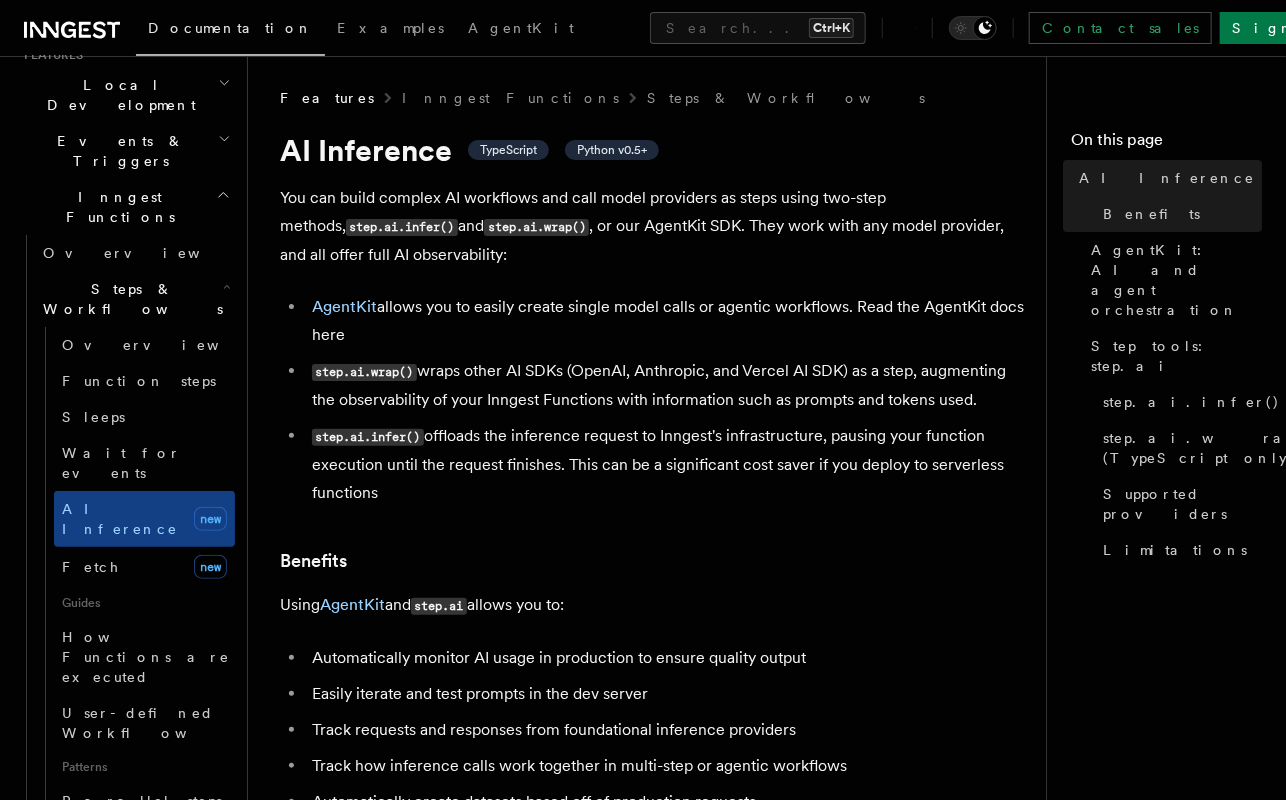 click on "step.ai.infer()  offloads the inference request to Inngest's infrastructure, pausing your function execution until the request finishes.  This can be a significant cost saver if you deploy to serverless functions" at bounding box center [668, 464] 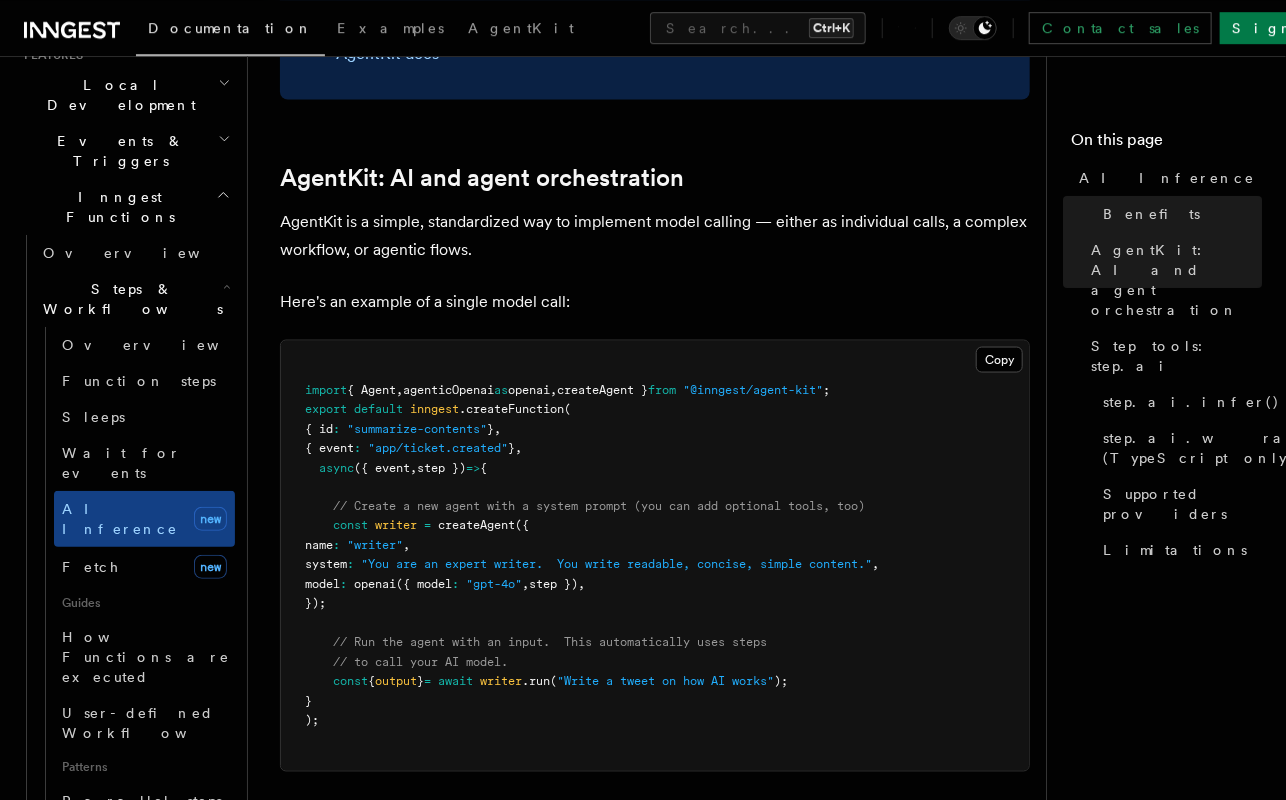 scroll, scrollTop: 1126, scrollLeft: 0, axis: vertical 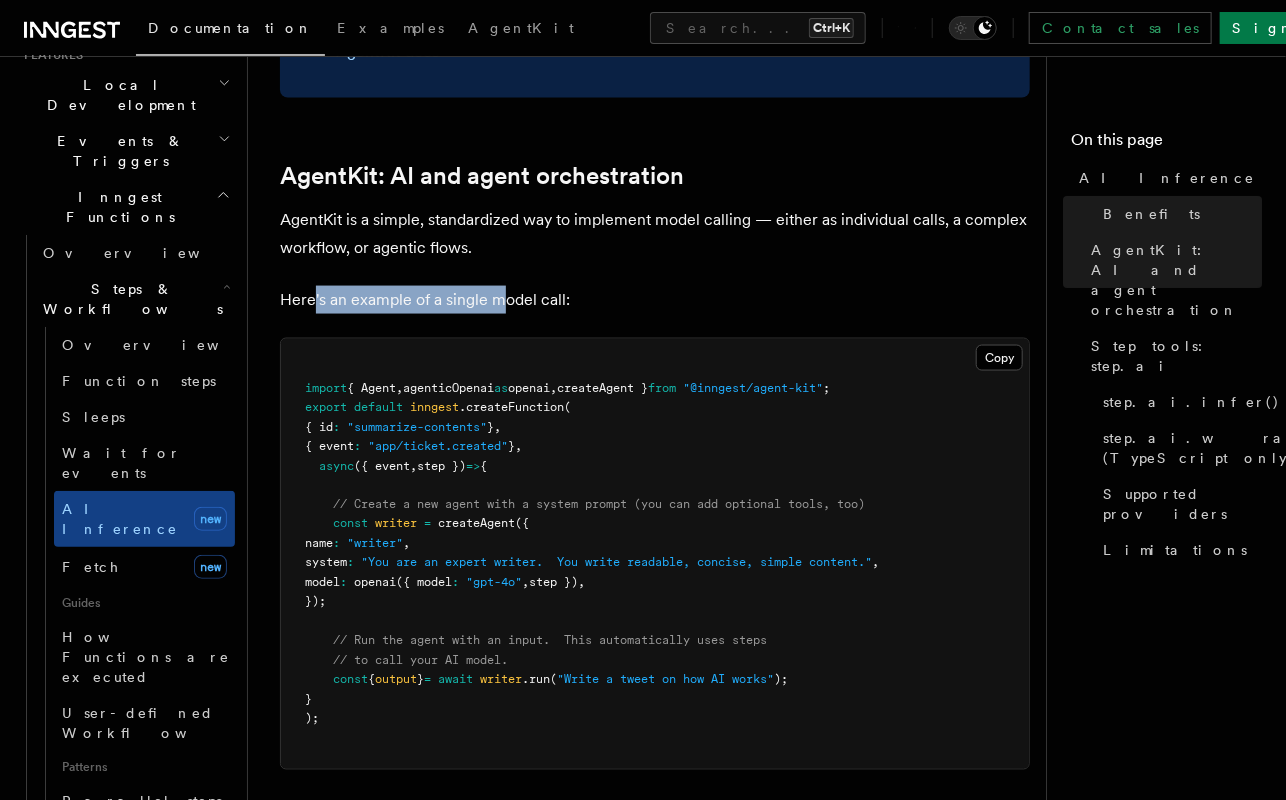 drag, startPoint x: 458, startPoint y: 280, endPoint x: 498, endPoint y: 279, distance: 40.012497 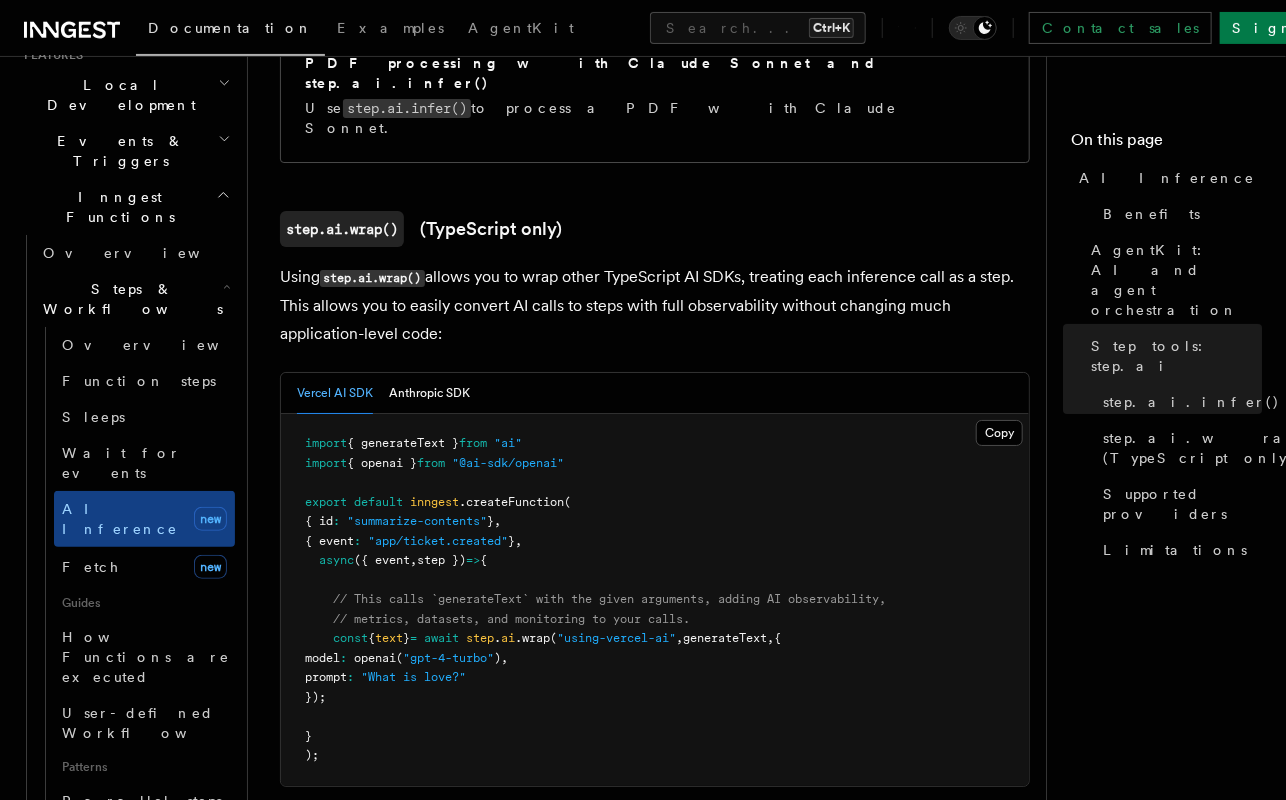 scroll, scrollTop: 2956, scrollLeft: 0, axis: vertical 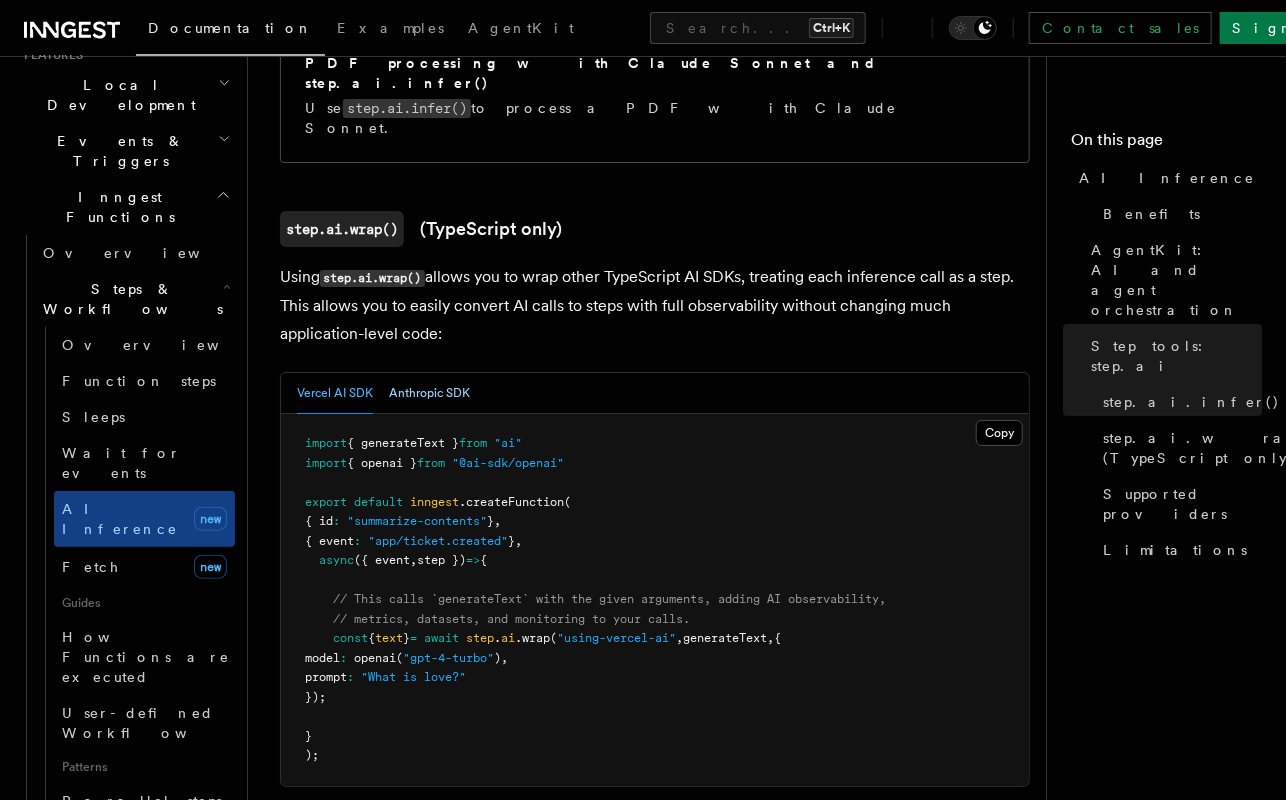 click on "Anthropic SDK" at bounding box center (429, 393) 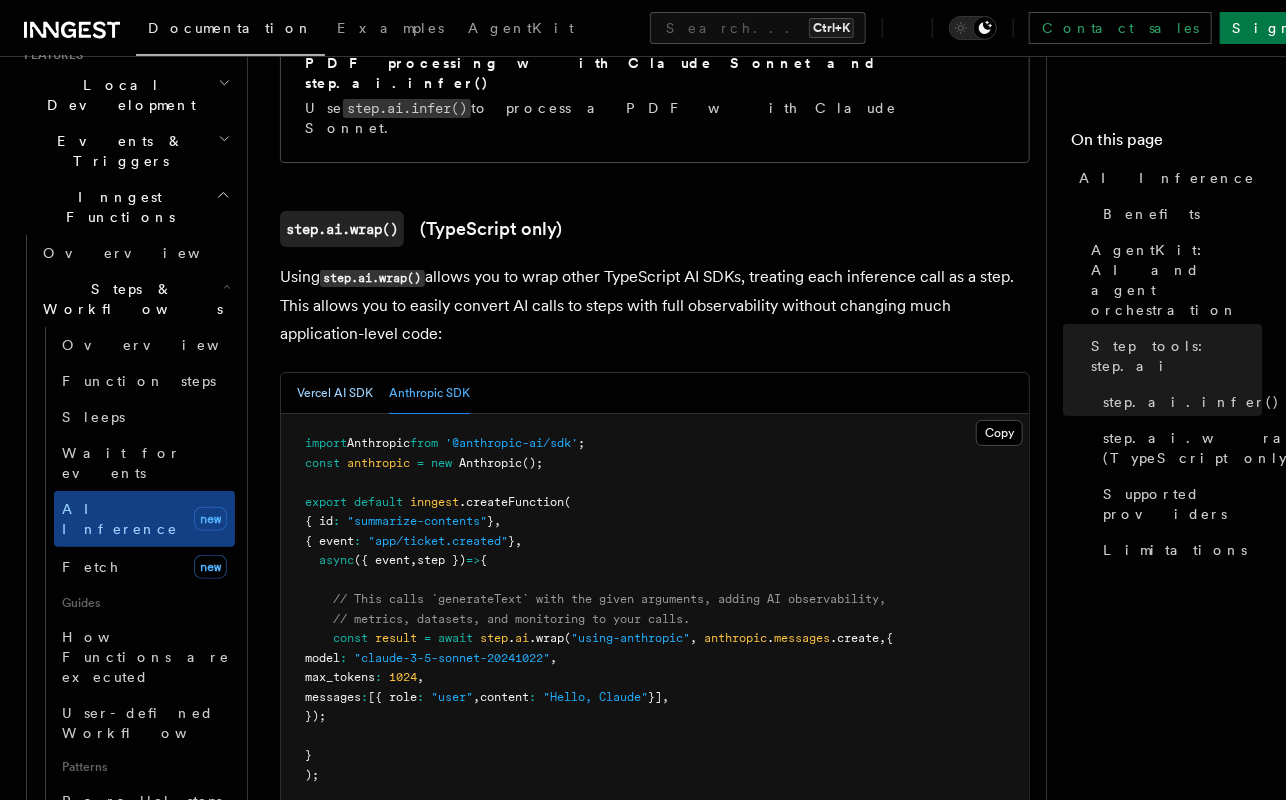 click on "Vercel AI SDK" at bounding box center (335, 393) 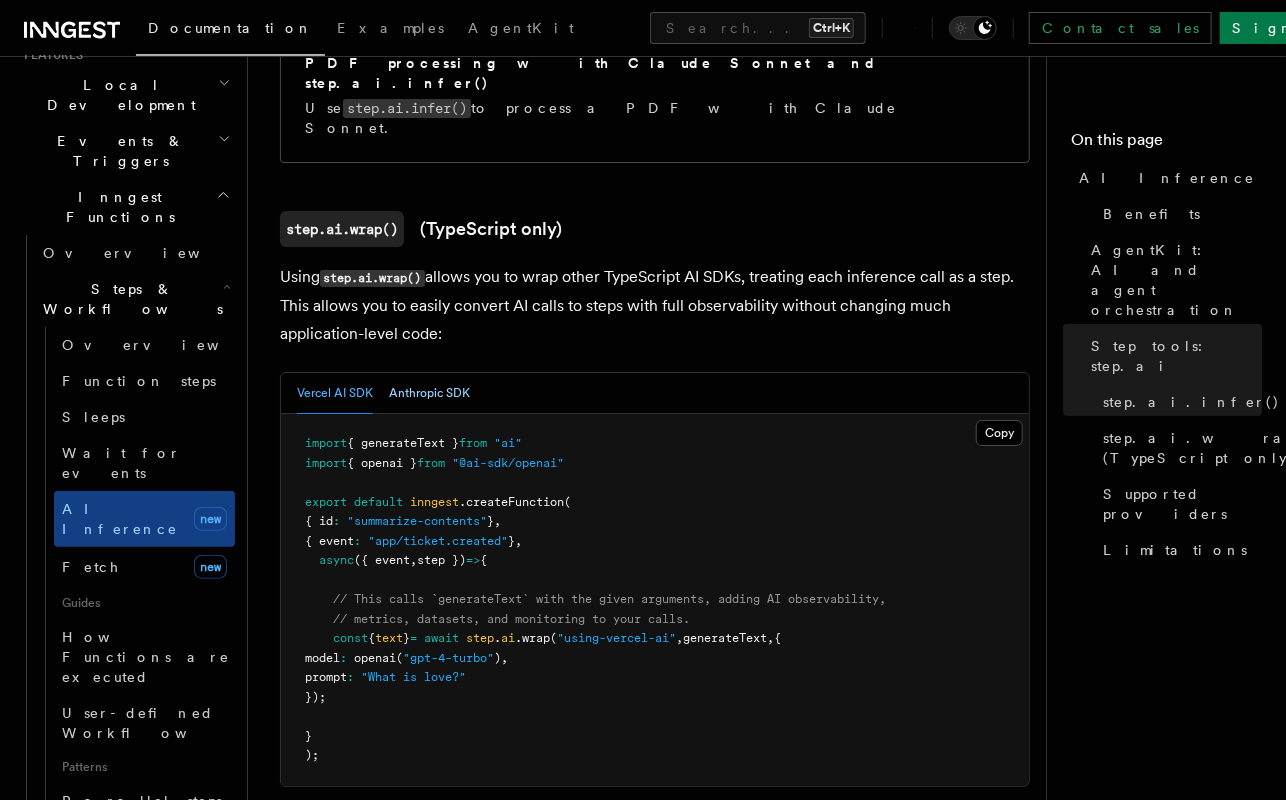 click on "Anthropic SDK" at bounding box center [429, 393] 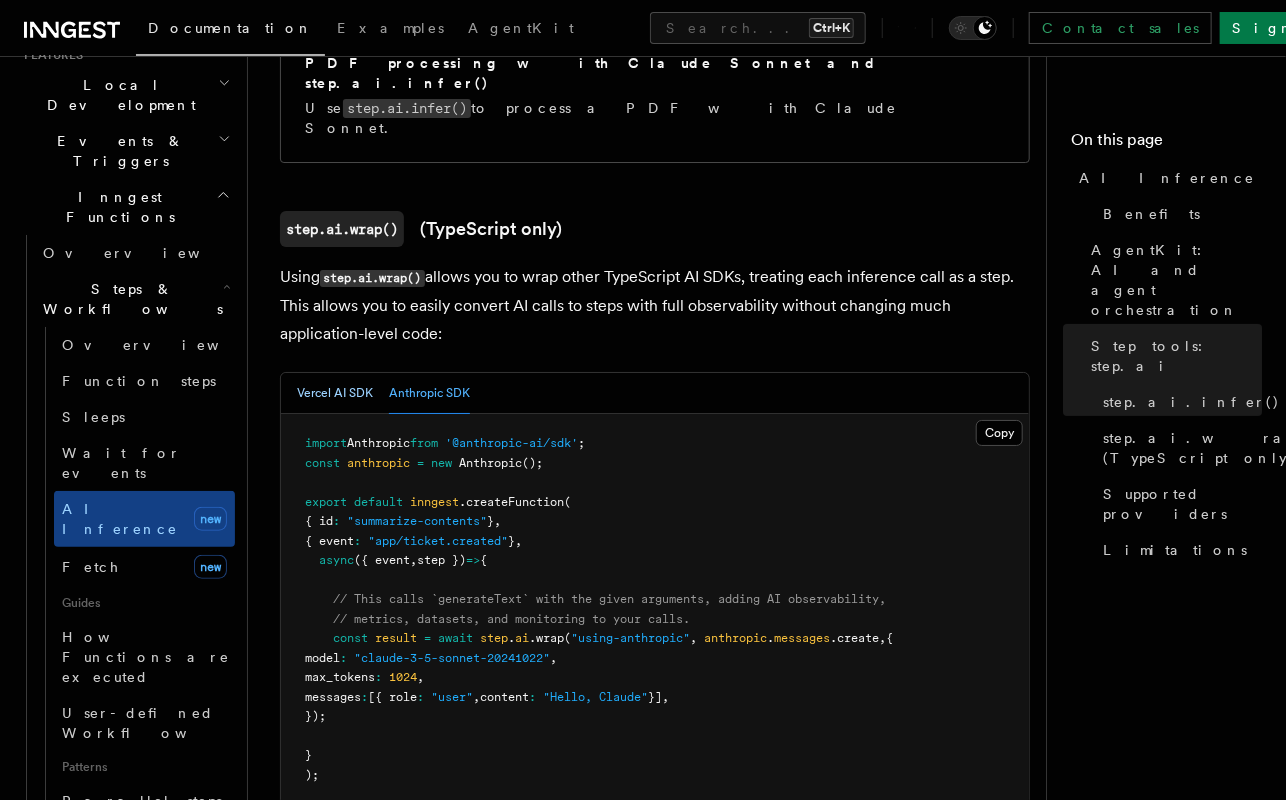 click on "Vercel AI SDK" at bounding box center (335, 393) 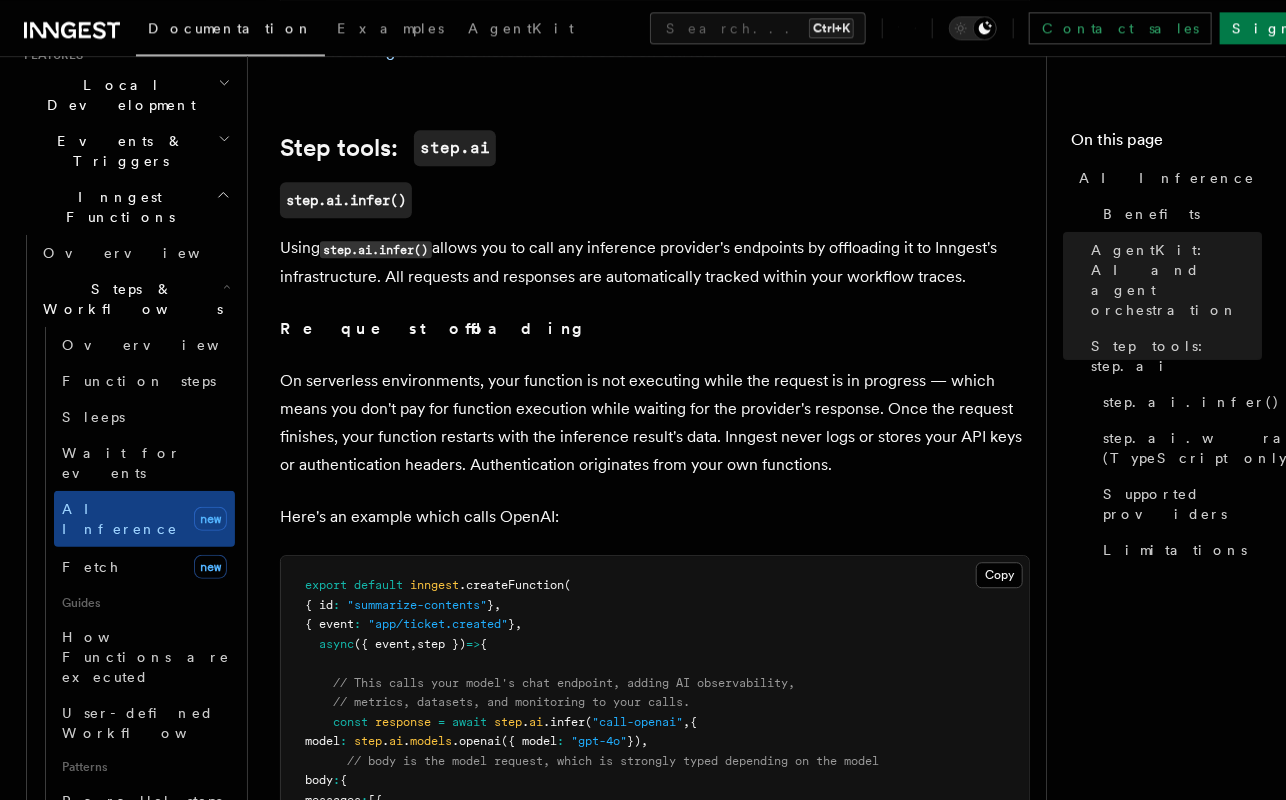 scroll, scrollTop: 1884, scrollLeft: 0, axis: vertical 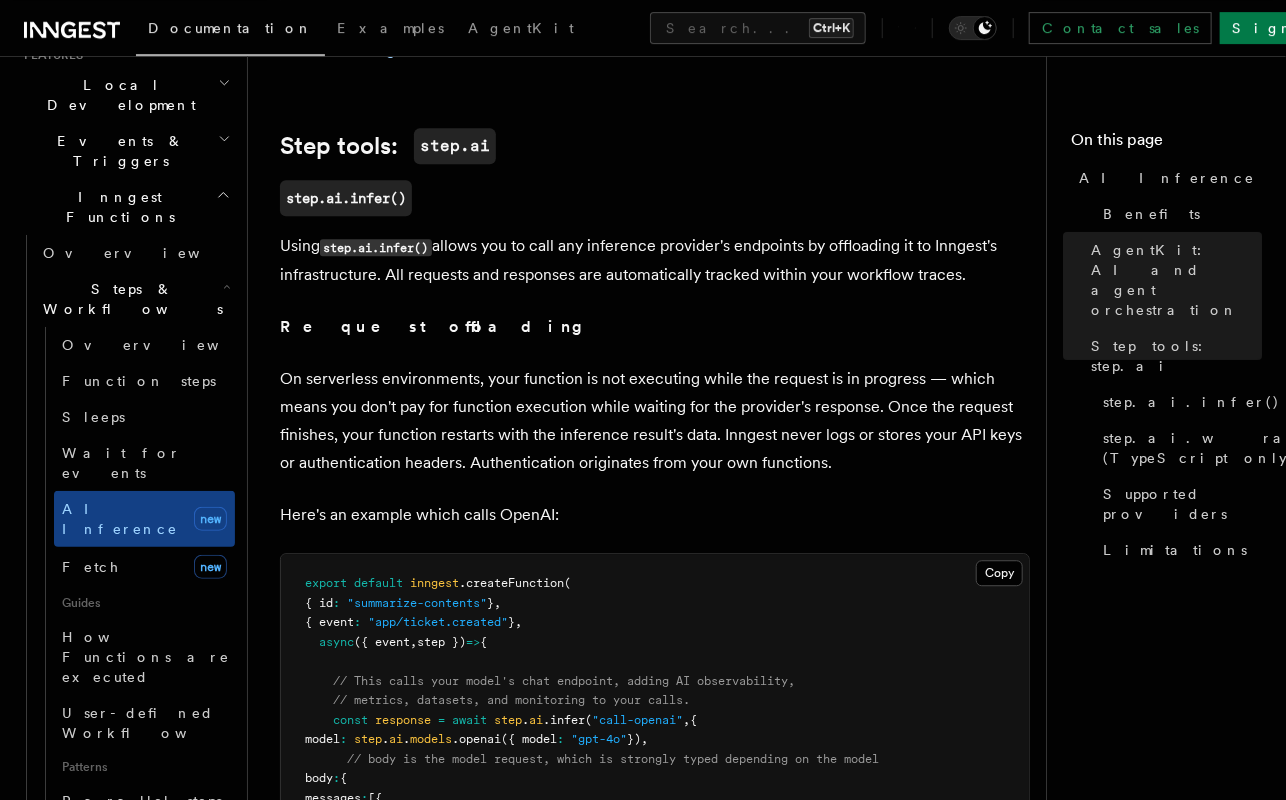 type 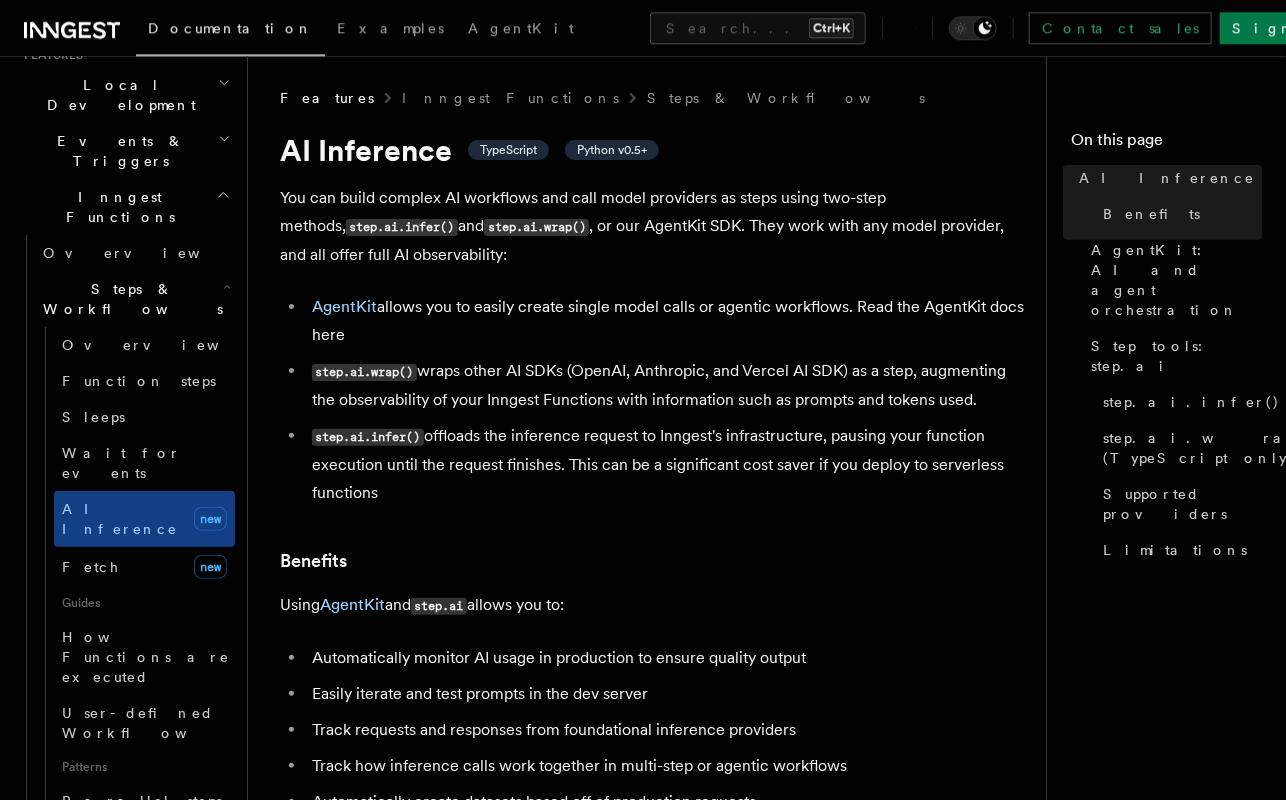 scroll, scrollTop: 0, scrollLeft: 0, axis: both 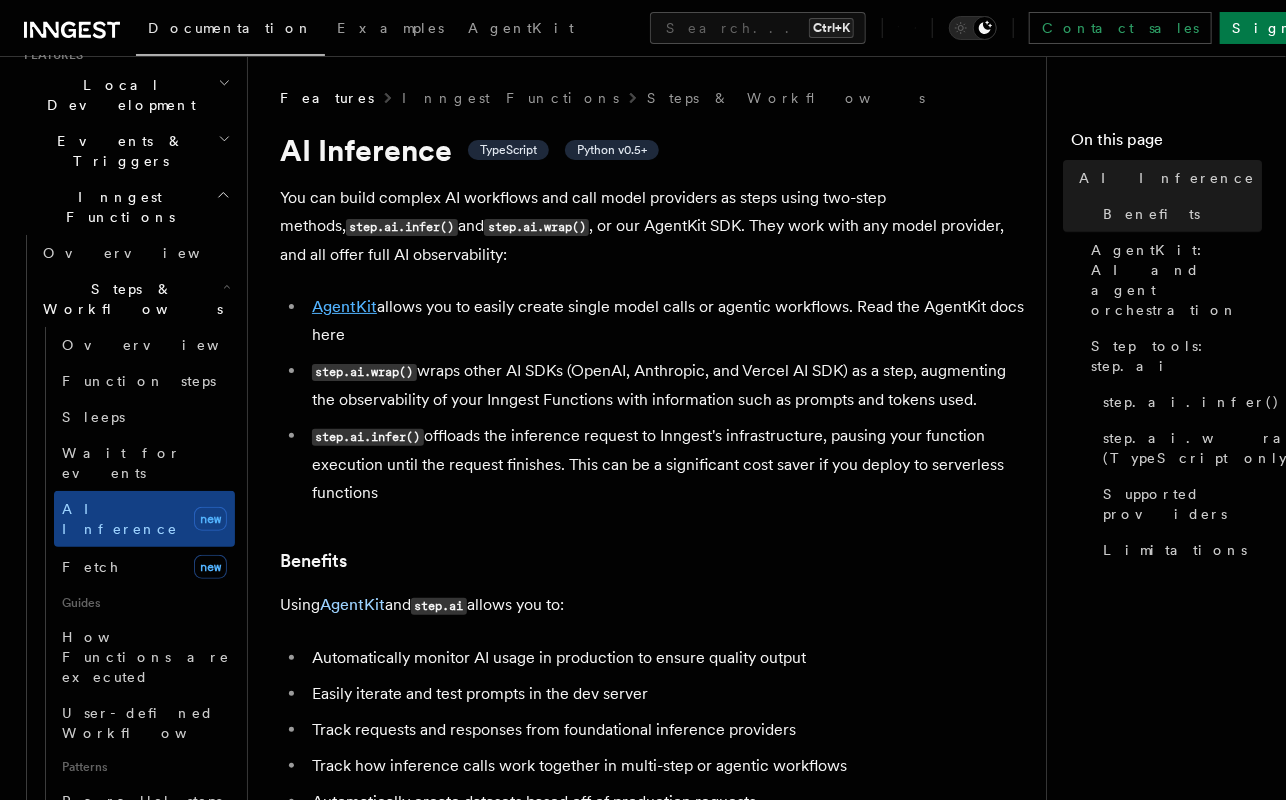 click on "AgentKit" at bounding box center (344, 306) 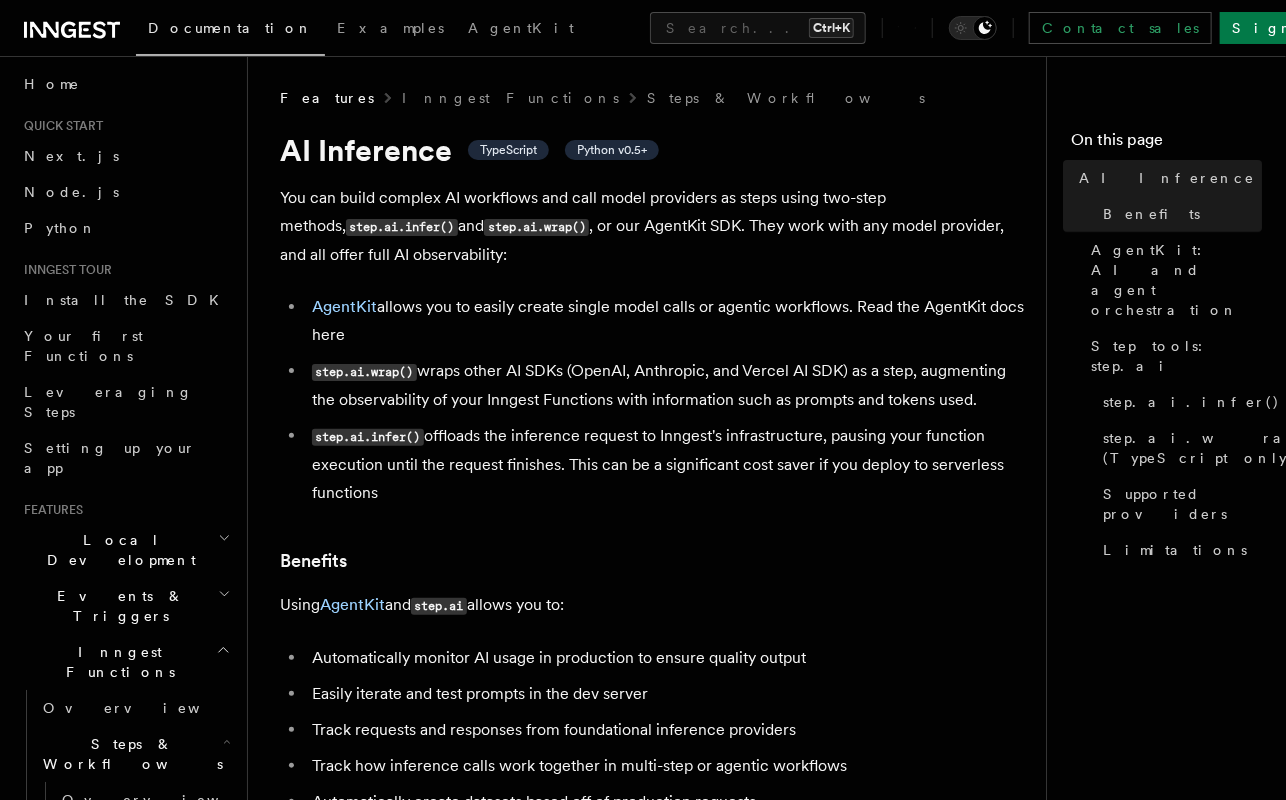 scroll, scrollTop: 0, scrollLeft: 0, axis: both 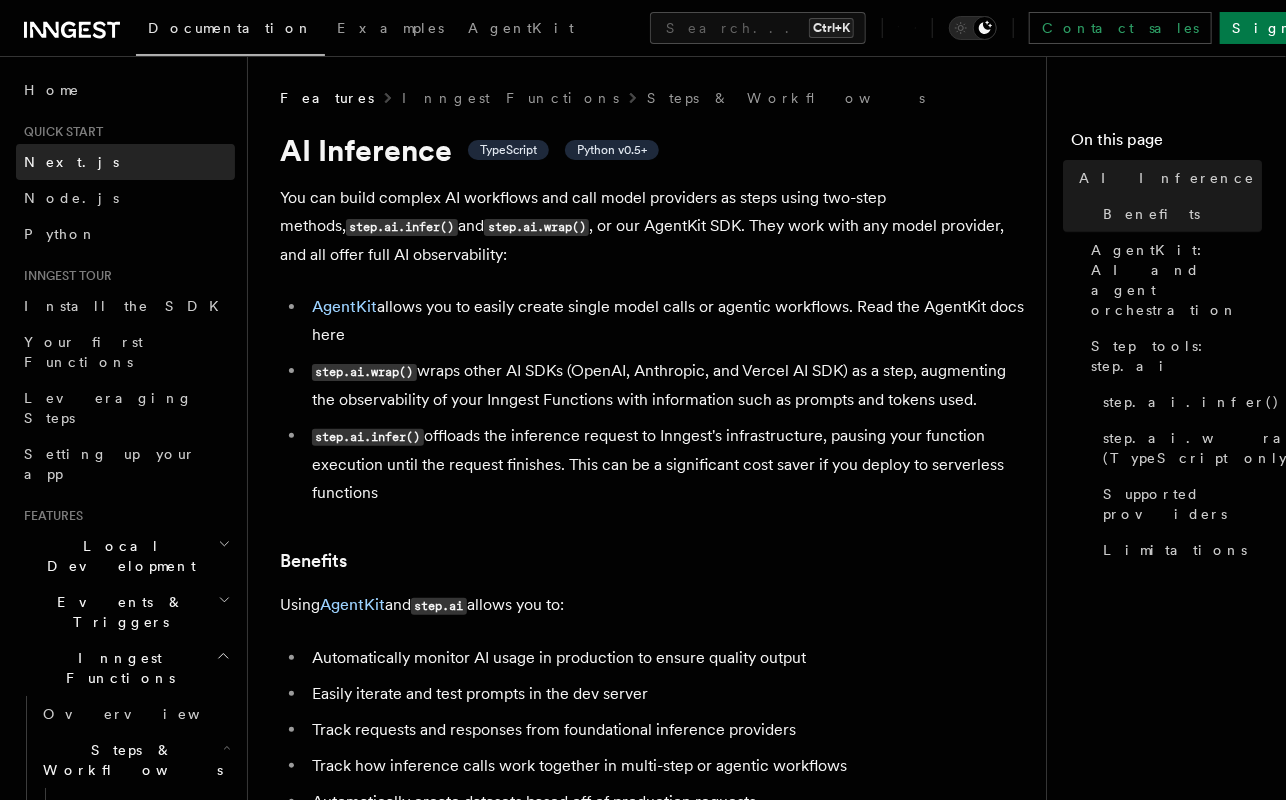 click on "Next.js" at bounding box center [125, 162] 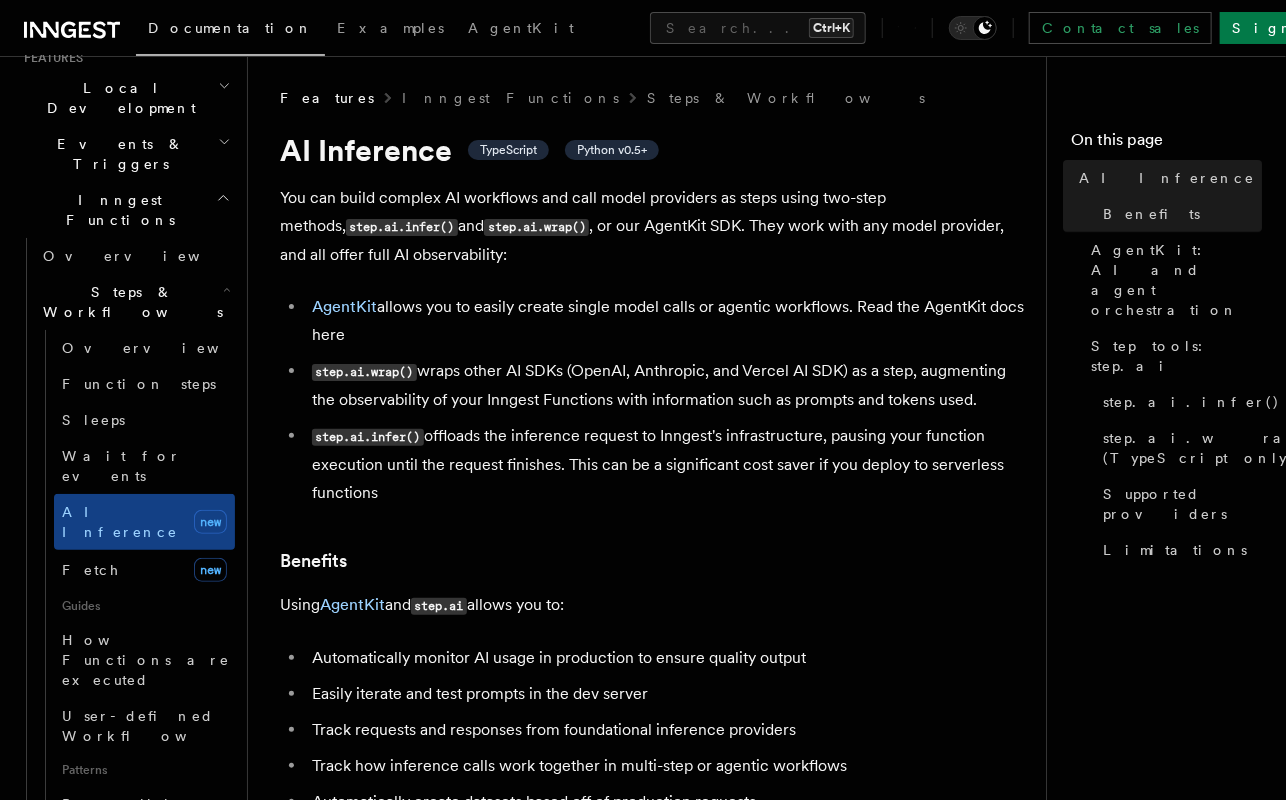 scroll, scrollTop: 461, scrollLeft: 0, axis: vertical 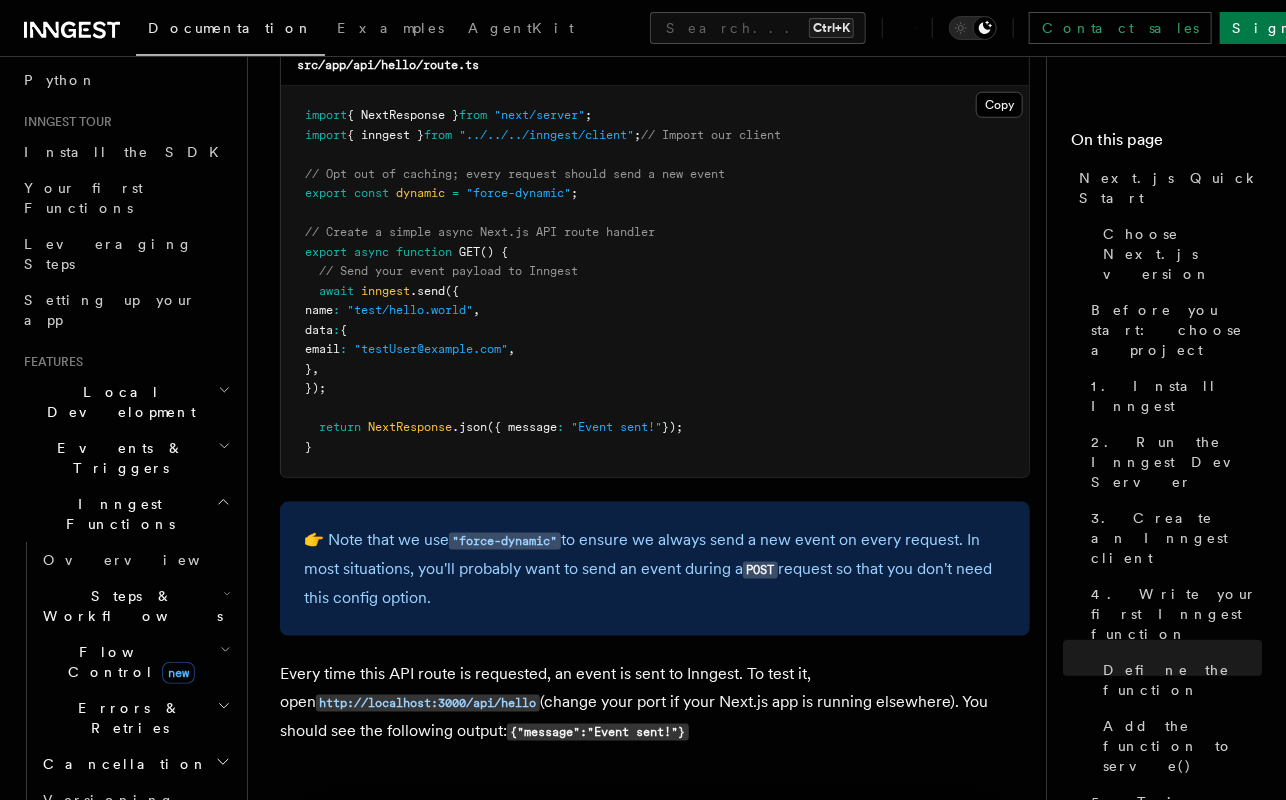 click on "Local Development" at bounding box center (117, 402) 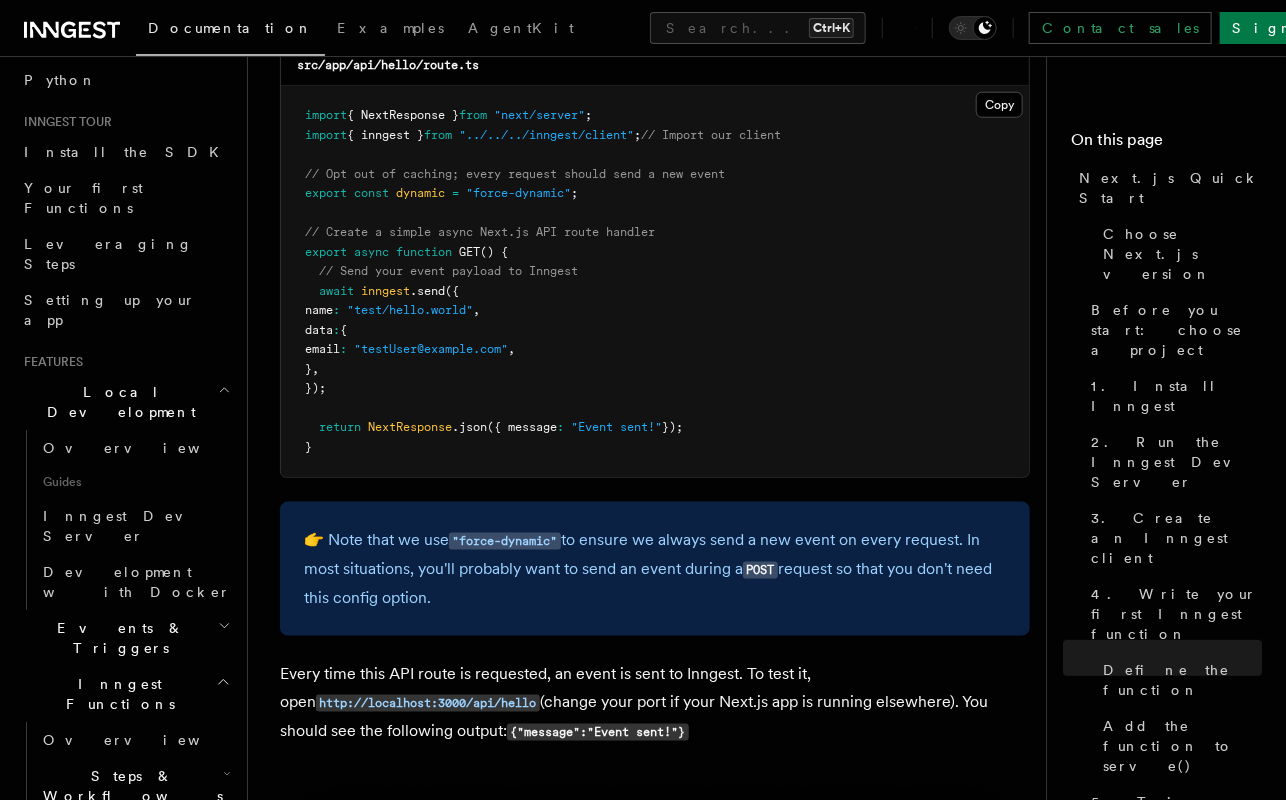 click on "Local Development" at bounding box center (117, 402) 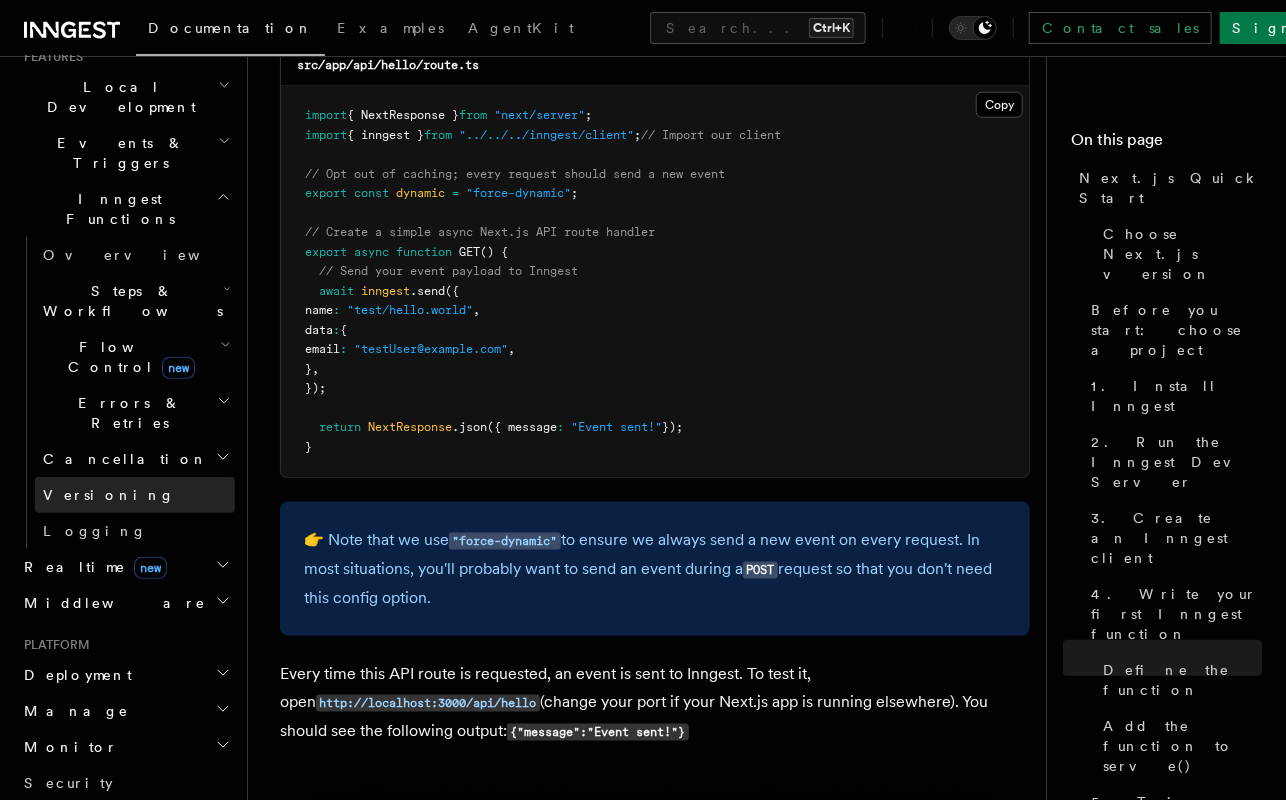 scroll, scrollTop: 461, scrollLeft: 0, axis: vertical 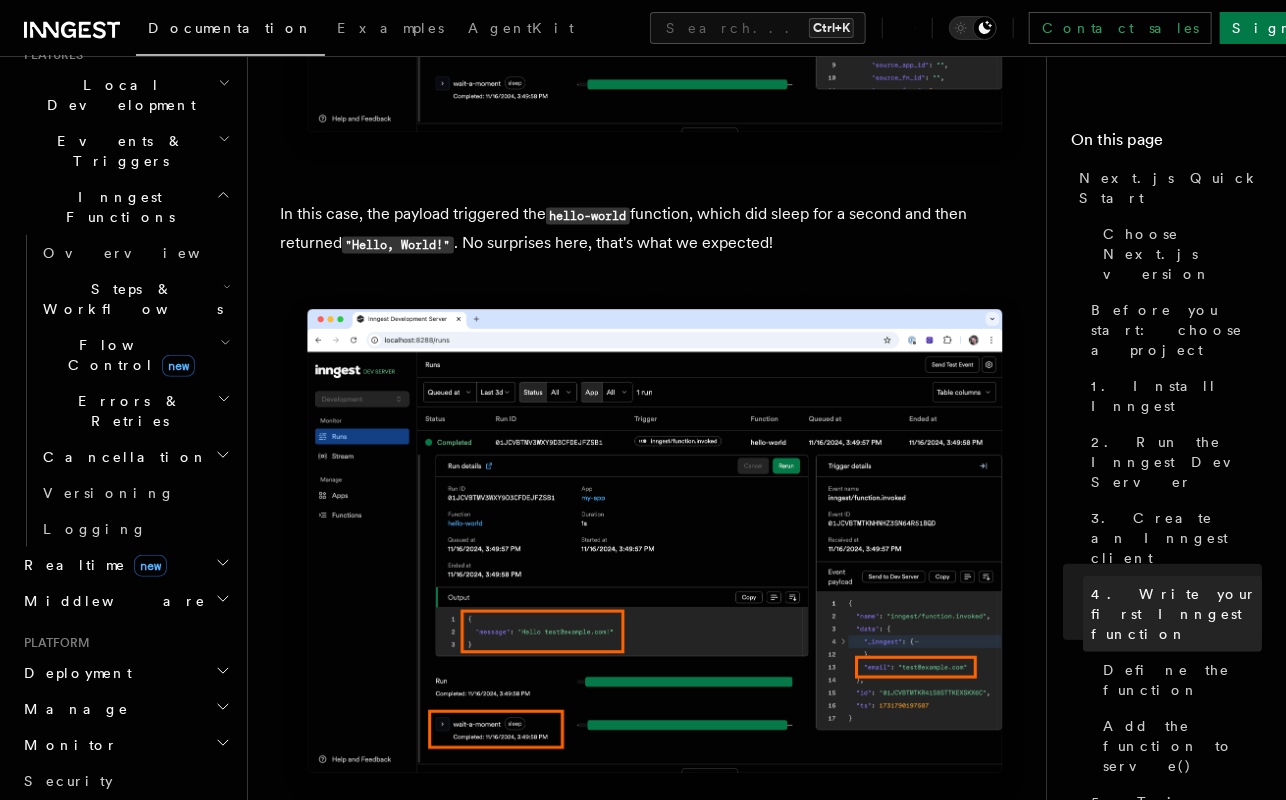 click on "4. Write your first Inngest function" at bounding box center (1176, 614) 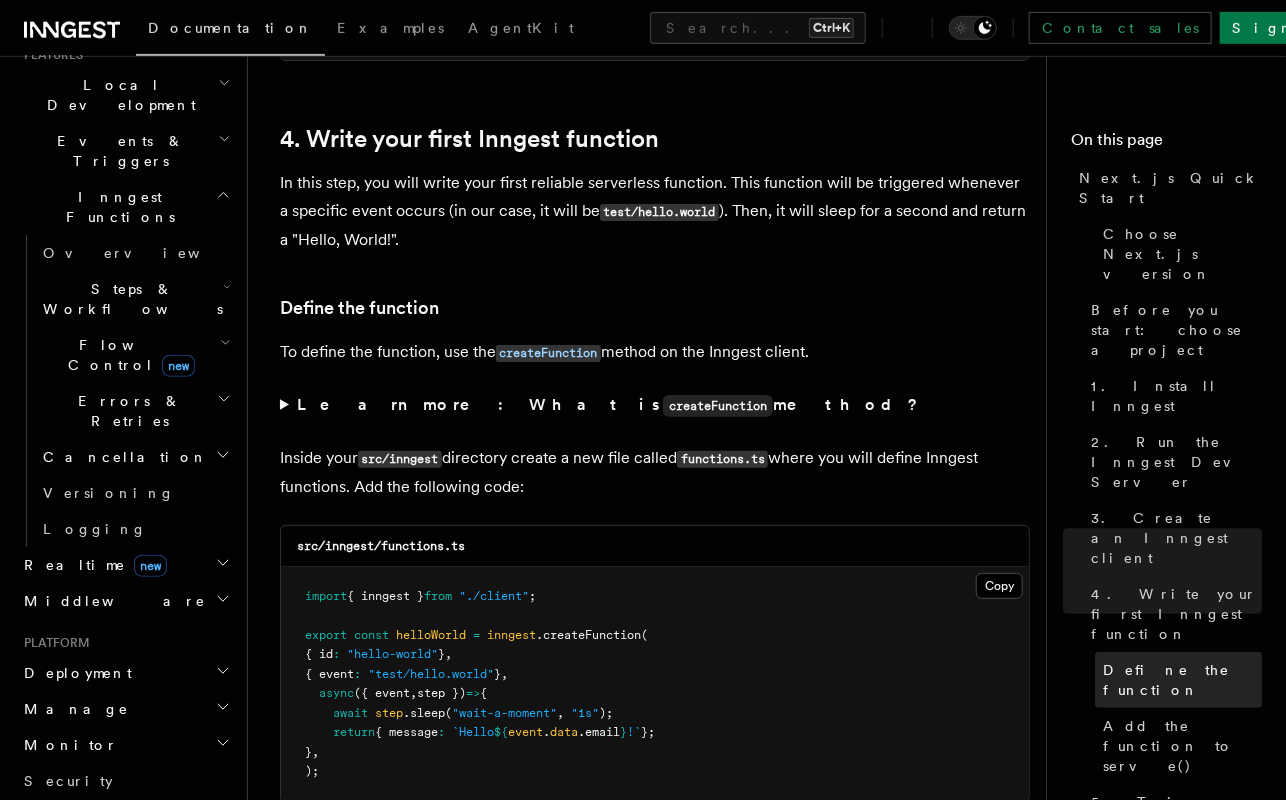 click on "Define the function" at bounding box center (1182, 680) 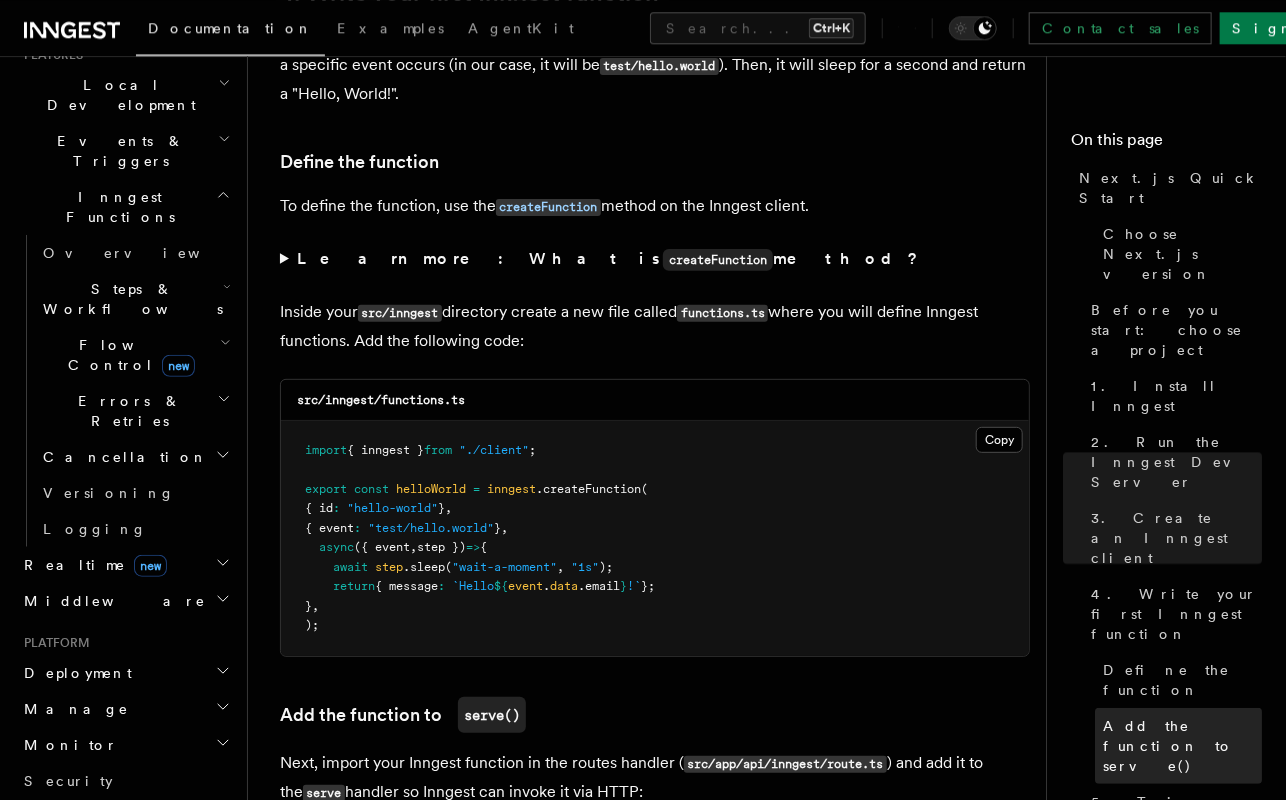 click on "Add the function to serve()" at bounding box center [1182, 746] 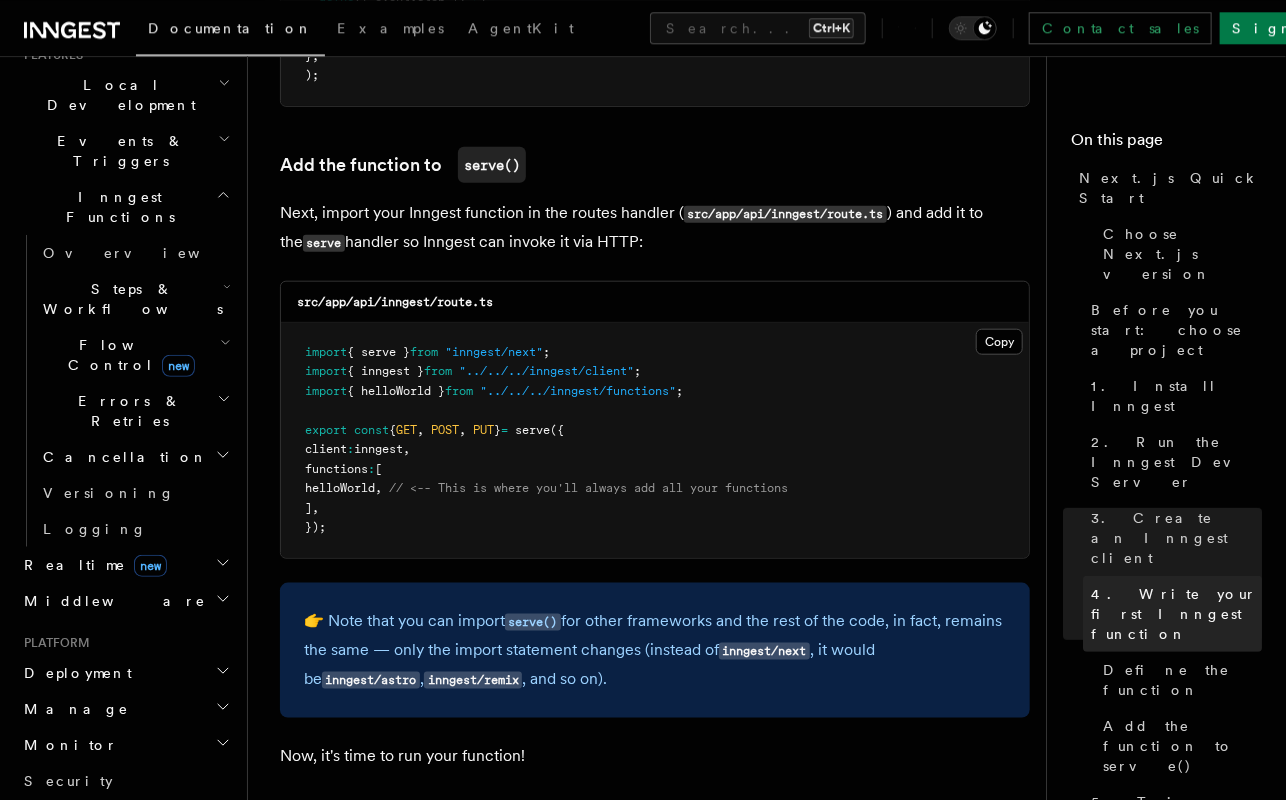 click on "4. Write your first Inngest function" at bounding box center (1172, 614) 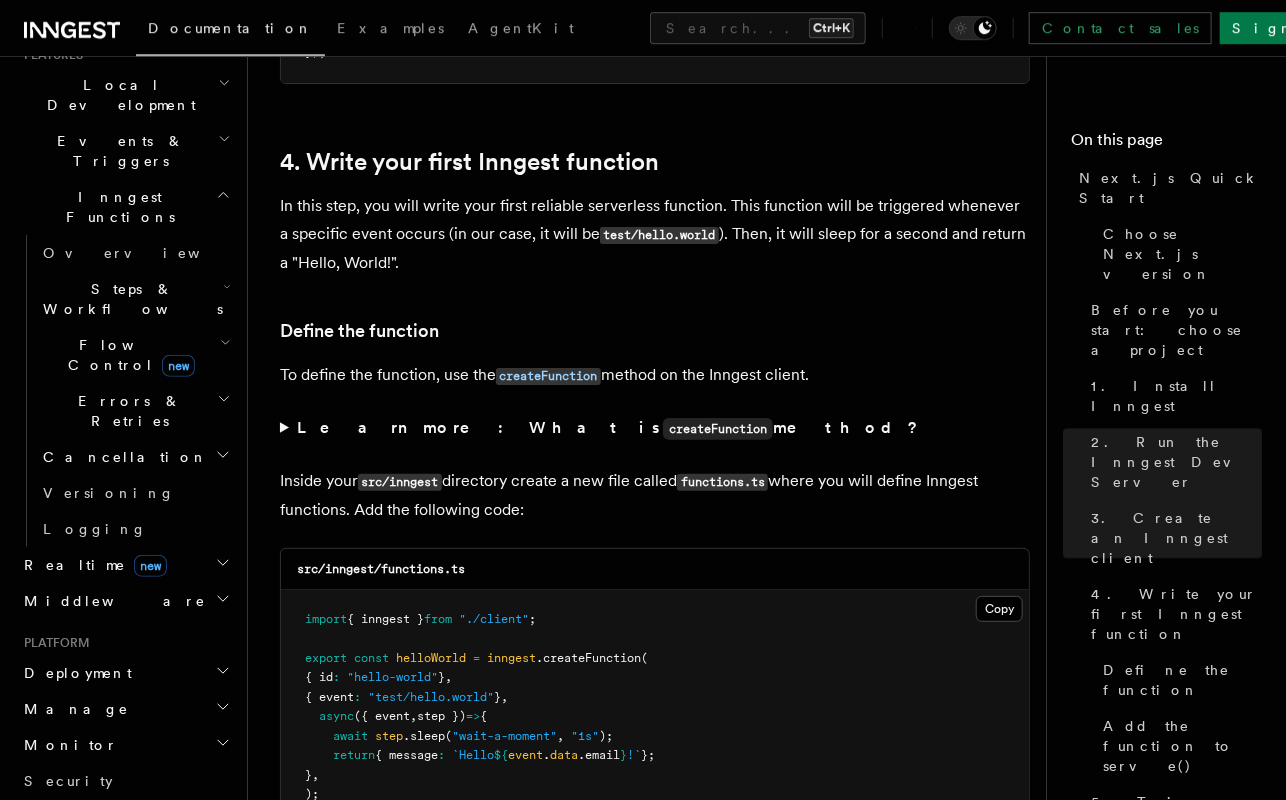 scroll, scrollTop: 3186, scrollLeft: 0, axis: vertical 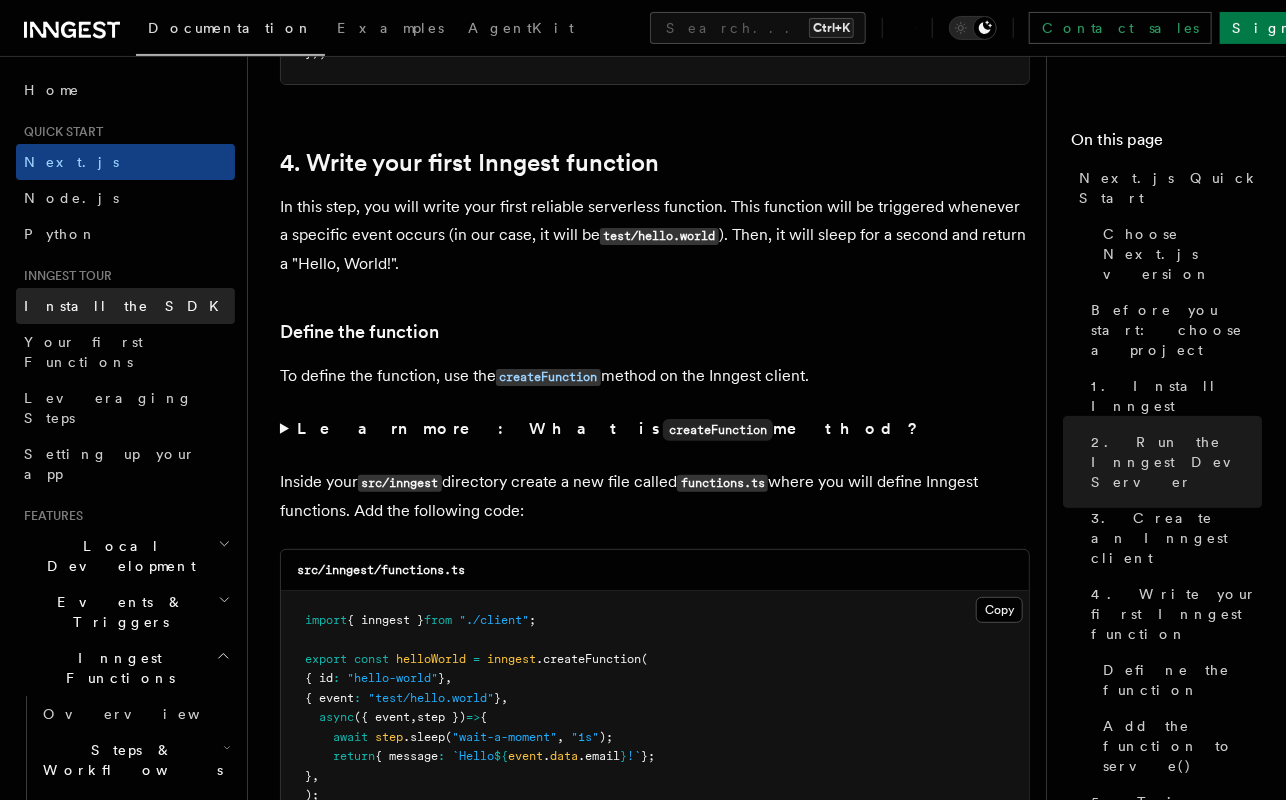 click on "Install the SDK" at bounding box center (127, 306) 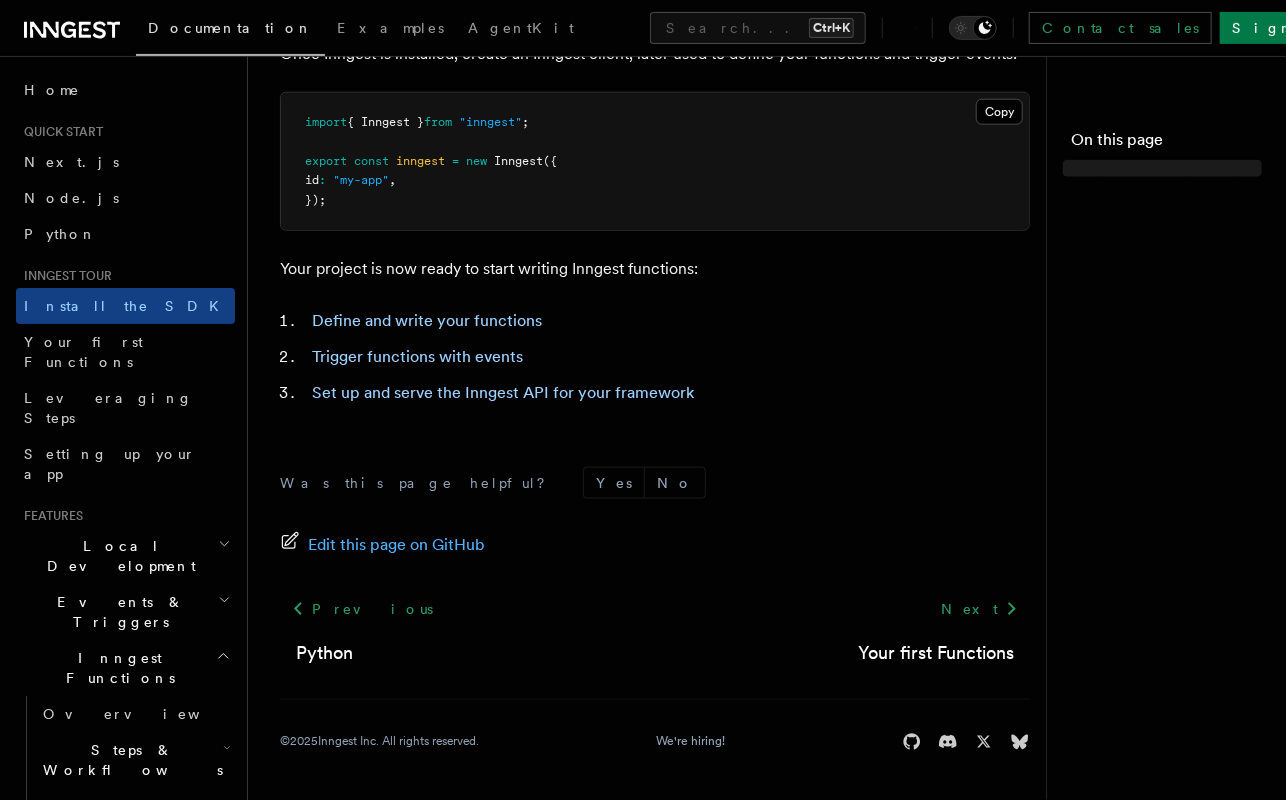 scroll, scrollTop: 0, scrollLeft: 0, axis: both 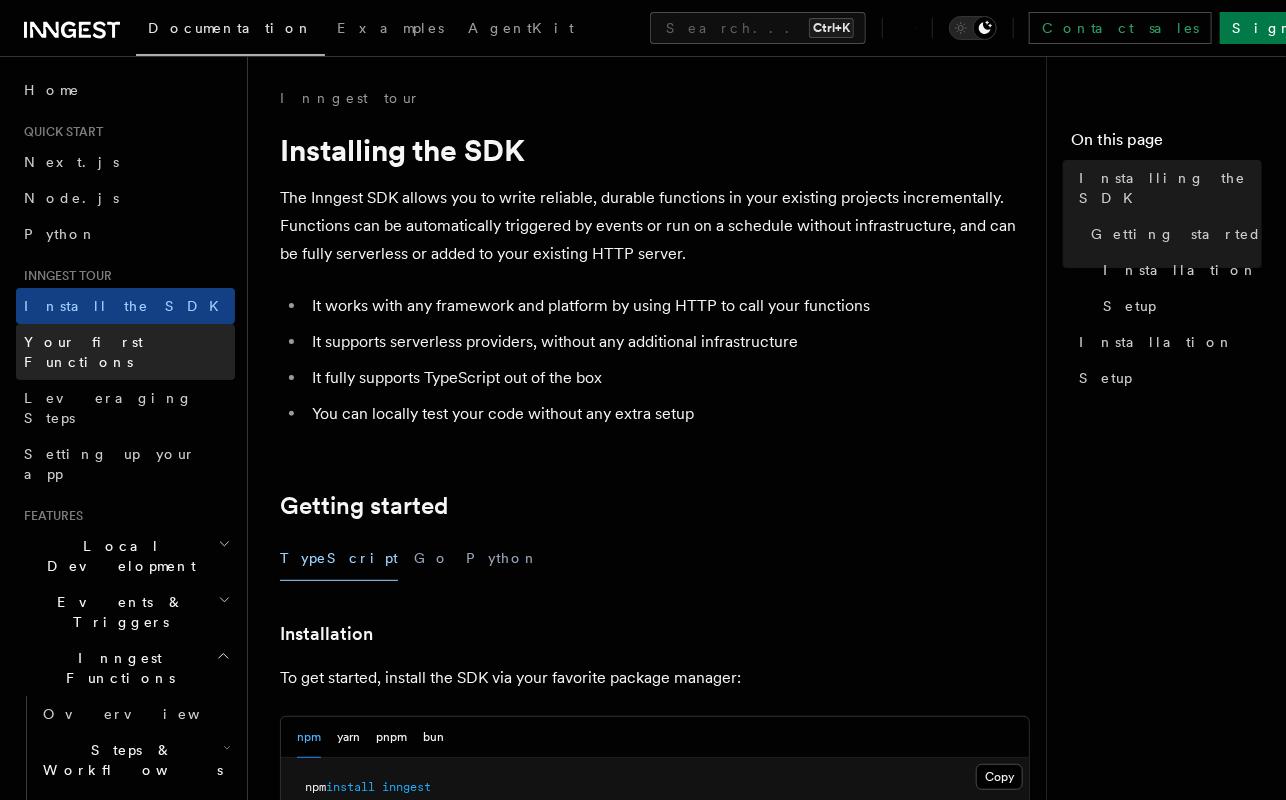 click on "Your first Functions" at bounding box center [83, 352] 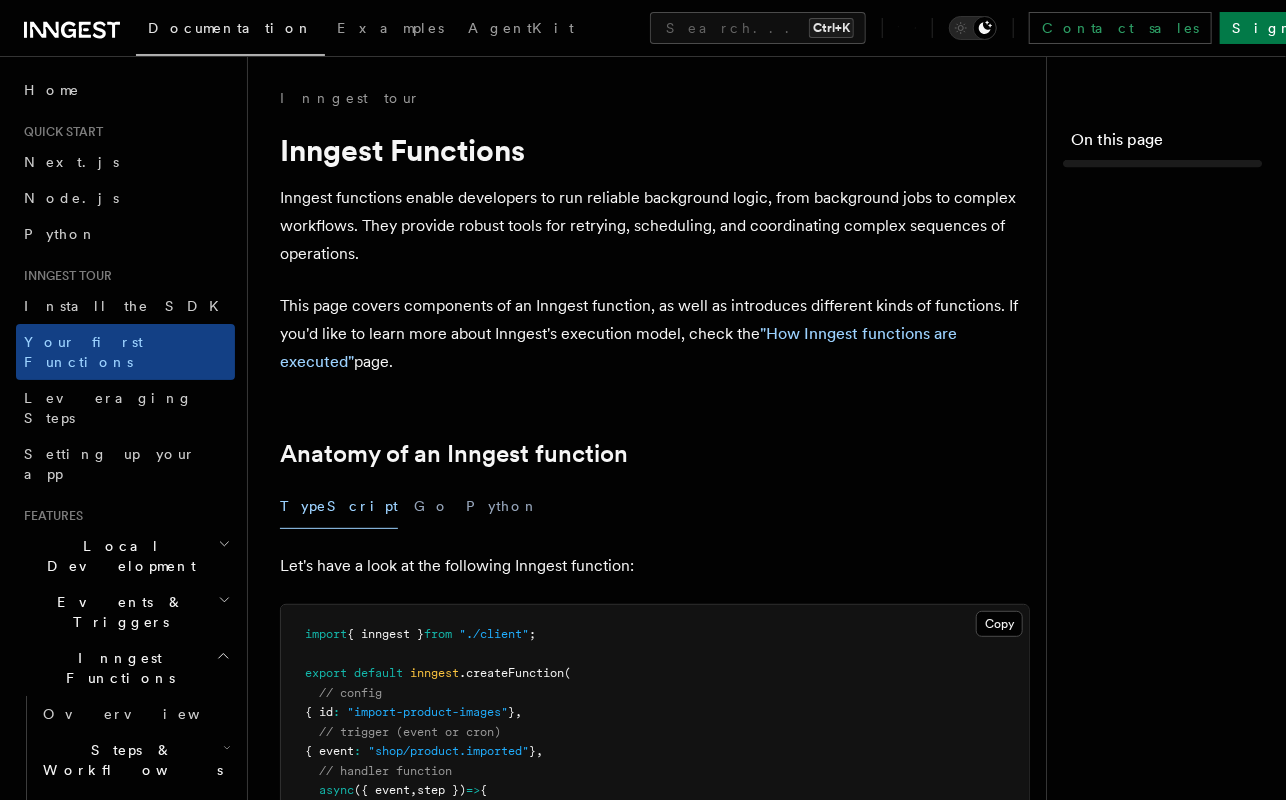 click on "Your first Functions" at bounding box center [83, 352] 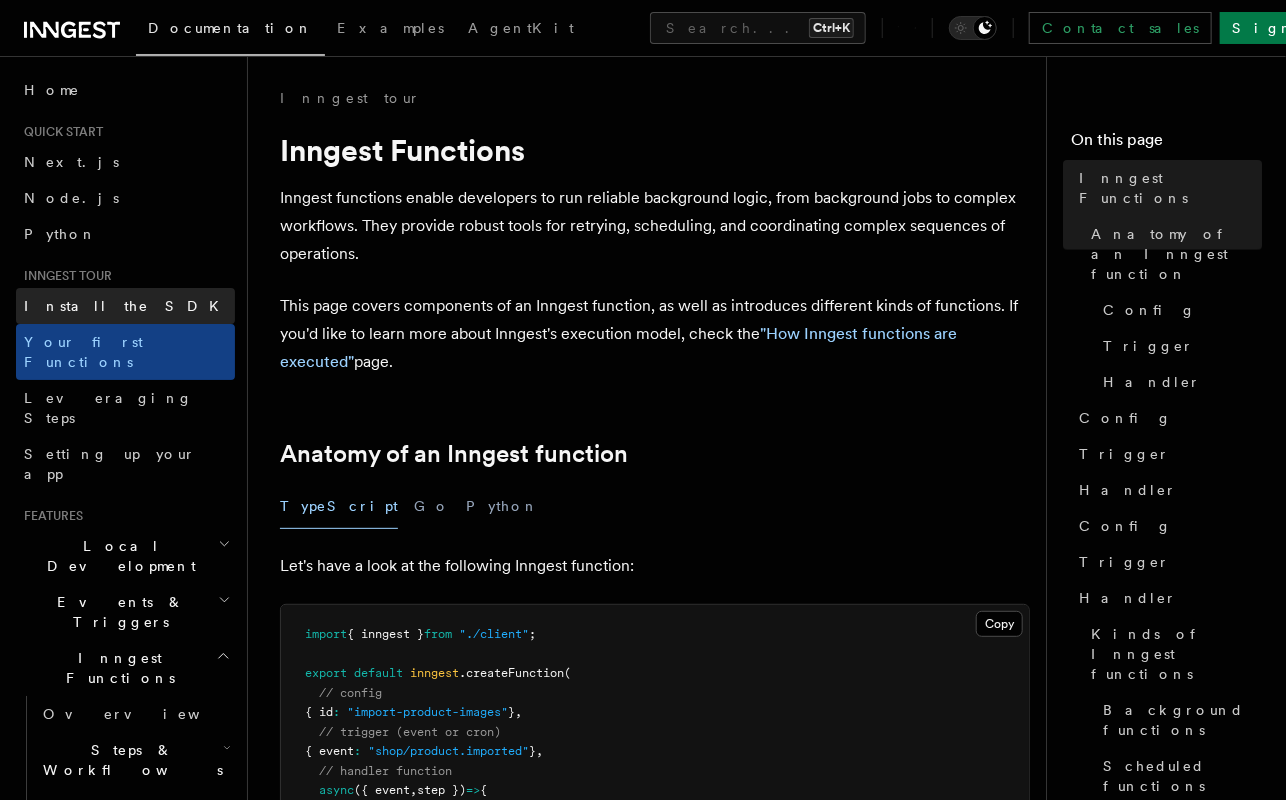 click on "Install the SDK" at bounding box center (127, 306) 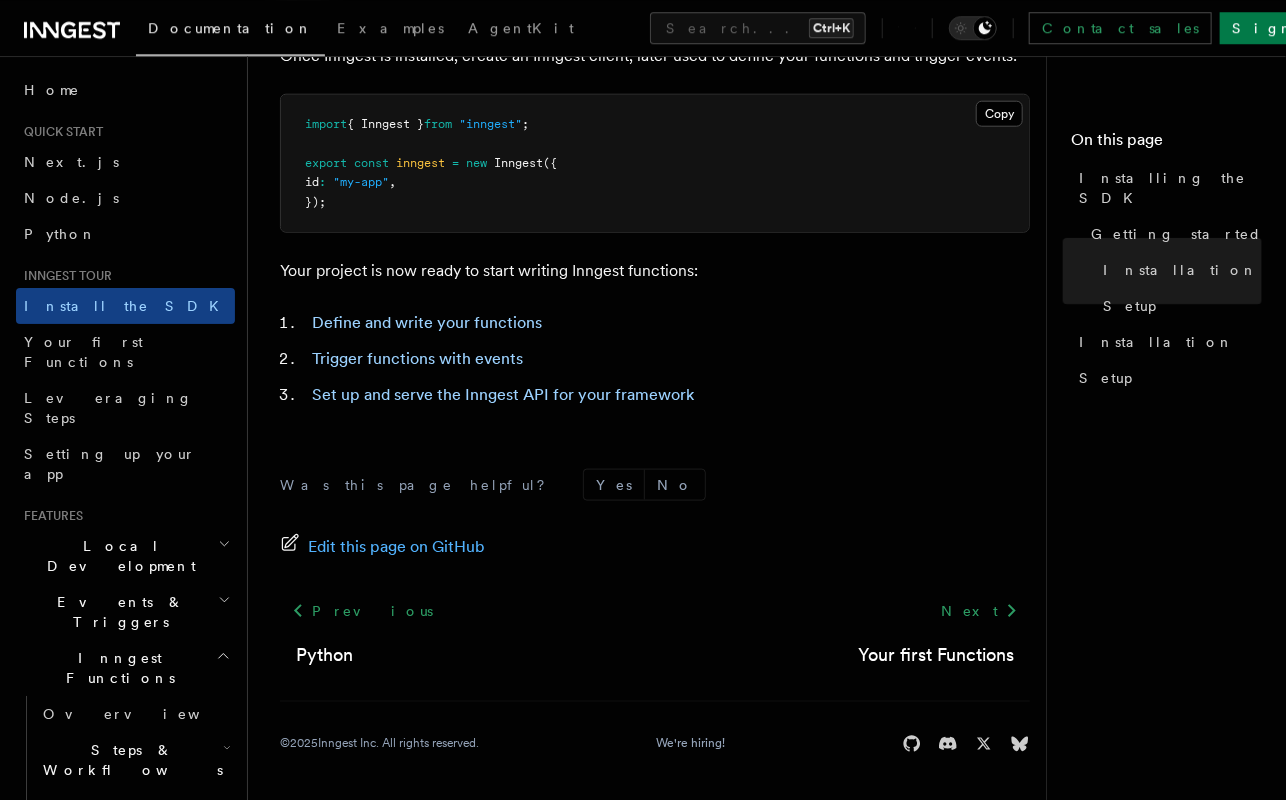 scroll, scrollTop: 863, scrollLeft: 0, axis: vertical 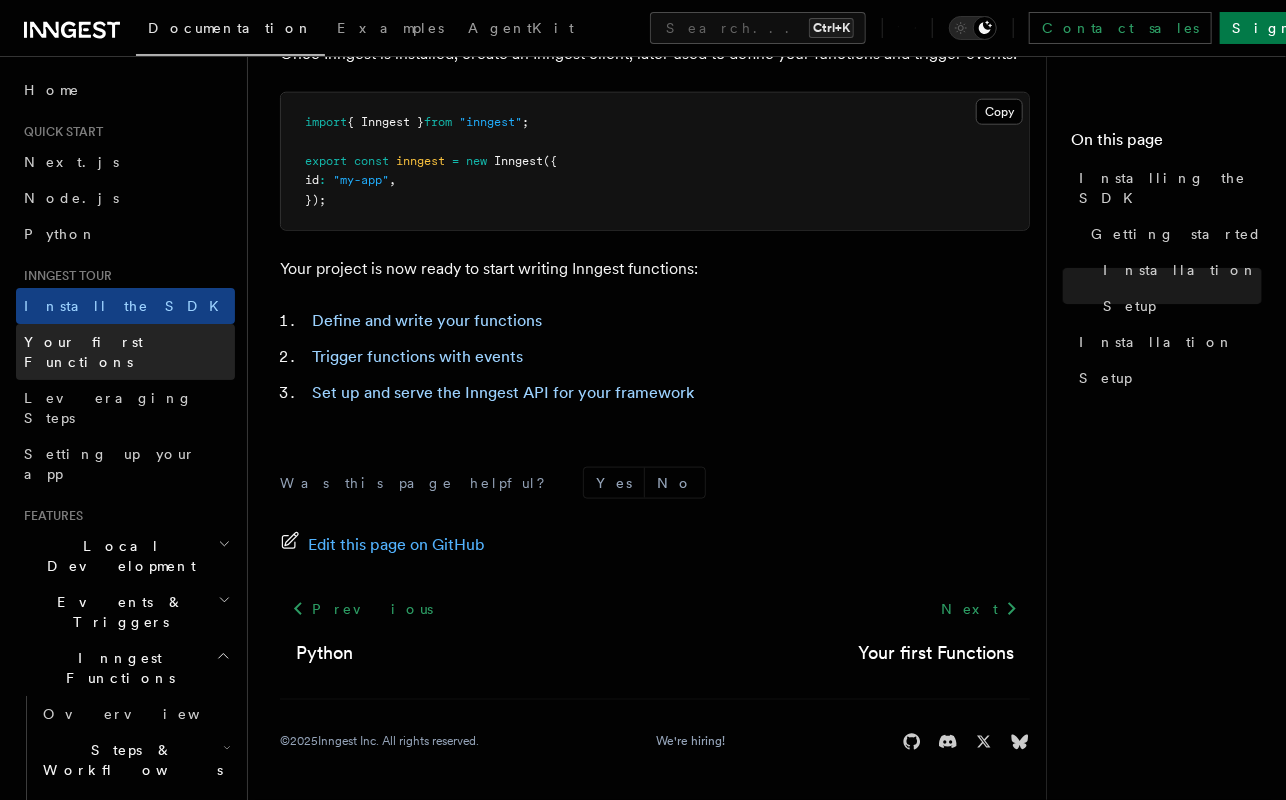 click on "Your first Functions" at bounding box center (83, 352) 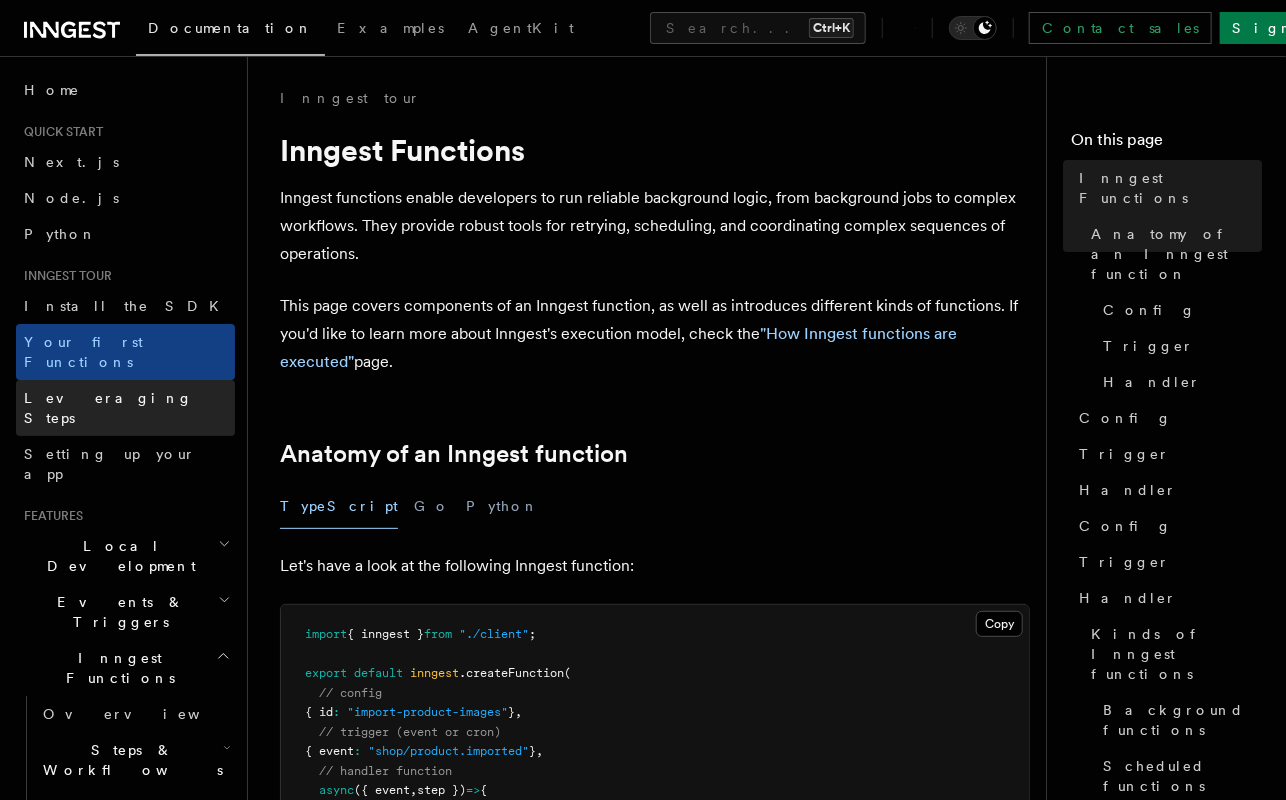 click on "Leveraging Steps" at bounding box center (125, 408) 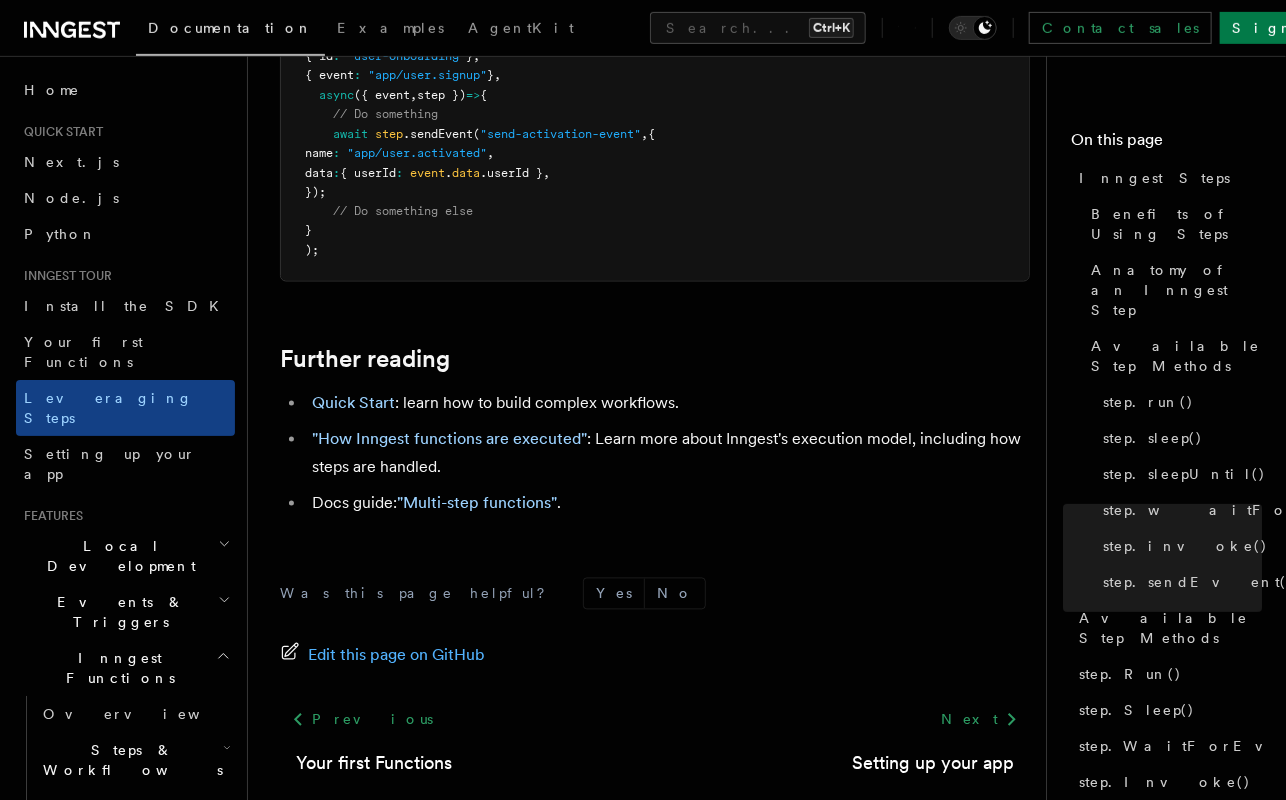 scroll, scrollTop: 4620, scrollLeft: 0, axis: vertical 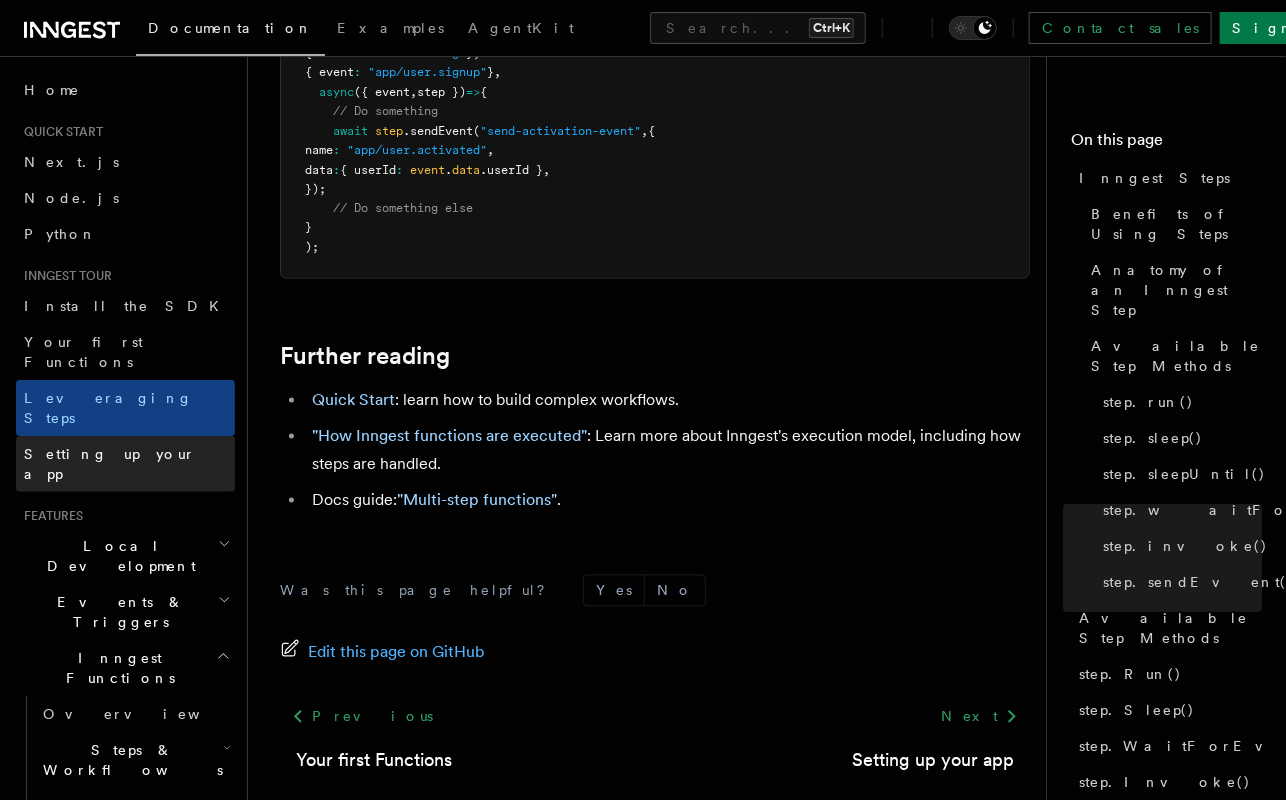 click on "Setting up your app" at bounding box center [110, 464] 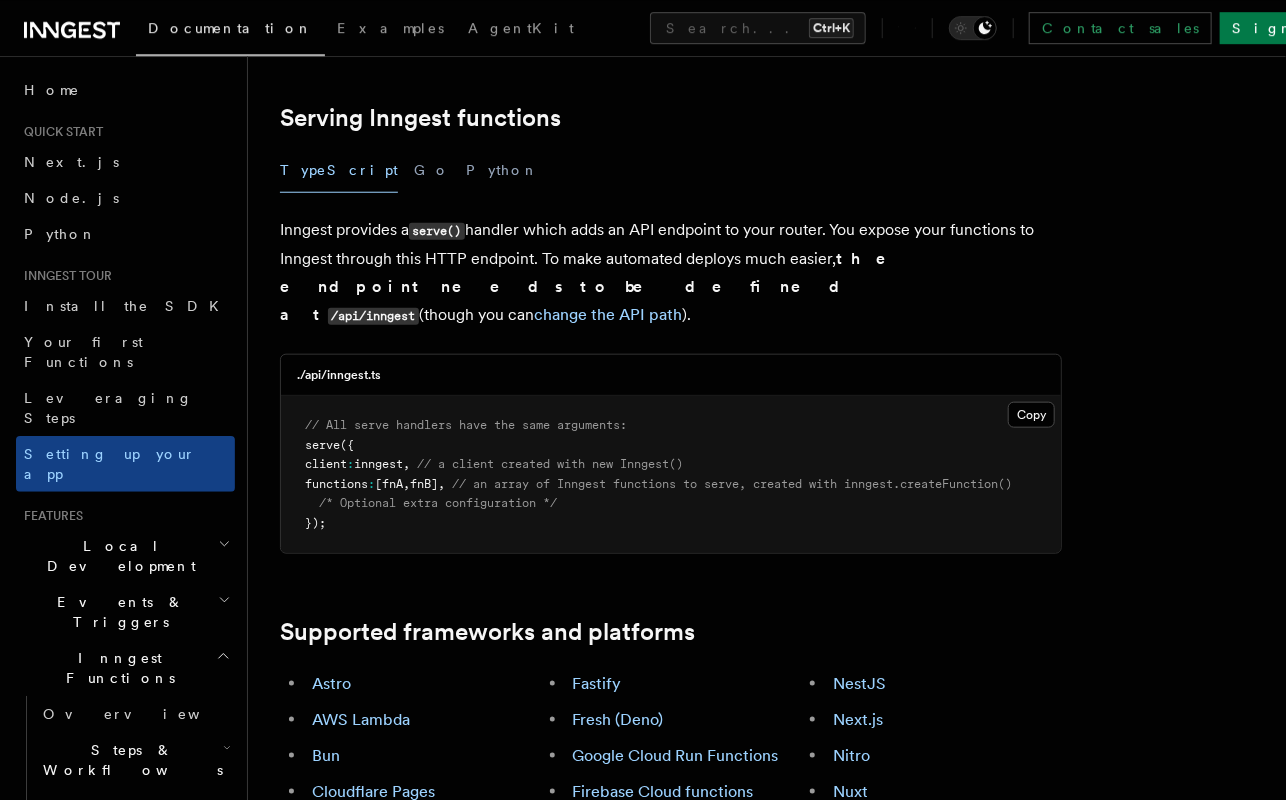 scroll, scrollTop: 704, scrollLeft: 0, axis: vertical 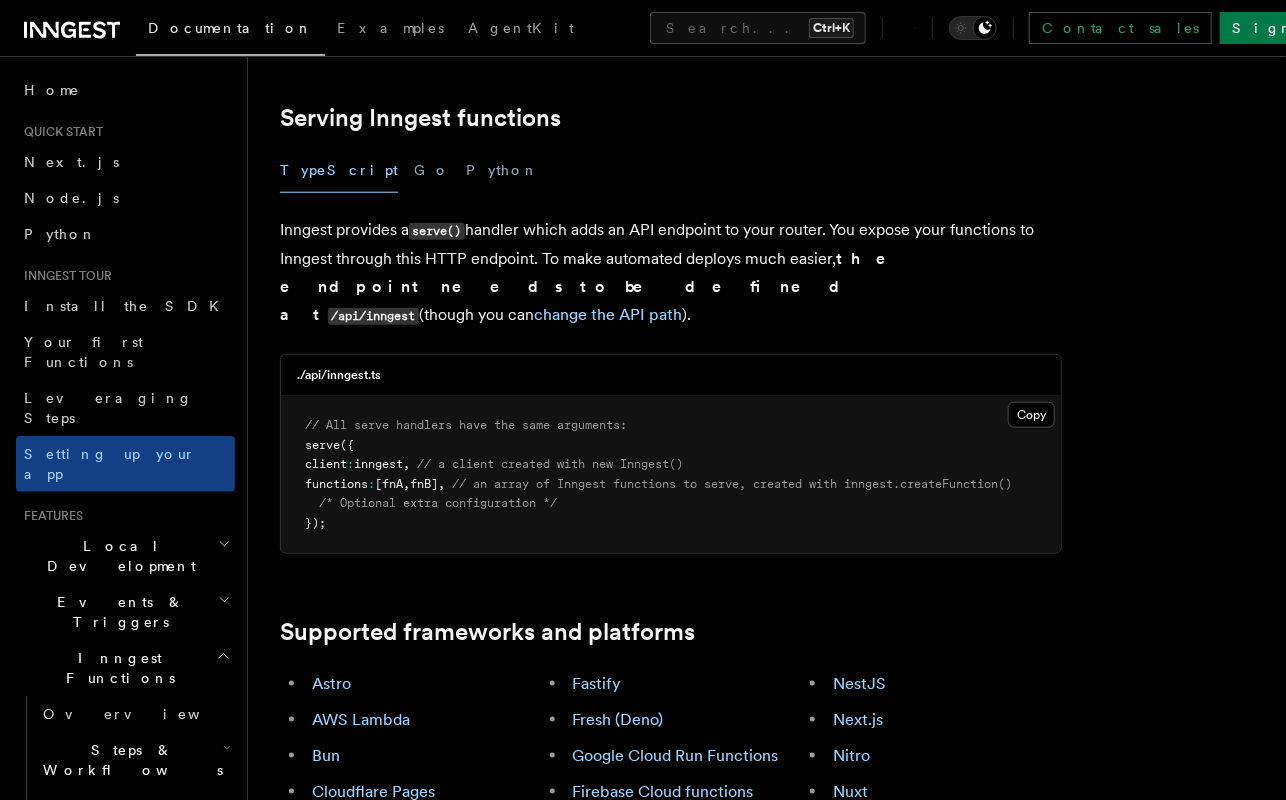 click on "Local Development" at bounding box center [117, 556] 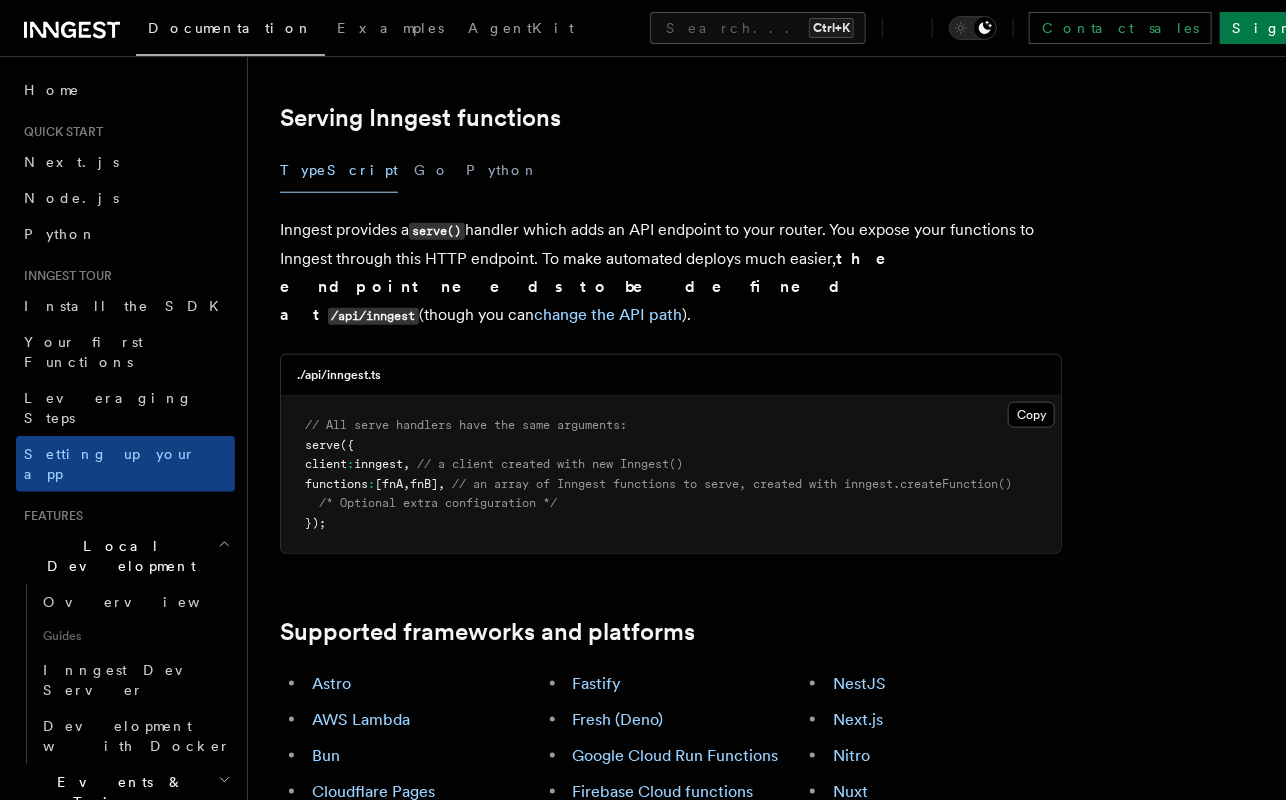 click on "Local Development" at bounding box center (117, 556) 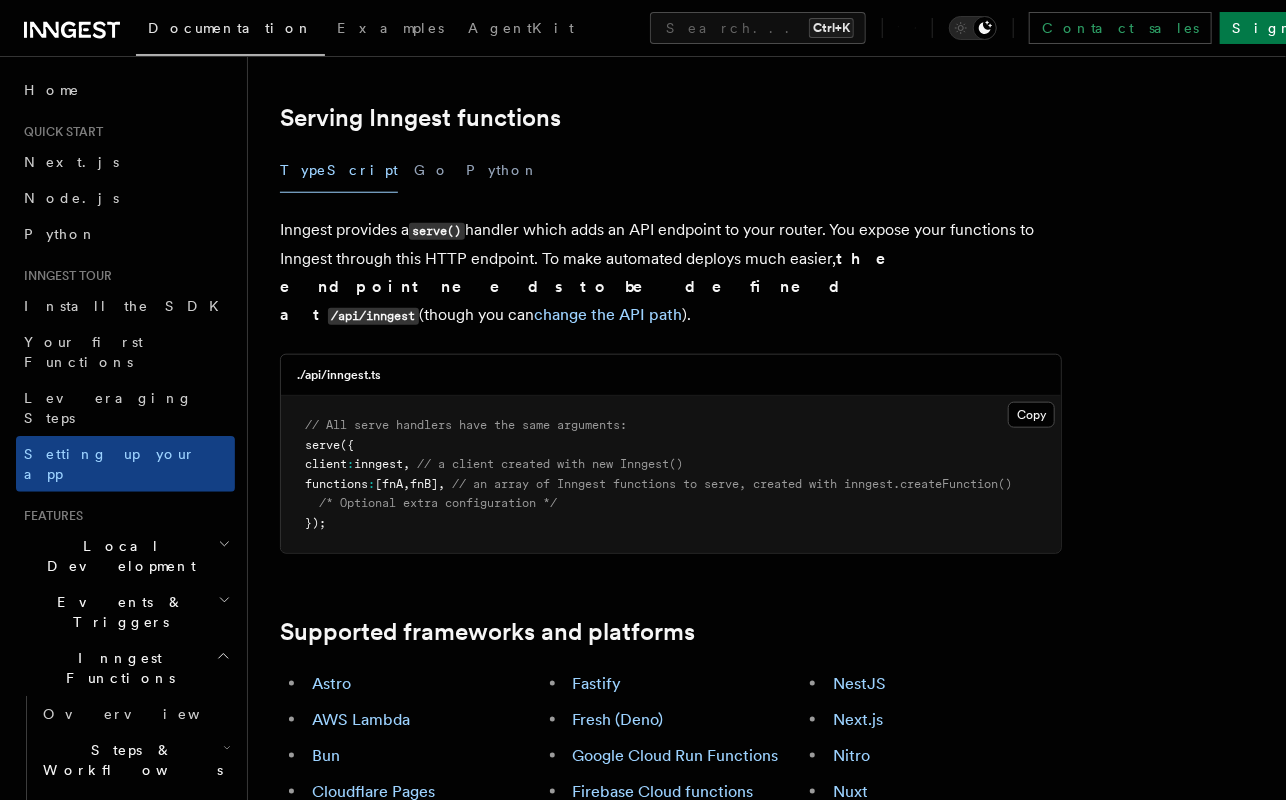 click on "Events & Triggers" at bounding box center [117, 612] 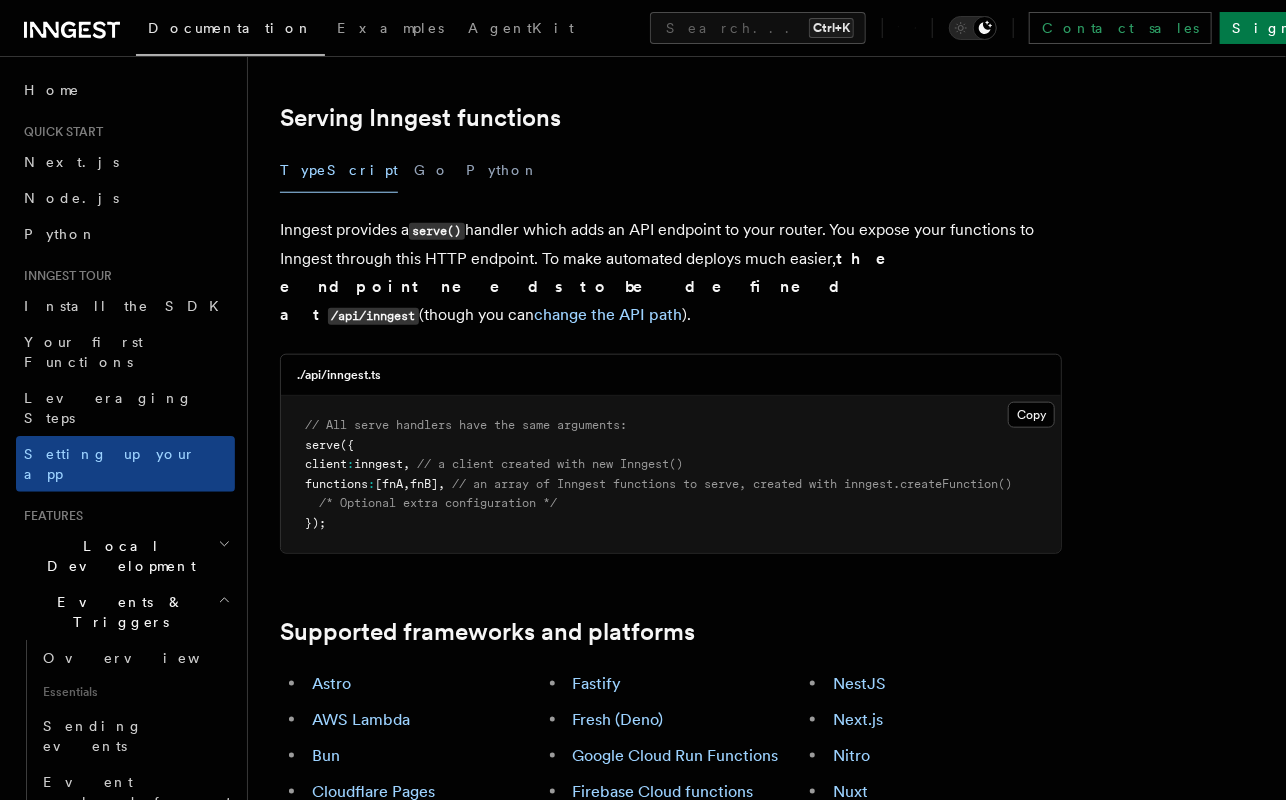 click on "Local Development" at bounding box center [125, 556] 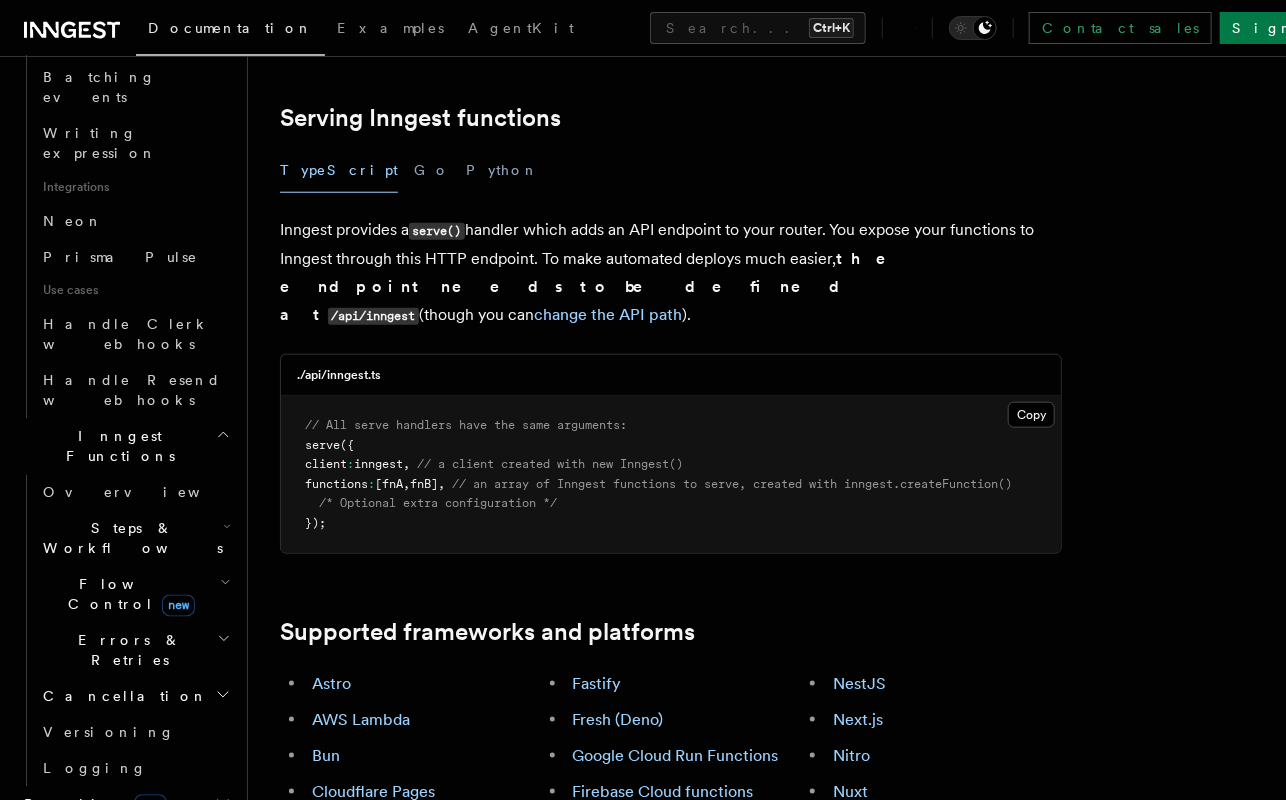 scroll, scrollTop: 1382, scrollLeft: 0, axis: vertical 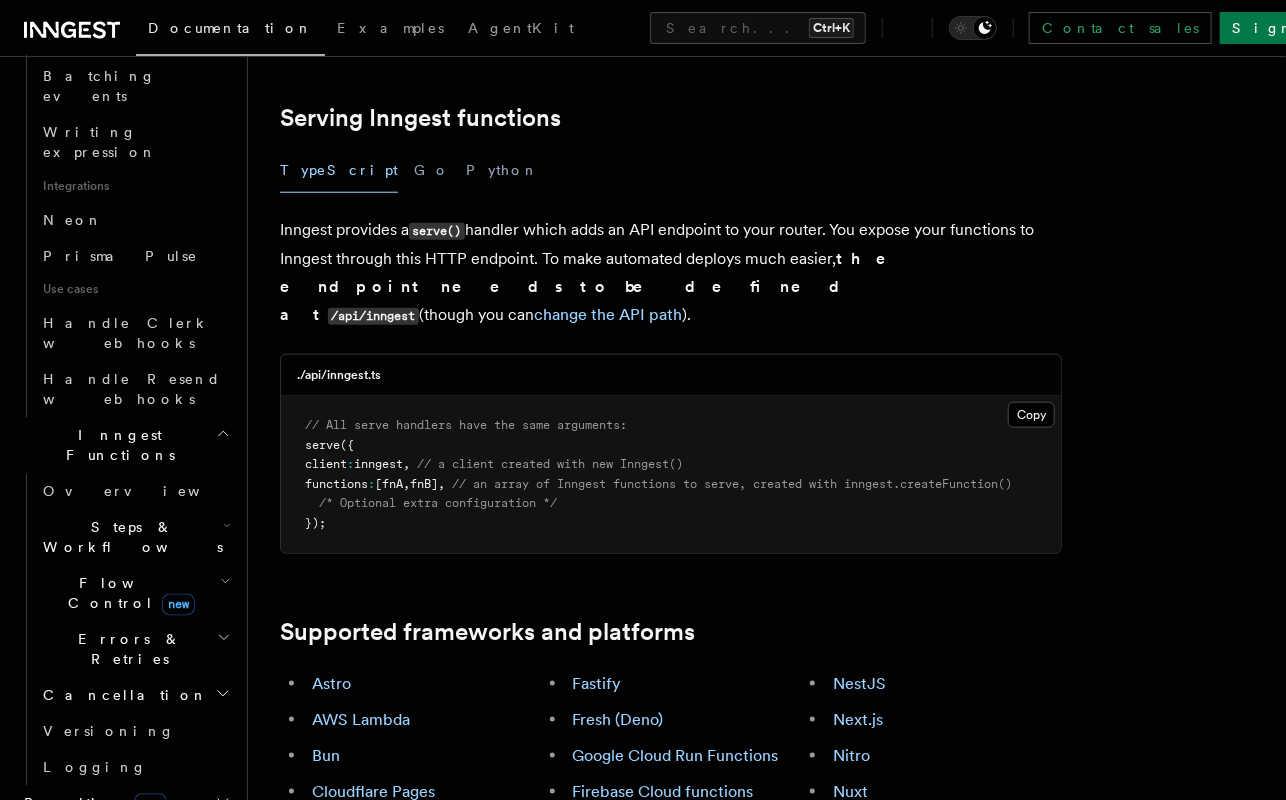 click on "Realtime new" at bounding box center (91, 804) 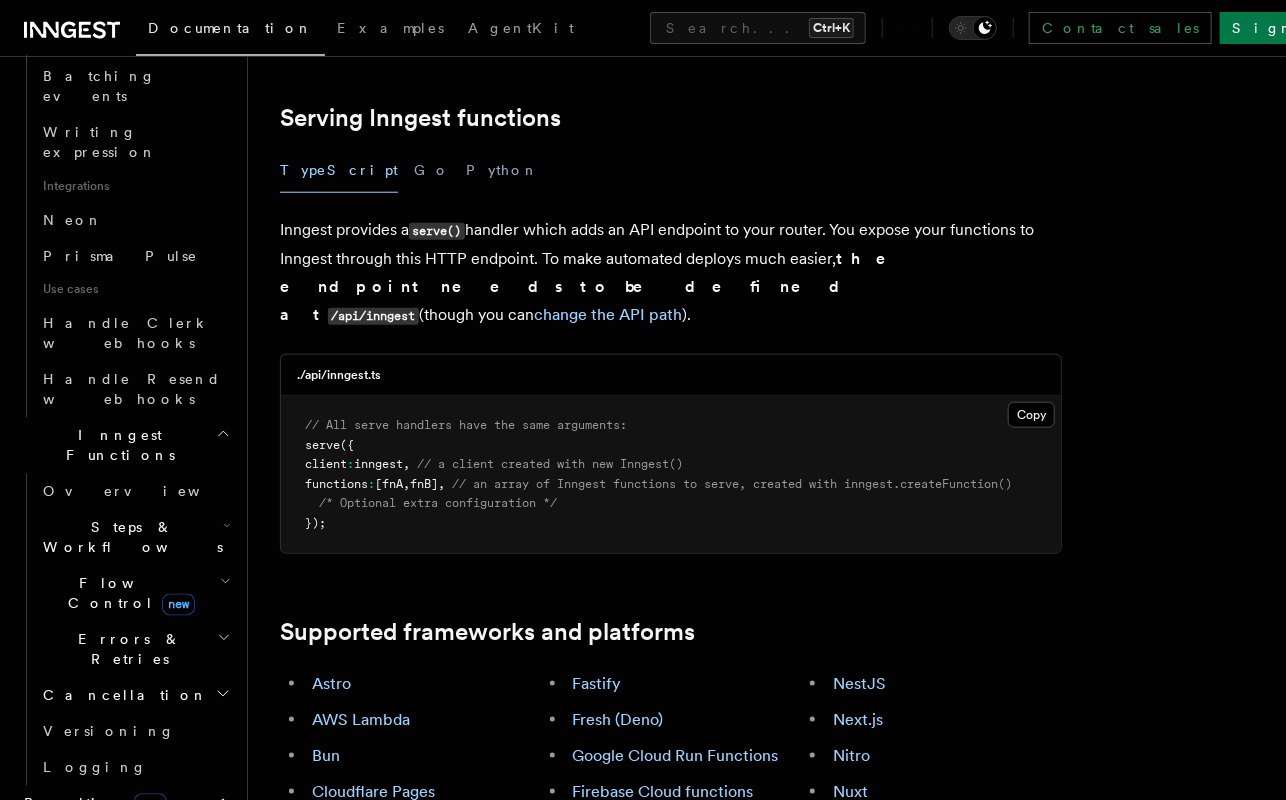 click on "Realtime new" at bounding box center [91, 804] 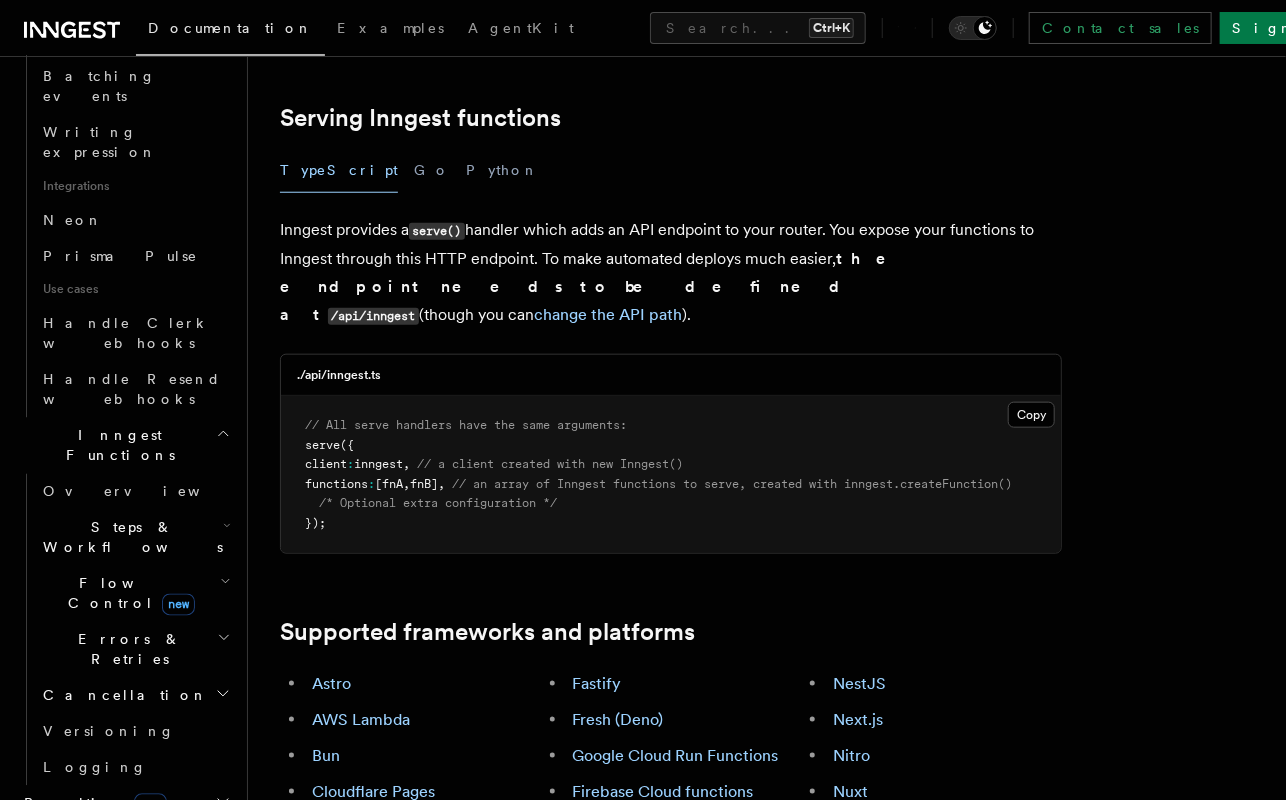 click on "Realtime new" at bounding box center (91, 804) 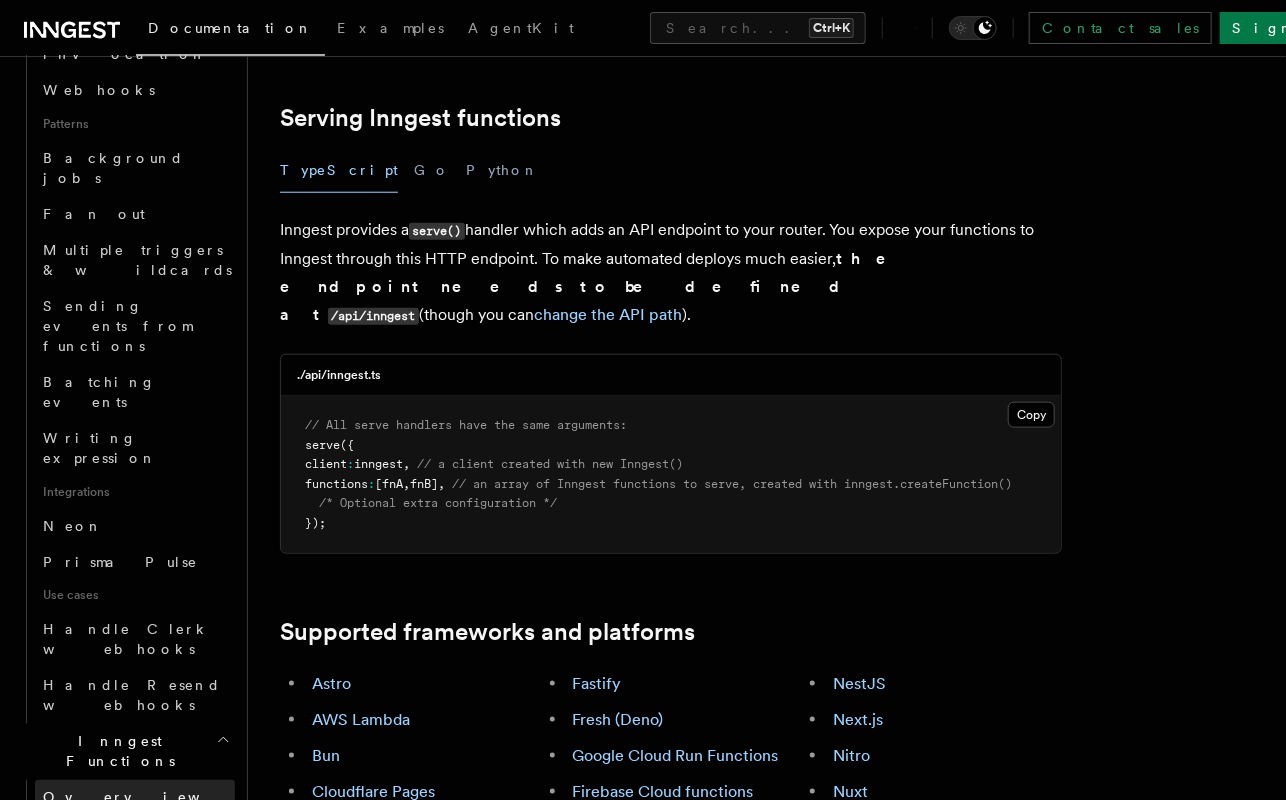 scroll, scrollTop: 1075, scrollLeft: 0, axis: vertical 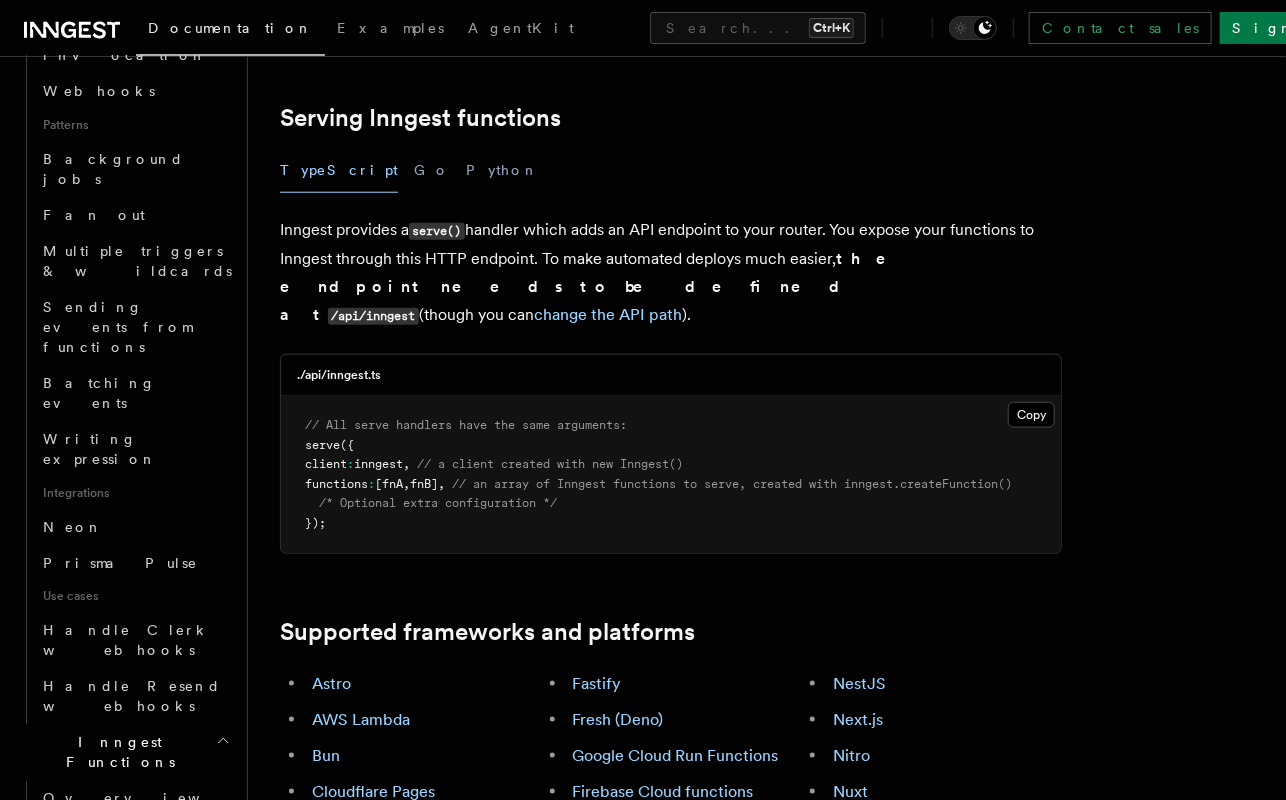 click on "Inngest tour Setting up your Inngest app
With Inngest, you define functions or workflows using the SDK and deploy them to whatever platform or cloud provider you want including including serverless and container runtimes.
For Inngest to remotely execute your functions, you will need to set up a connection between your app and Inngest. This can be done in one of two ways:
serve() Serve your Inngest functions by creating an HTTP endpoint in your application. Ideal for : Serverless platforms like Vercel, Lambda, etc. Adding Inngest to an existing API. Zero changes to your CI/CD pipeline connect() Connect to Inngest's servers using out-bound WebSocket connection. Ideal for : Container runtimes (Kubernetes, Docker, etc.) Latency sensitive applications Horizontal scaling with workers
Inngest functions are portable, so you can migrate between  serve()  and  connect()  as well as cloud providers.
Serving Inngest functions
TypeScript Go Python Inngest provides a  serve() /api/inngest  (though you can  )." at bounding box center (671, 8308) 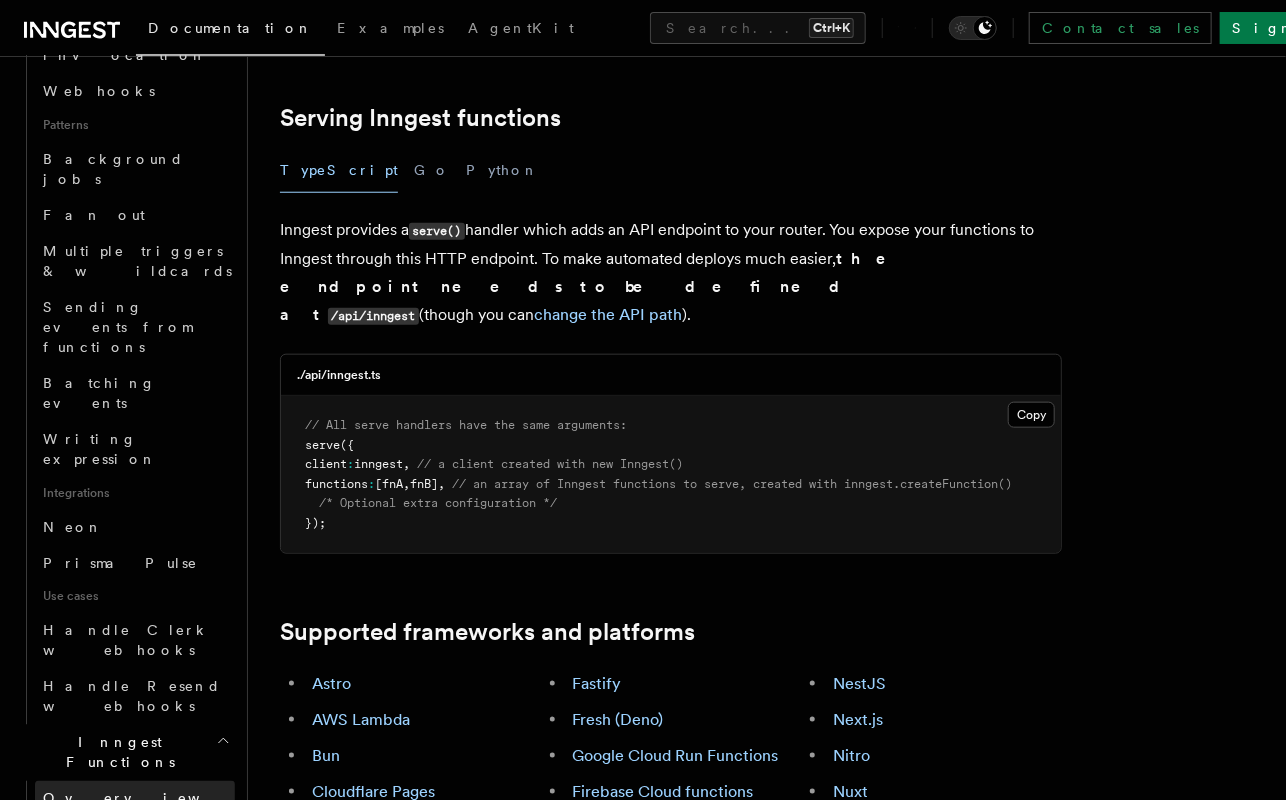 click on "Overview" at bounding box center (135, 799) 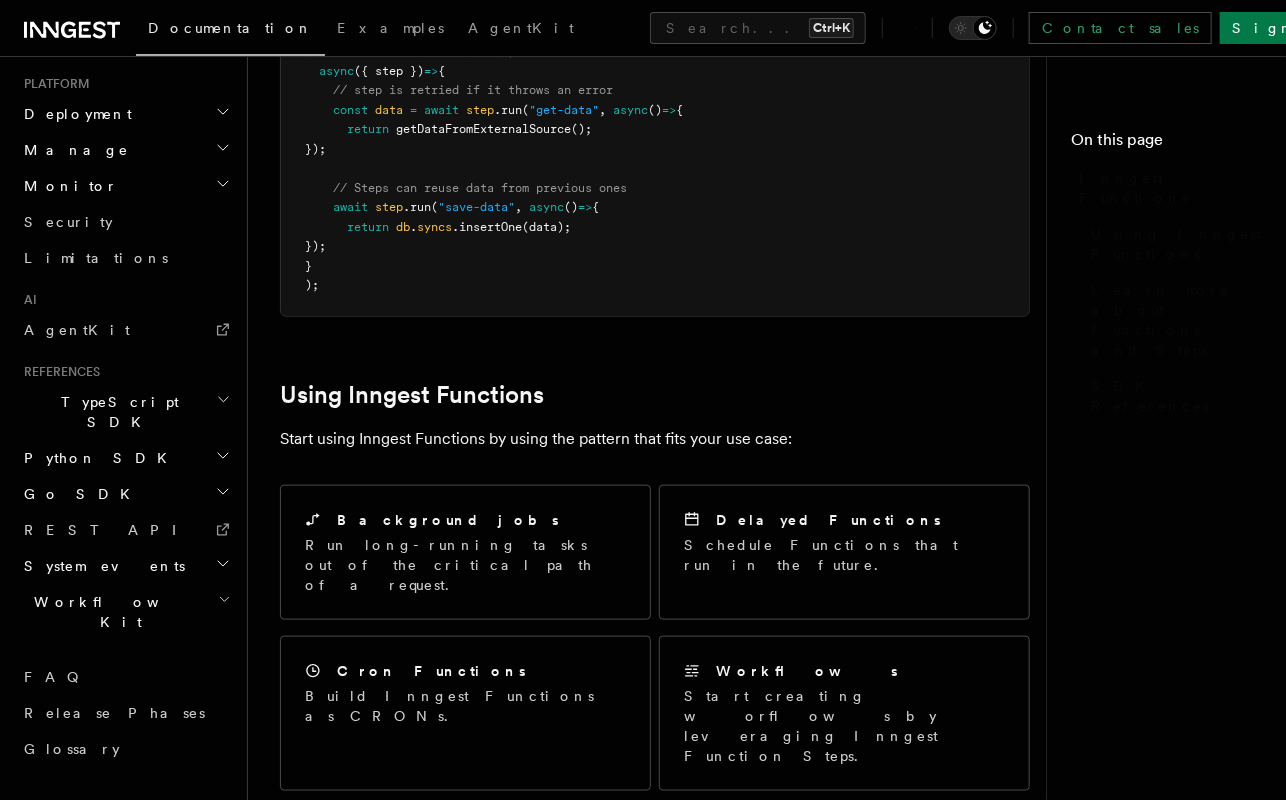 scroll, scrollTop: 800, scrollLeft: 0, axis: vertical 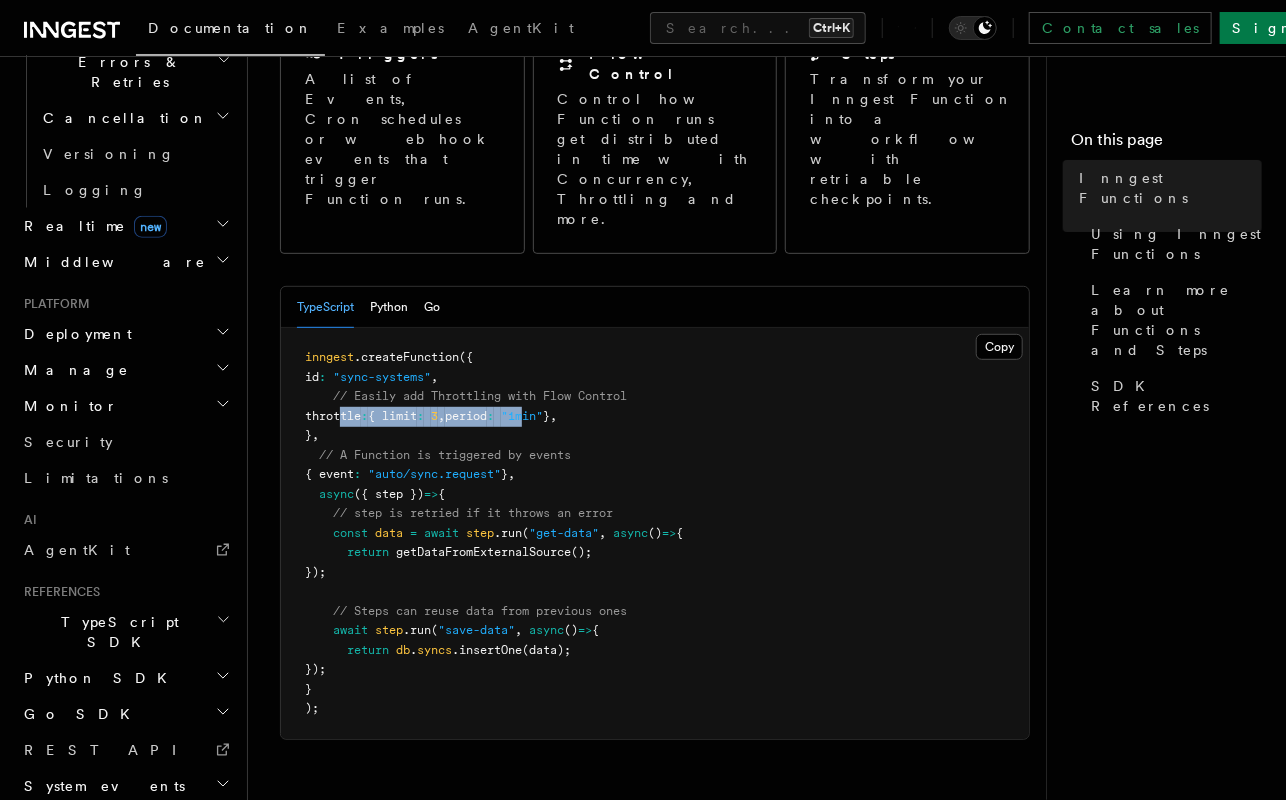 drag, startPoint x: 341, startPoint y: 338, endPoint x: 585, endPoint y: 341, distance: 244.01845 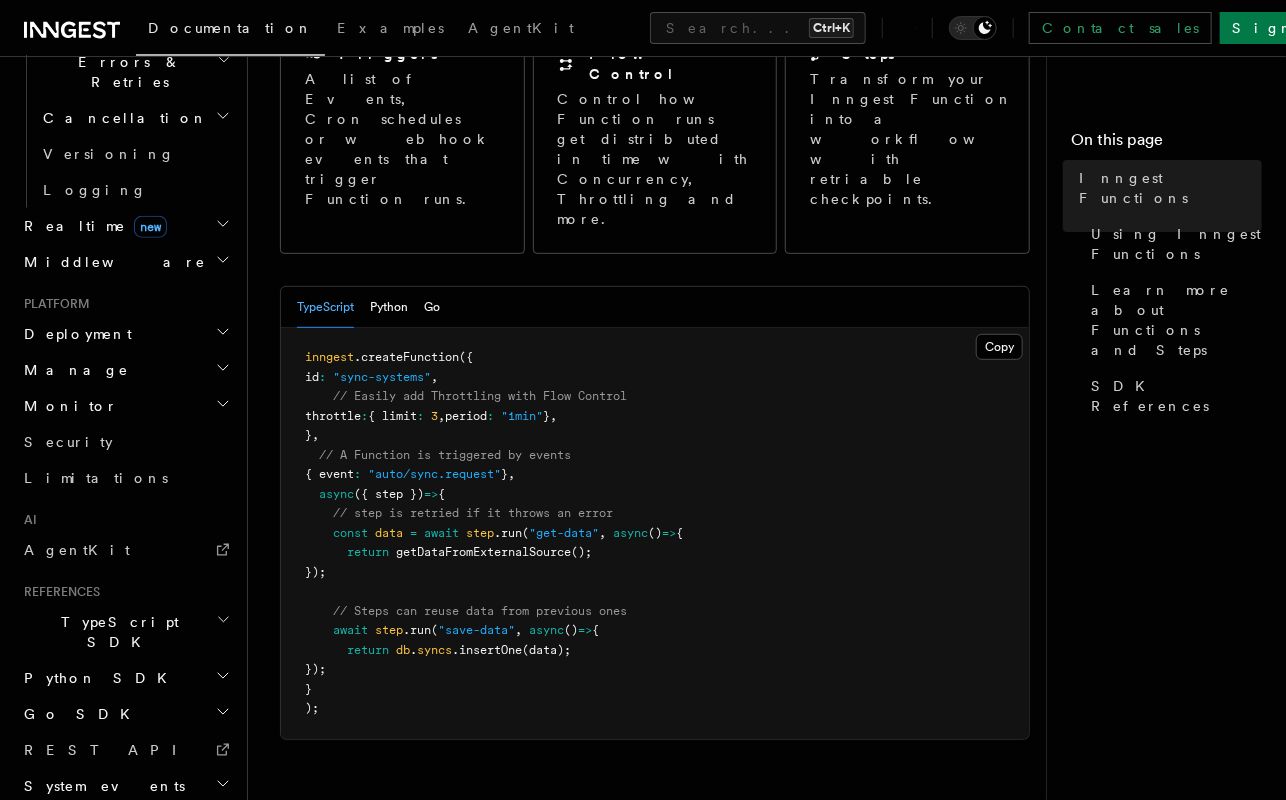 click on ""1min"" at bounding box center (522, 416) 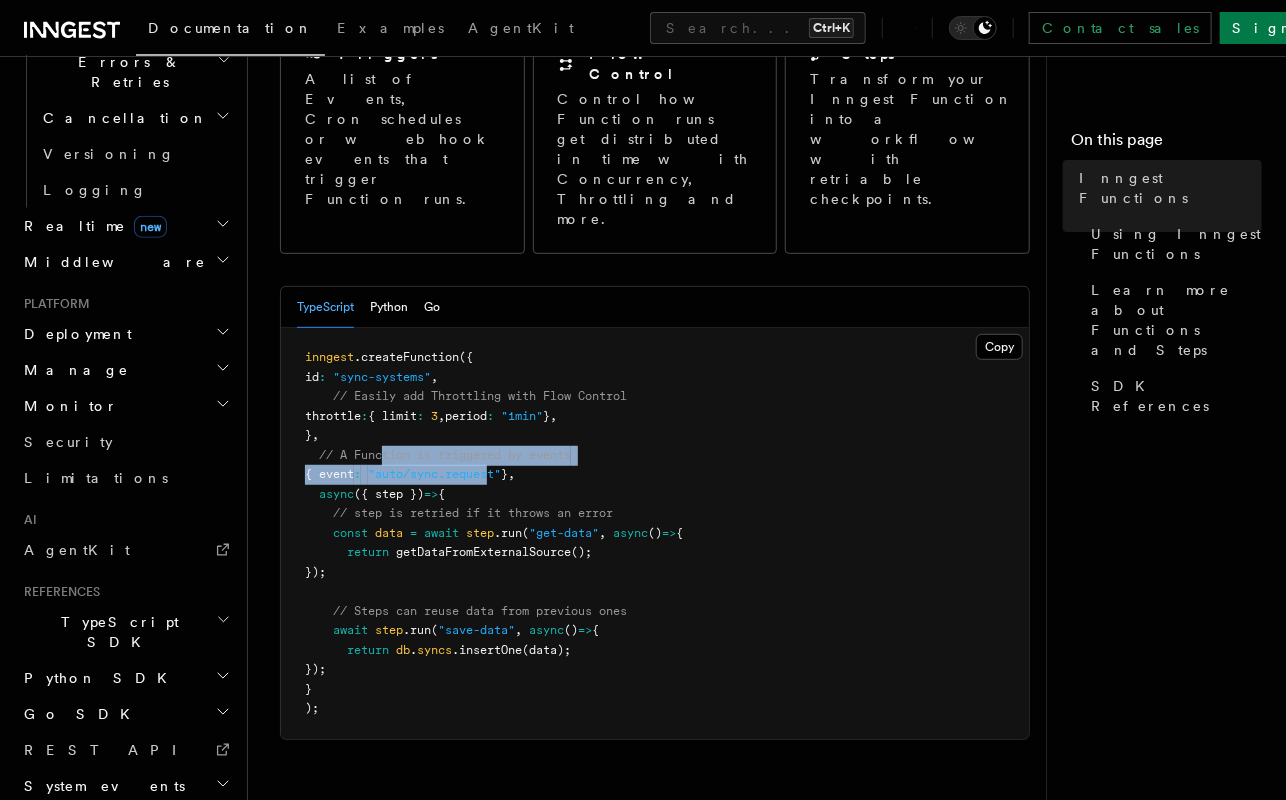 drag, startPoint x: 384, startPoint y: 382, endPoint x: 562, endPoint y: 388, distance: 178.10109 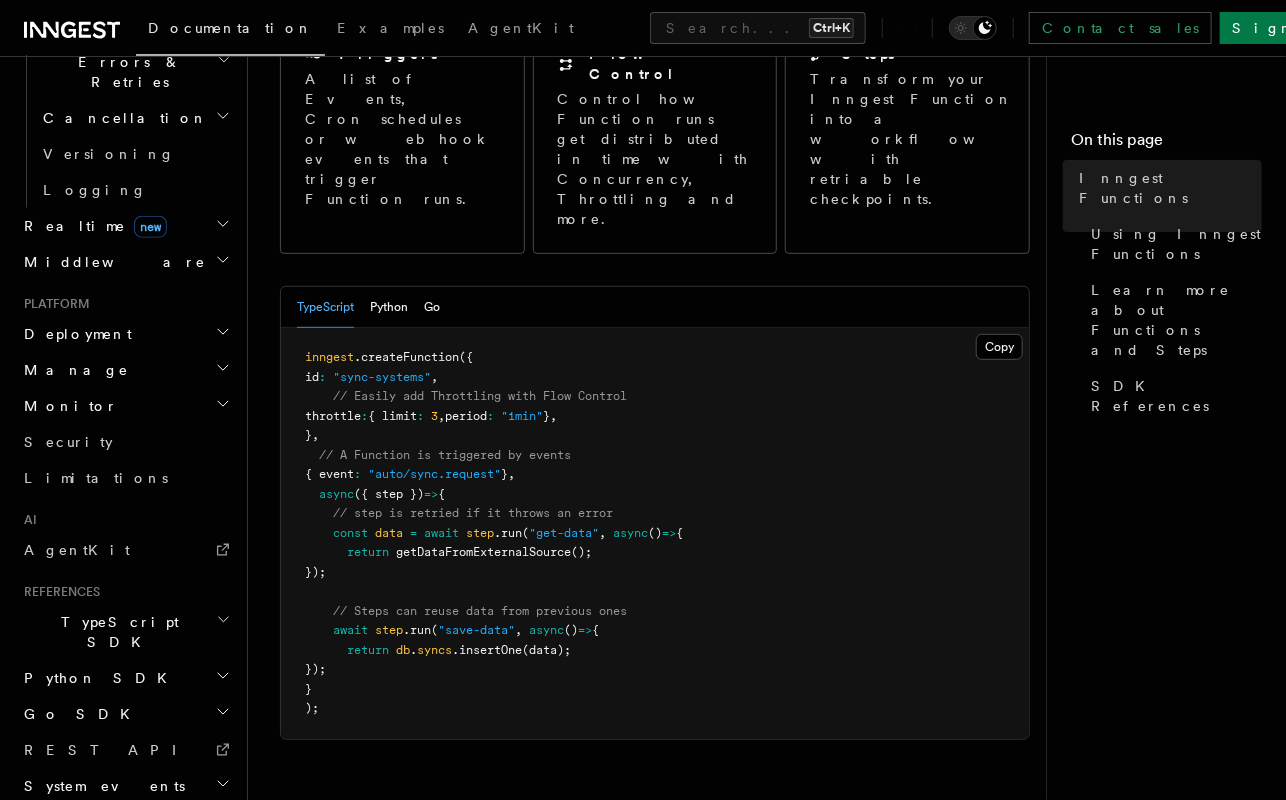 click on "inngest .createFunction ({
id :   "sync-systems" ,
// Easily add Throttling with Flow Control
throttle :  { limit :   3 ,  period :   "1min" } ,
} ,
// A Function is triggered by events
{ event :   "auto/sync.request"  } ,
async  ({ step })  =>  {
// step is retried if it throws an error
const   data   =   await   step .run ( "get-data" ,   async  ()  =>  {
return   getDataFromExternalSource ();
});
// Steps can reuse data from previous ones
await   step .run ( "save-data" ,   async  ()  =>  {
return   db . syncs .insertOne (data);
});
}
);" at bounding box center [655, 533] 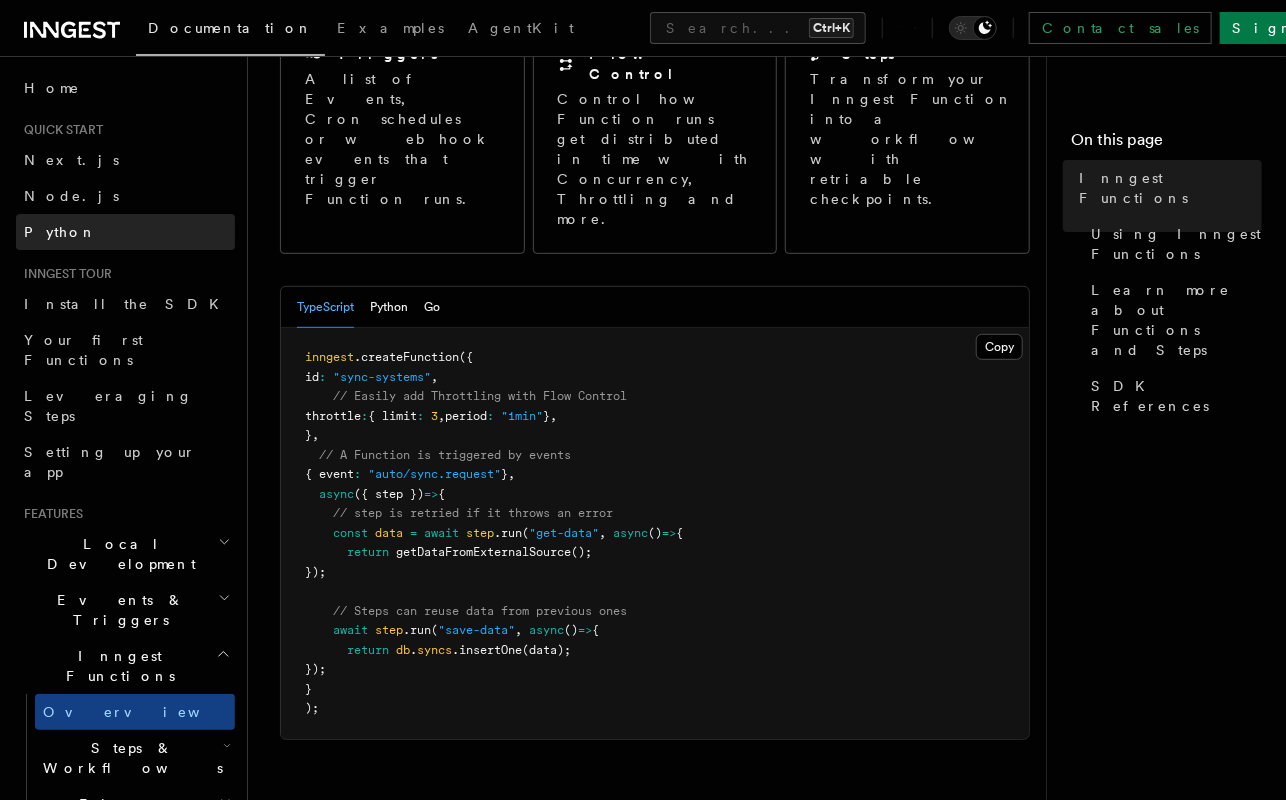 scroll, scrollTop: 0, scrollLeft: 0, axis: both 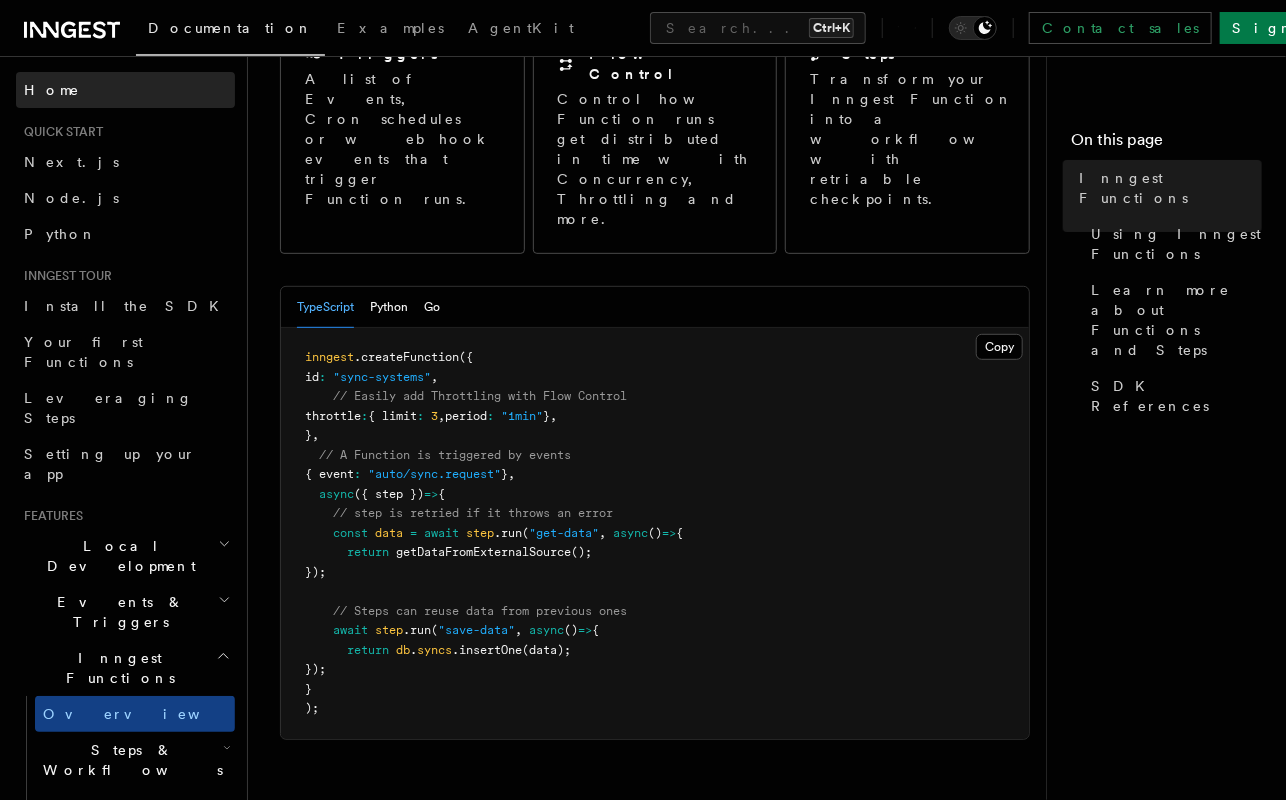 click on "Home" at bounding box center (52, 90) 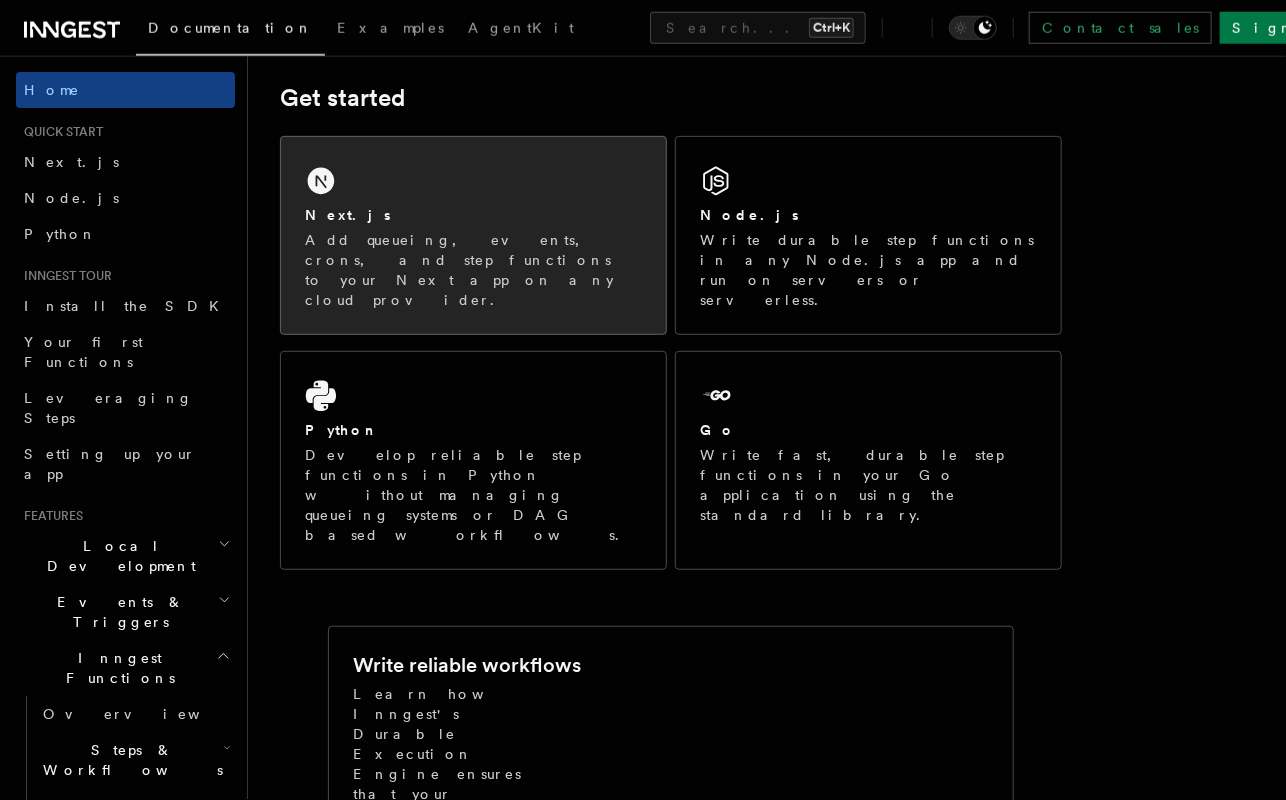 scroll, scrollTop: 281, scrollLeft: 0, axis: vertical 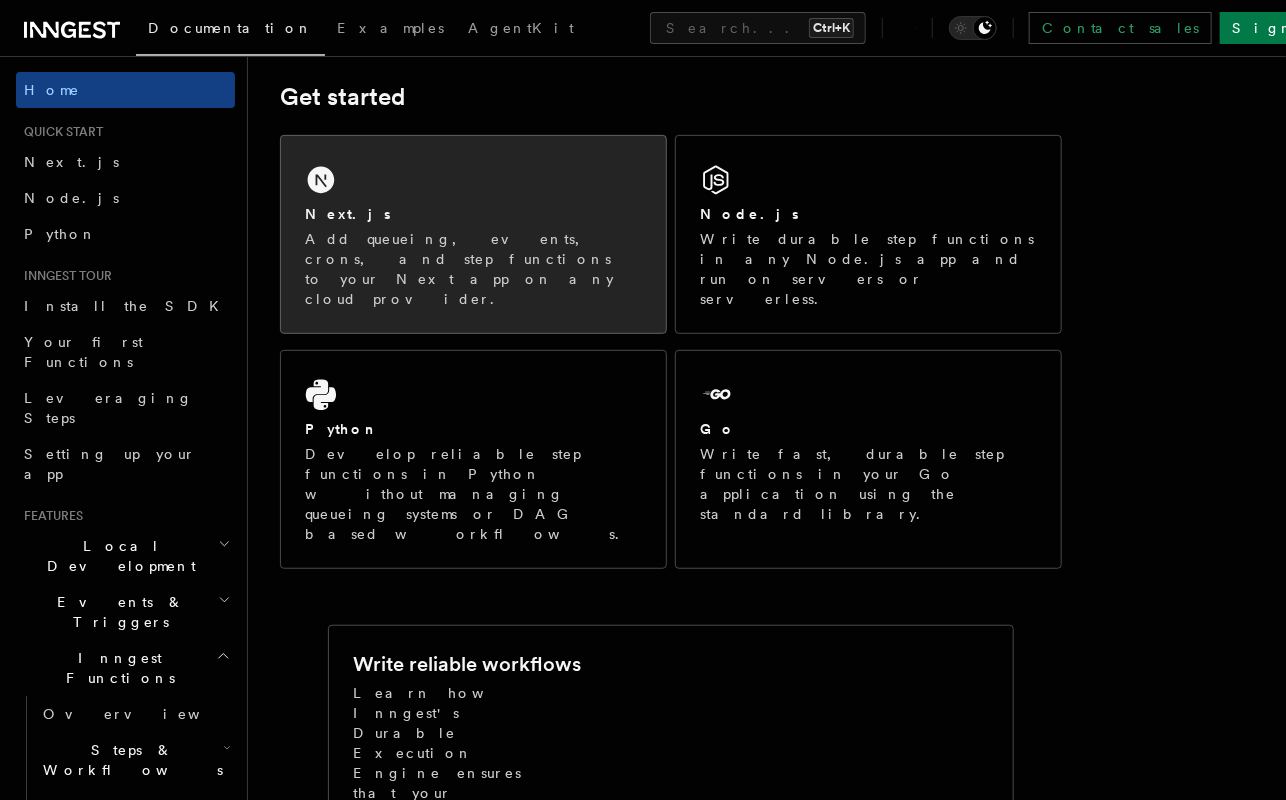 click on "Next.js Add queueing, events, crons, and step functions to your Next app on any cloud provider." at bounding box center [473, 256] 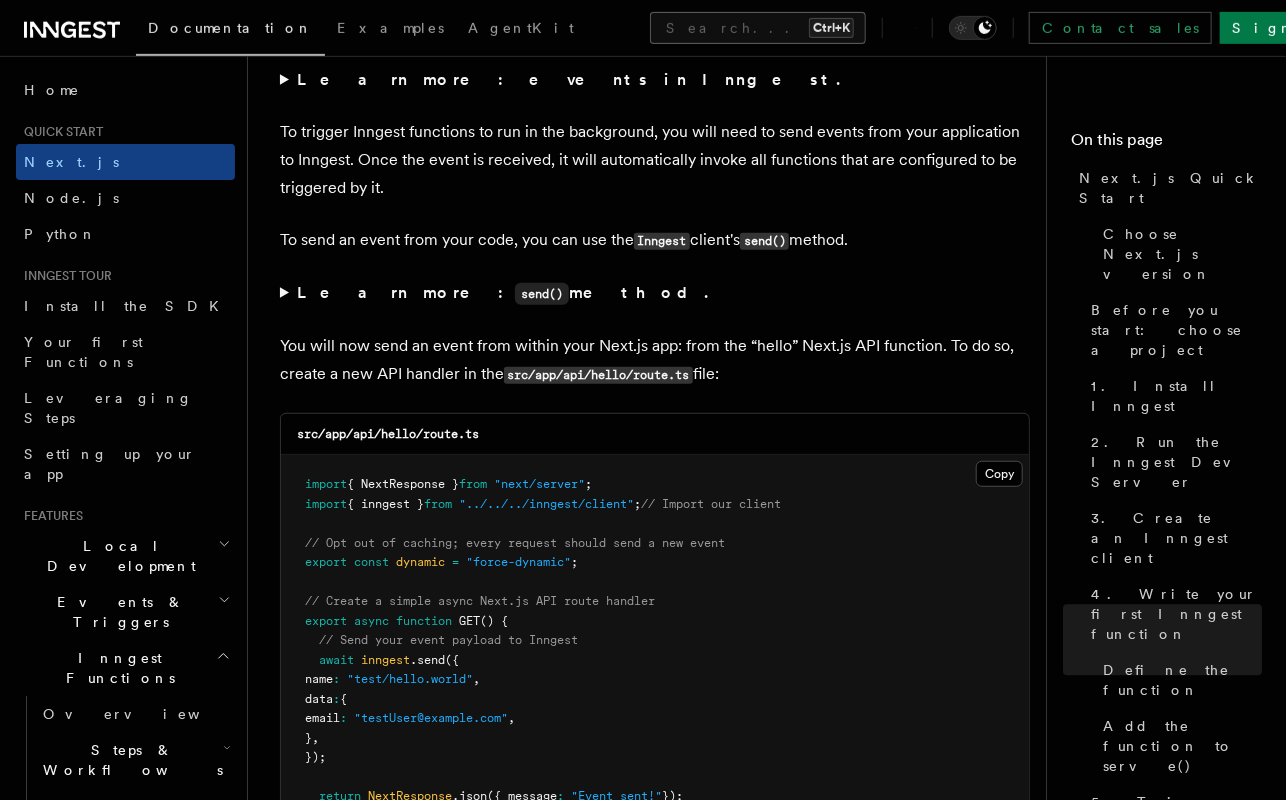 scroll, scrollTop: 9996, scrollLeft: 0, axis: vertical 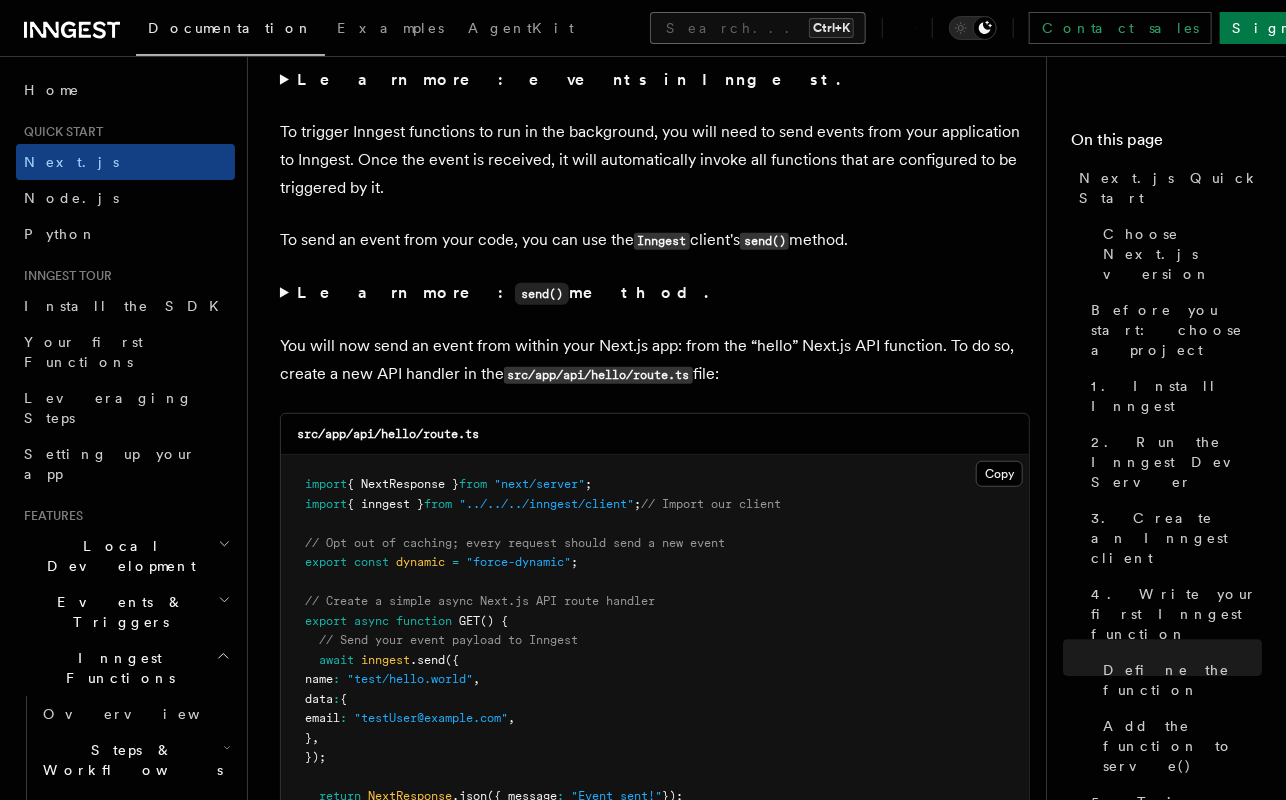 click on "Search... Ctrl+K" at bounding box center (758, 28) 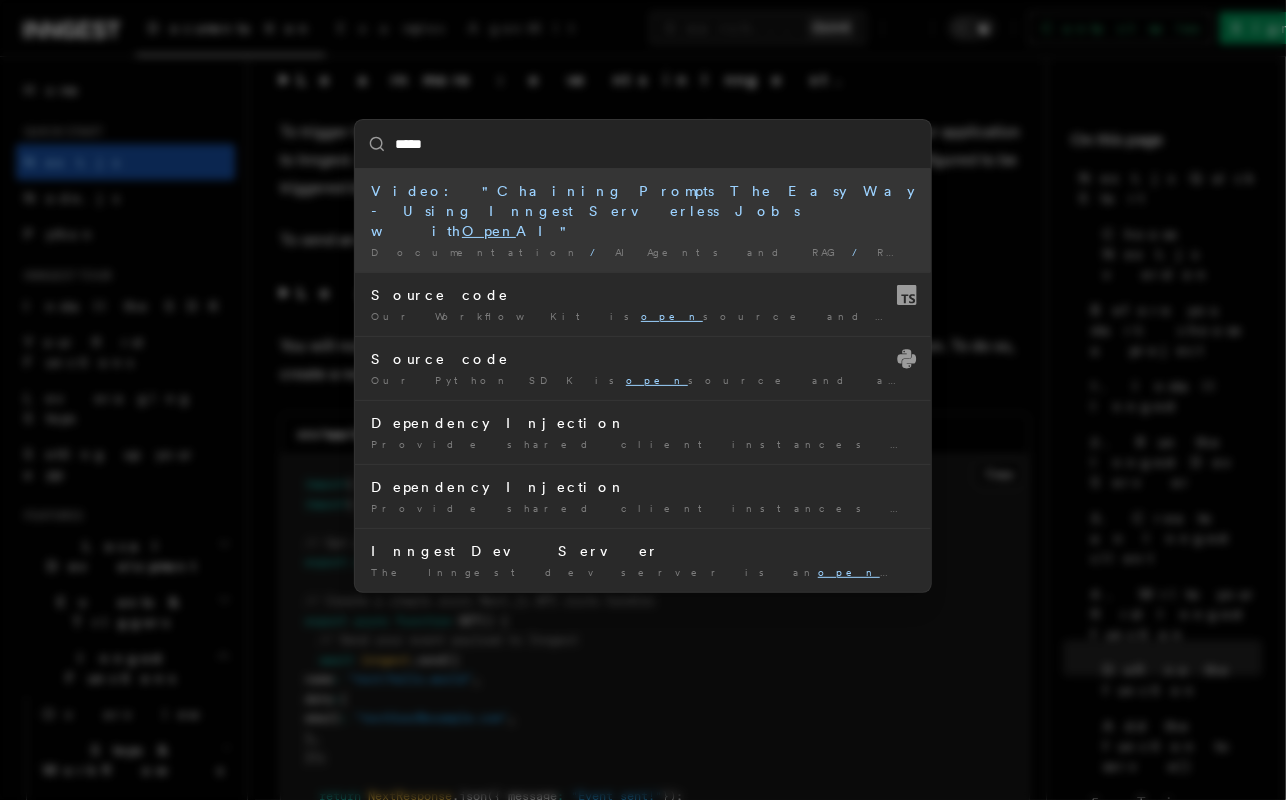 type on "******" 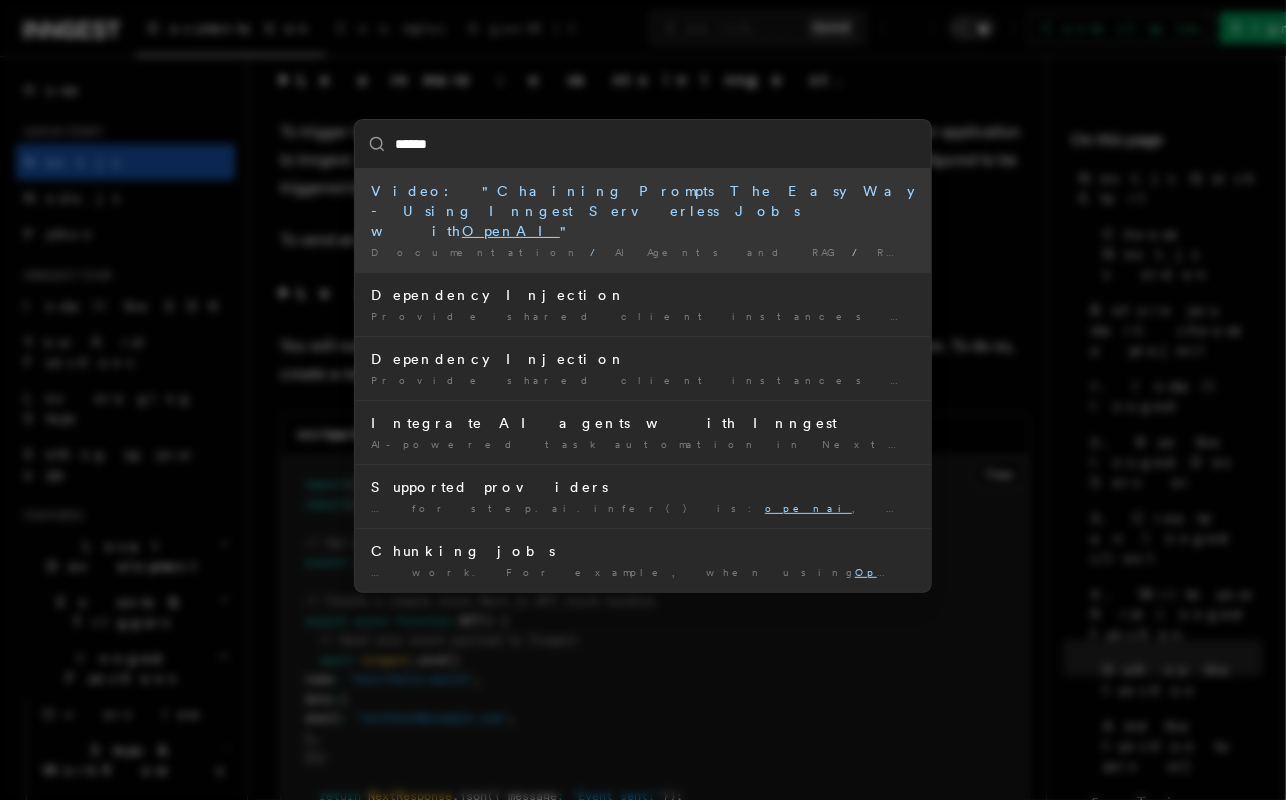 type 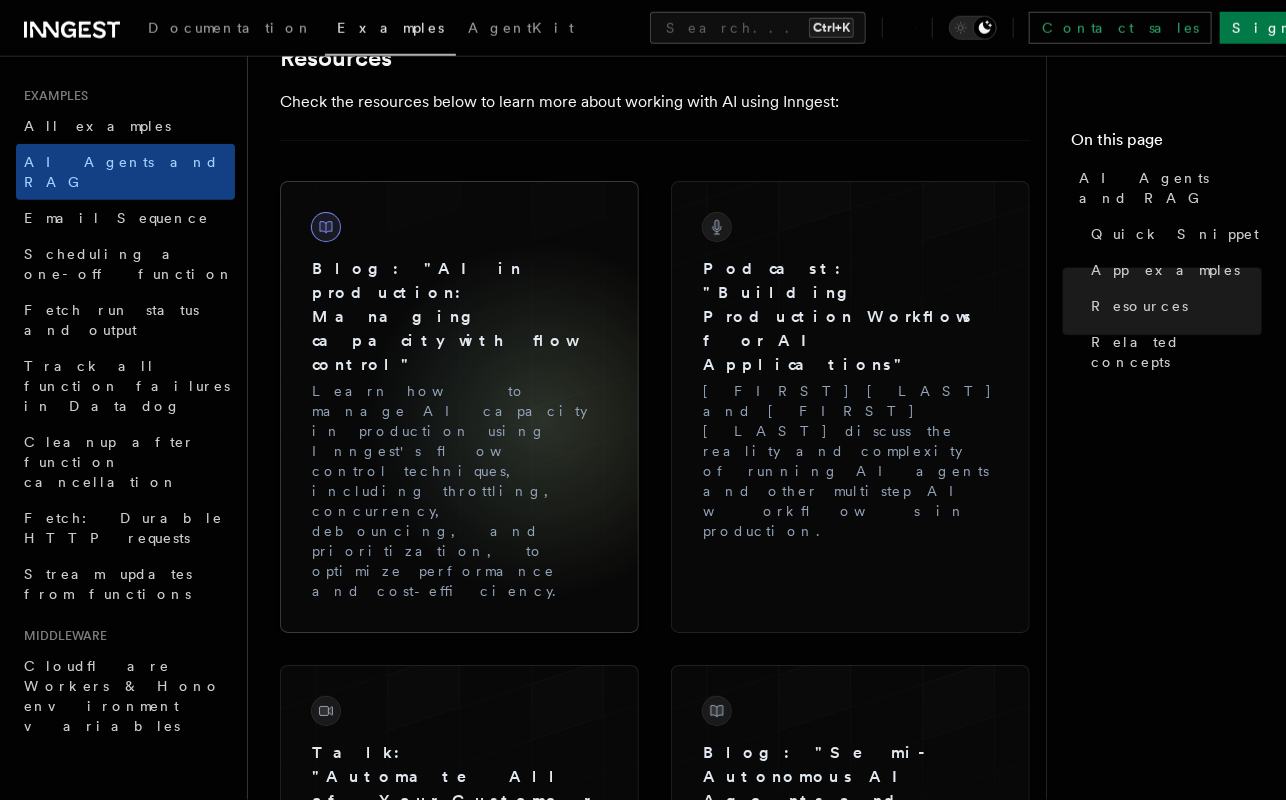 scroll, scrollTop: 2869, scrollLeft: 0, axis: vertical 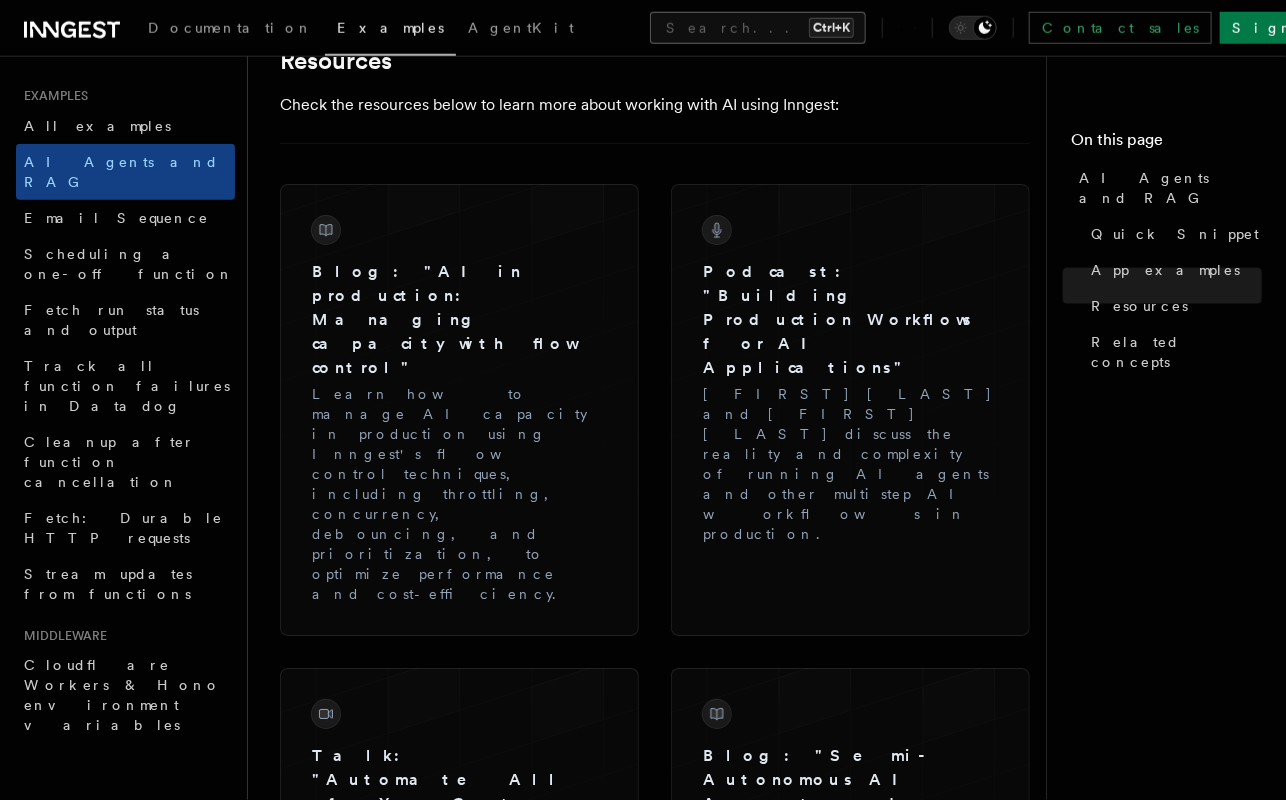 click on "Search... Ctrl+K" at bounding box center (758, 28) 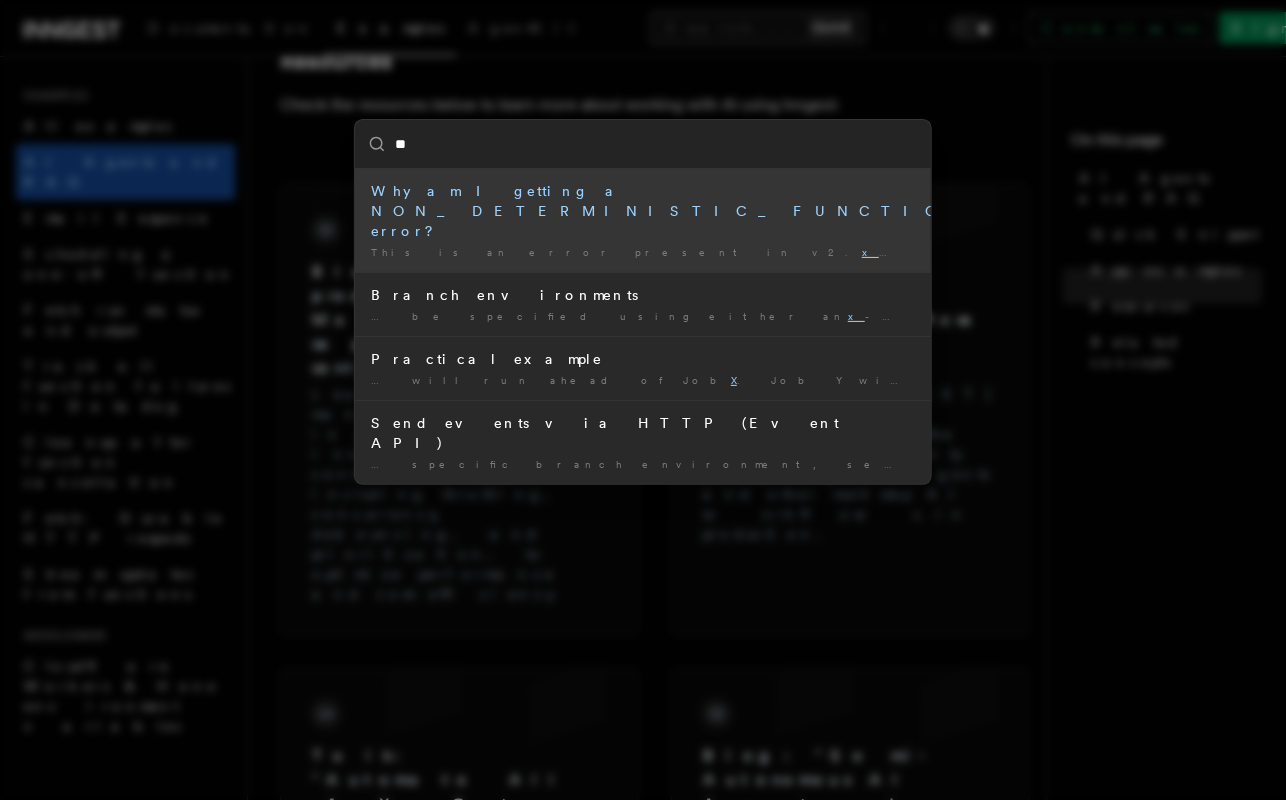 type on "***" 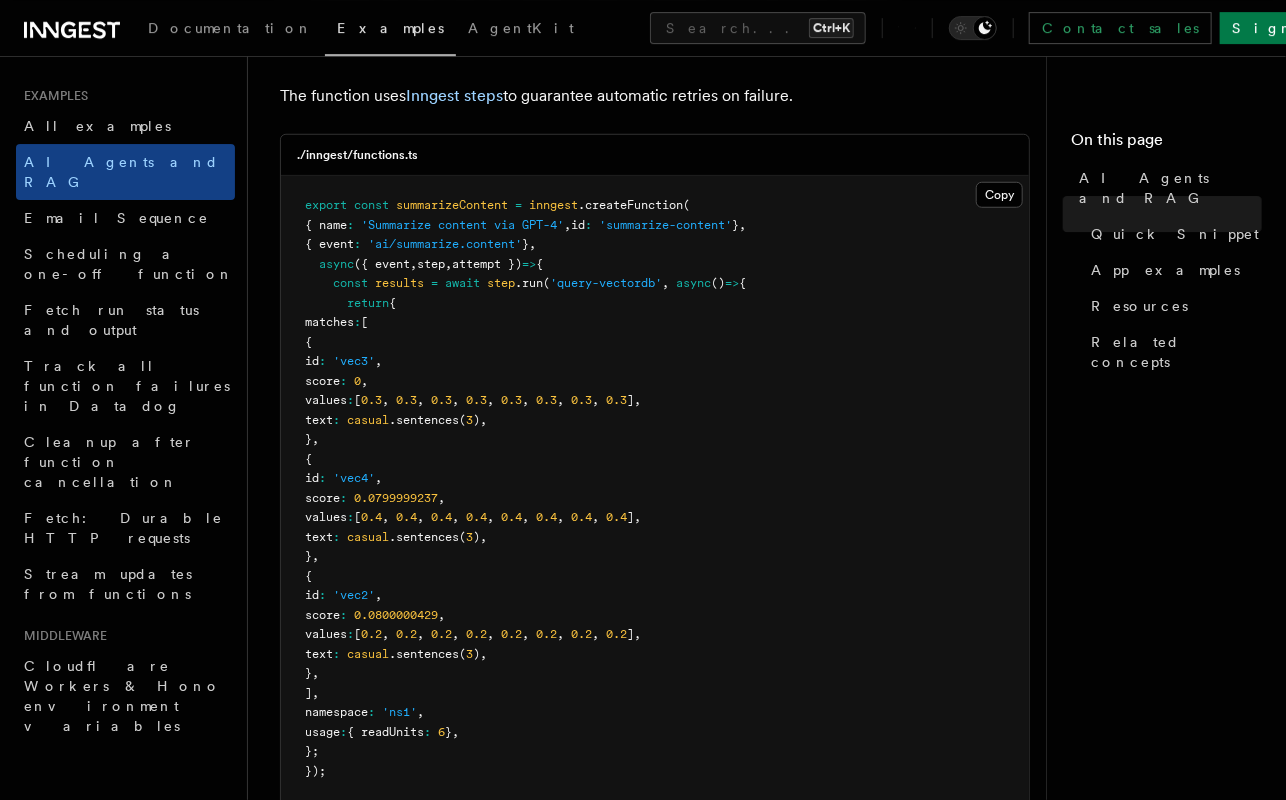 scroll, scrollTop: 563, scrollLeft: 0, axis: vertical 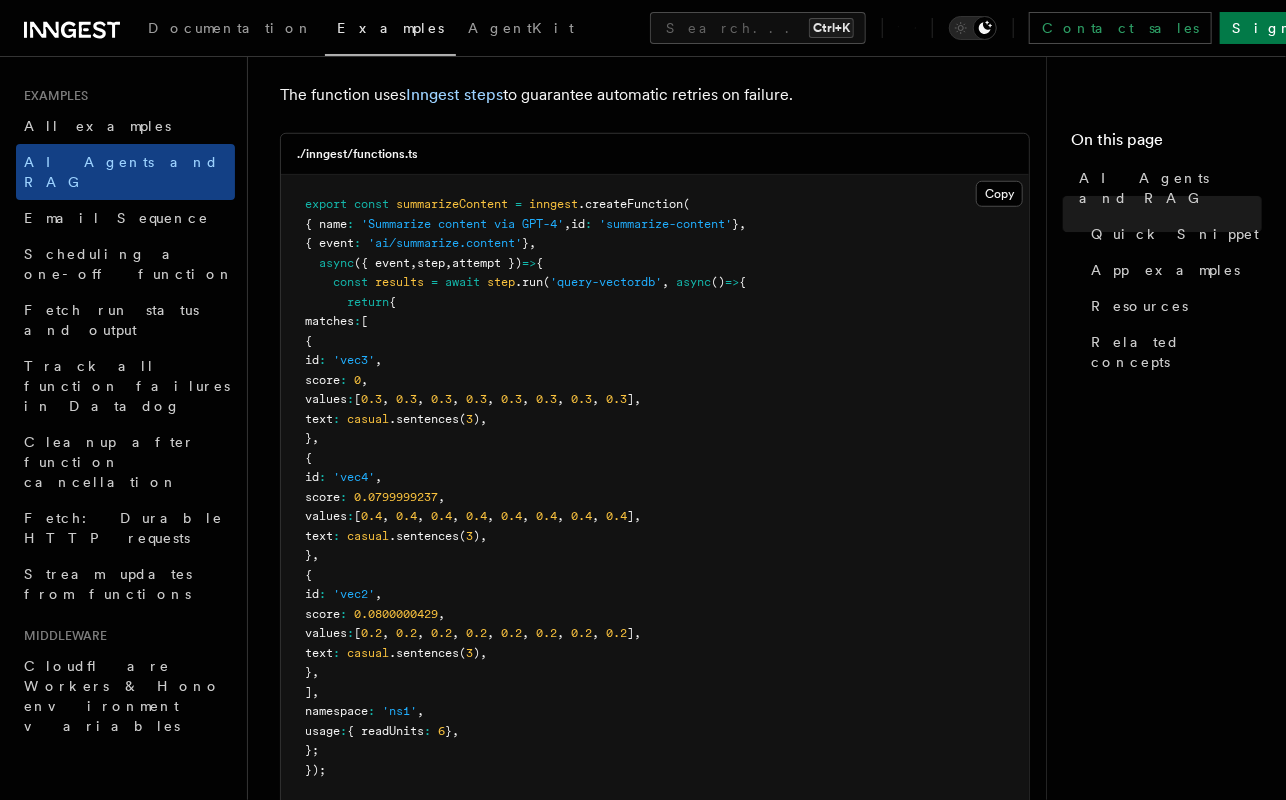 drag, startPoint x: 370, startPoint y: 259, endPoint x: 644, endPoint y: 261, distance: 274.0073 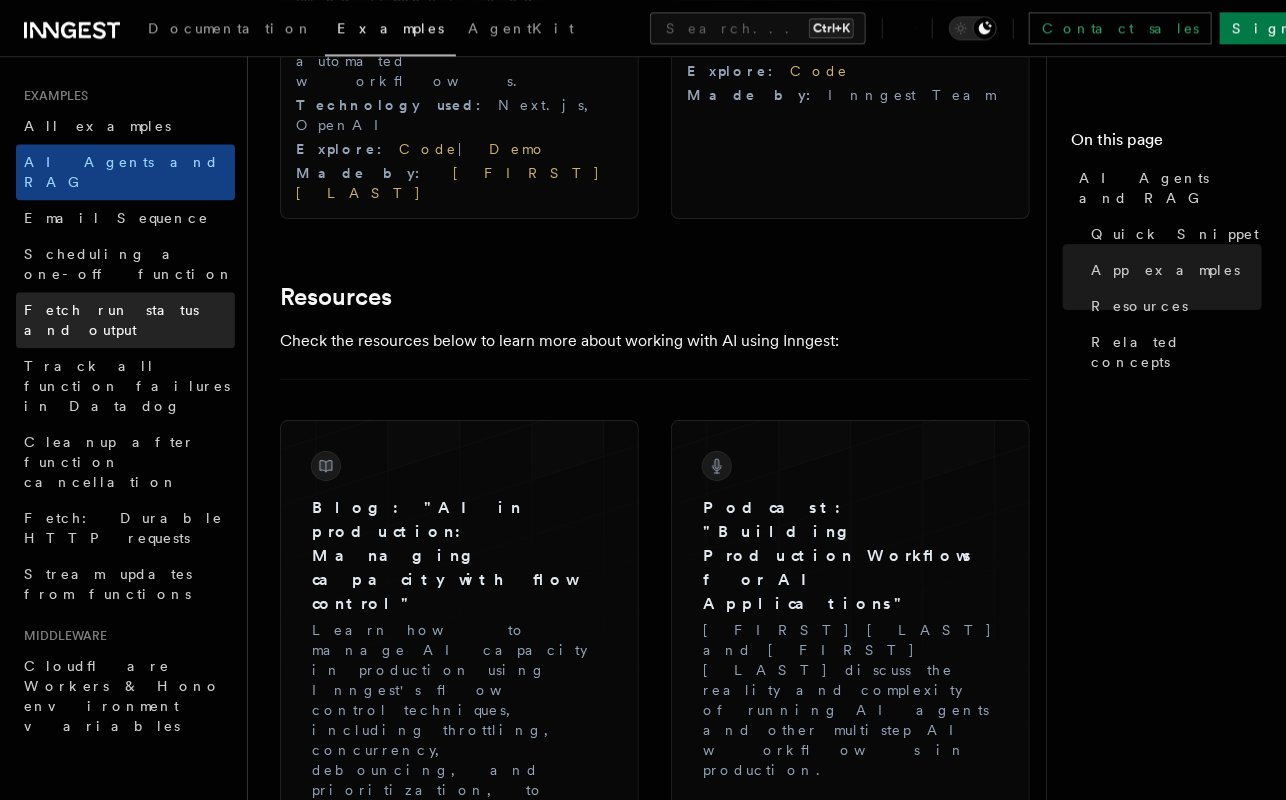 scroll, scrollTop: 2632, scrollLeft: 0, axis: vertical 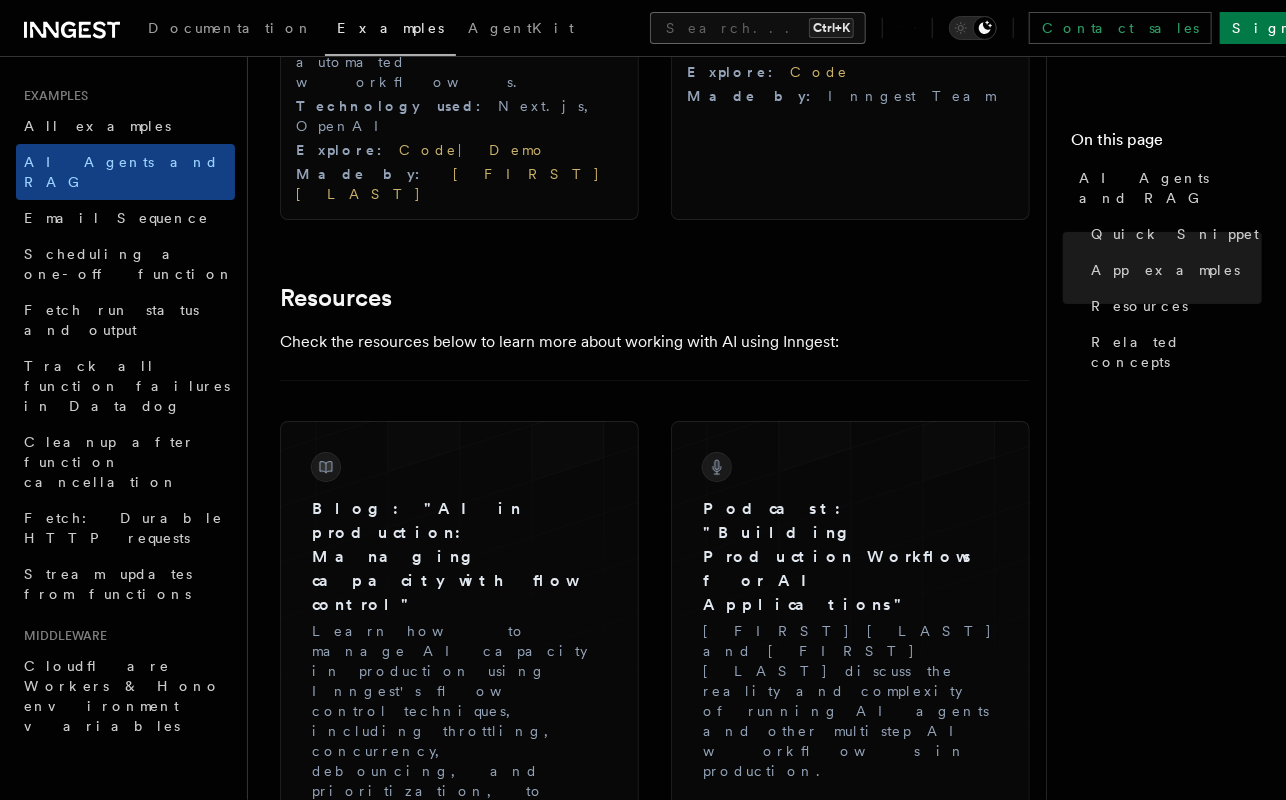 click on "Search... Ctrl+K" at bounding box center (758, 28) 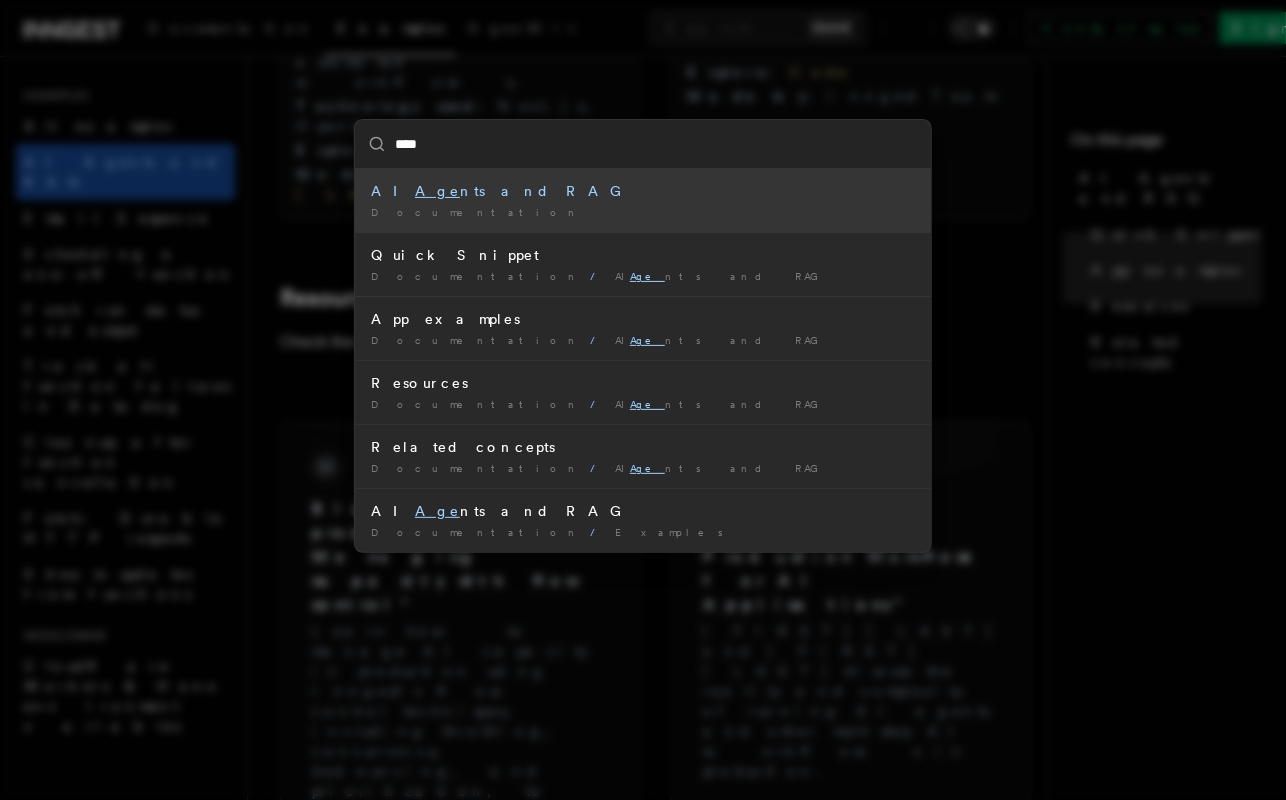 type on "*****" 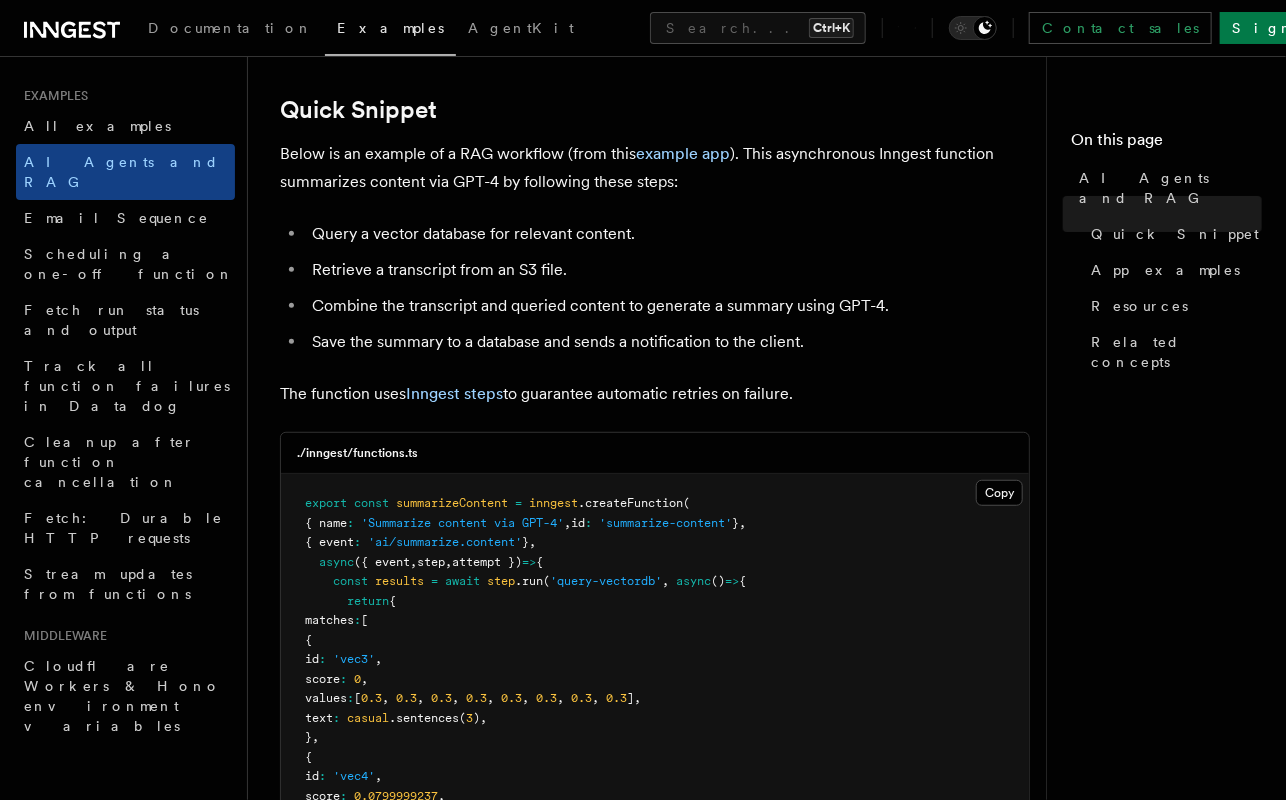 scroll, scrollTop: 264, scrollLeft: 0, axis: vertical 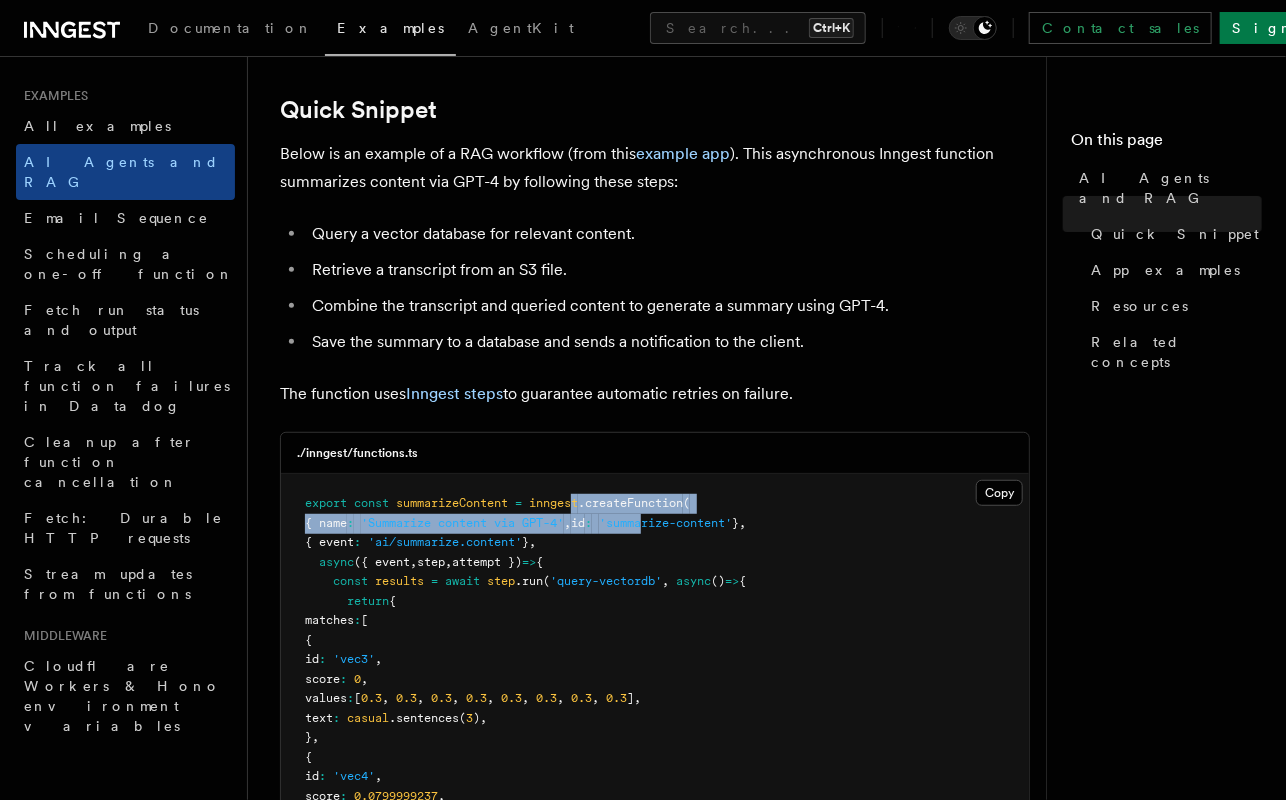 drag, startPoint x: 576, startPoint y: 497, endPoint x: 682, endPoint y: 519, distance: 108.25895 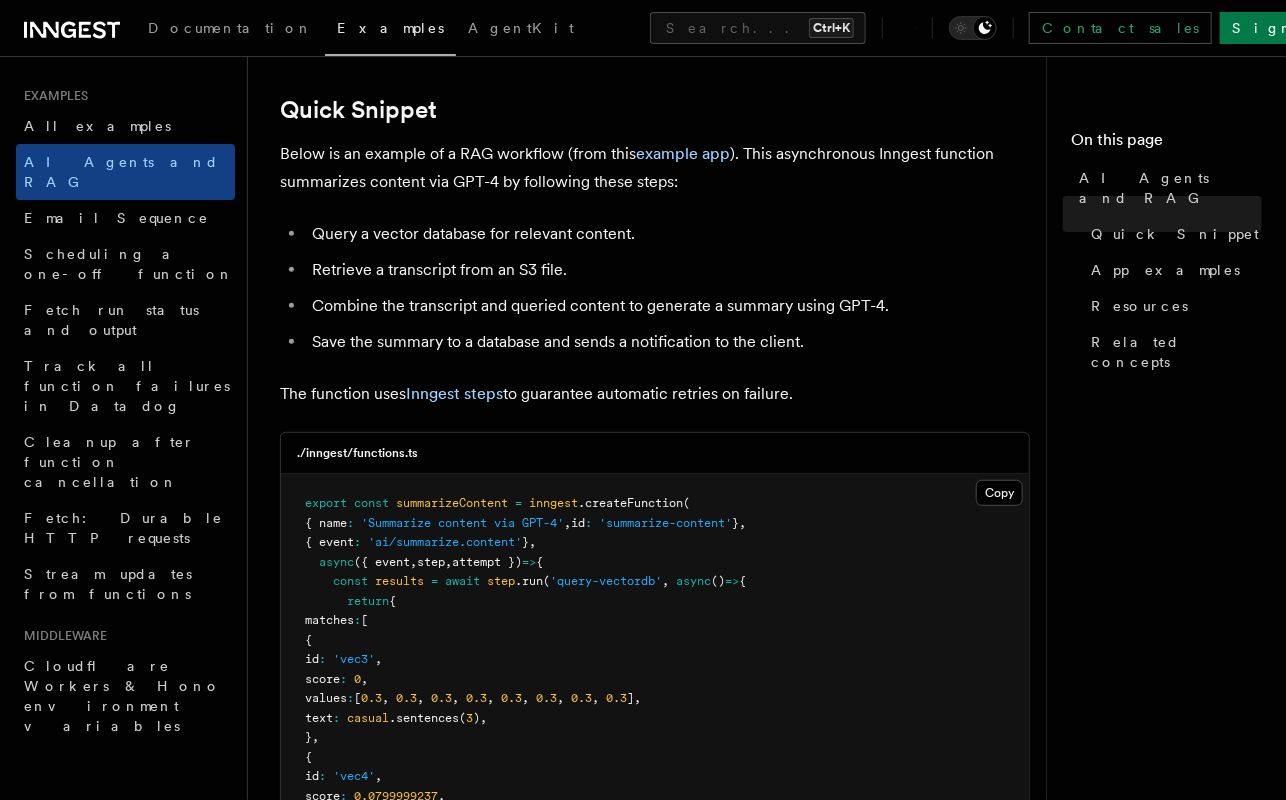 drag, startPoint x: 683, startPoint y: 520, endPoint x: 694, endPoint y: 531, distance: 15.556349 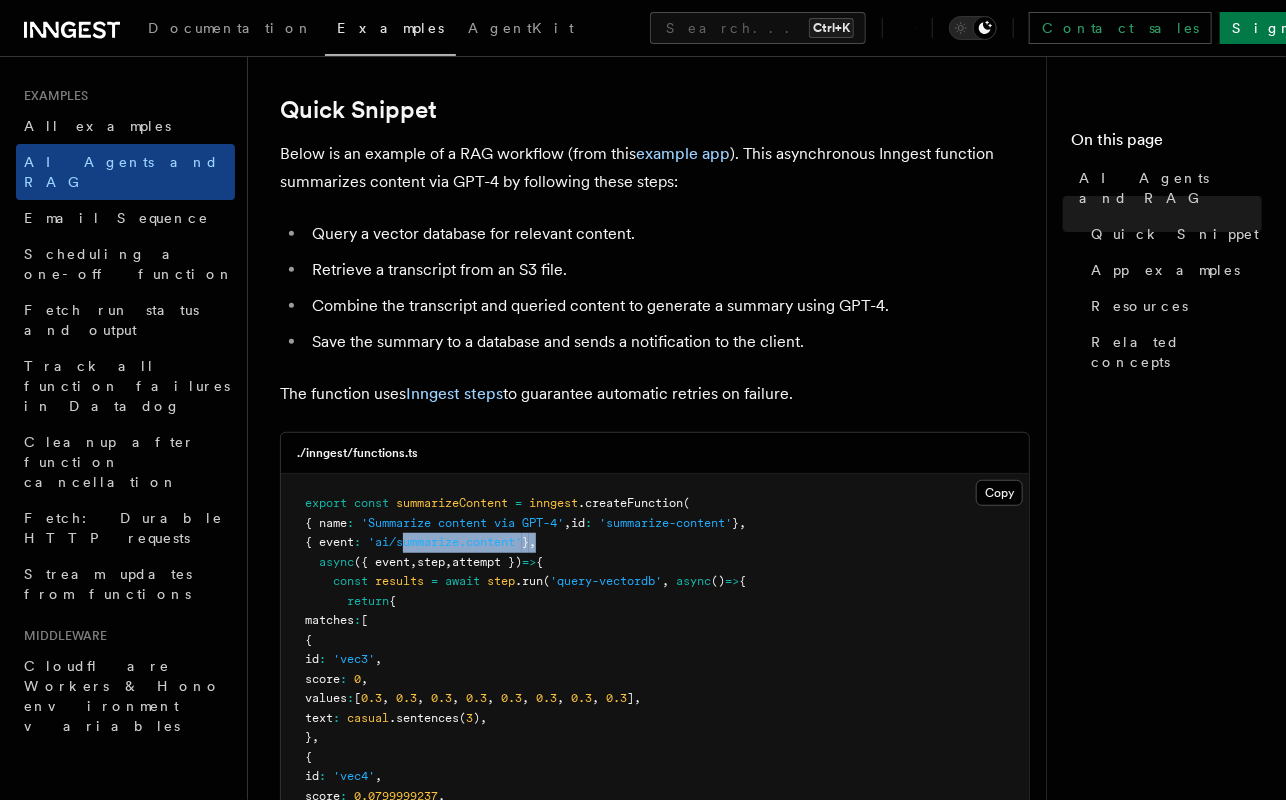 drag, startPoint x: 455, startPoint y: 538, endPoint x: 647, endPoint y: 549, distance: 192.31485 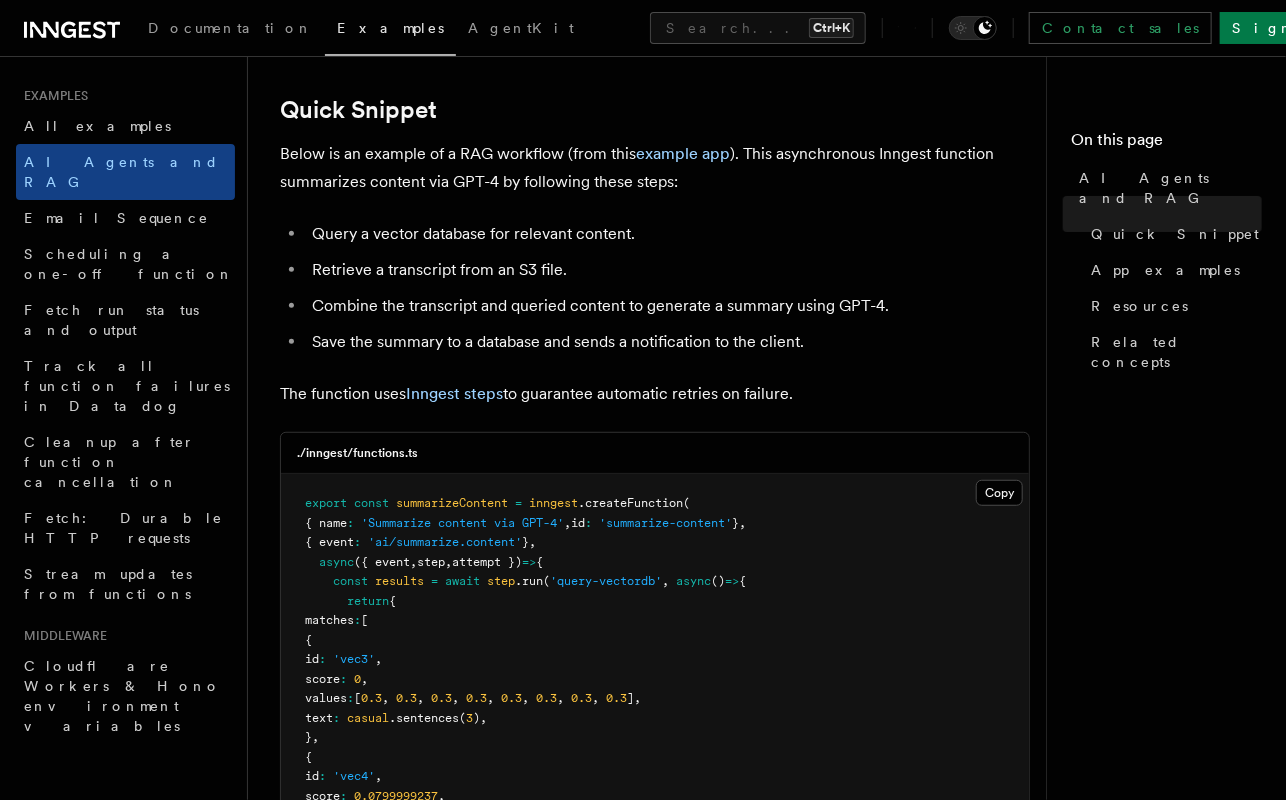 click on "export   const   summarizeContent   =   inngest .createFunction (
{ name :   'Summarize content via GPT-4' ,  id :   'summarize-content'  } ,
{ event :   'ai/summarize.content'  } ,
async  ({ event ,  step ,  attempt })  =>  {
const   results   =   await   step .run ( 'query-vectordb' ,   async  ()  =>  {
return  {
matches :  [
{
id :   'vec3' ,
score :   0 ,
values :  [ 0.3 ,   0.3 ,   0.3 ,   0.3 ,   0.3 ,   0.3 ,   0.3 ,   0.3 ] ,
text :   casual .sentences ( 3 ) ,
} ,
{
id :   'vec4' ,
score :   0.0799999237 ,
values :  [ 0.4 ,   0.4 ,   0.4 ,   0.4 ,   0.4 ,   0.4 ,   0.4 ,   0.4 ] ,
text :   casual .sentences ( 3 ) ,
} ,
{
id :   'vec2' ,
score :   0.0800000429 ,
values :  [ 0.2 ,   0.2 ,   0.2 ,   0.2 ,   0.2 ,   0.2 ,   0.2 ,   0.2 ] ,
:   casual ( 3" at bounding box center (655, 1147) 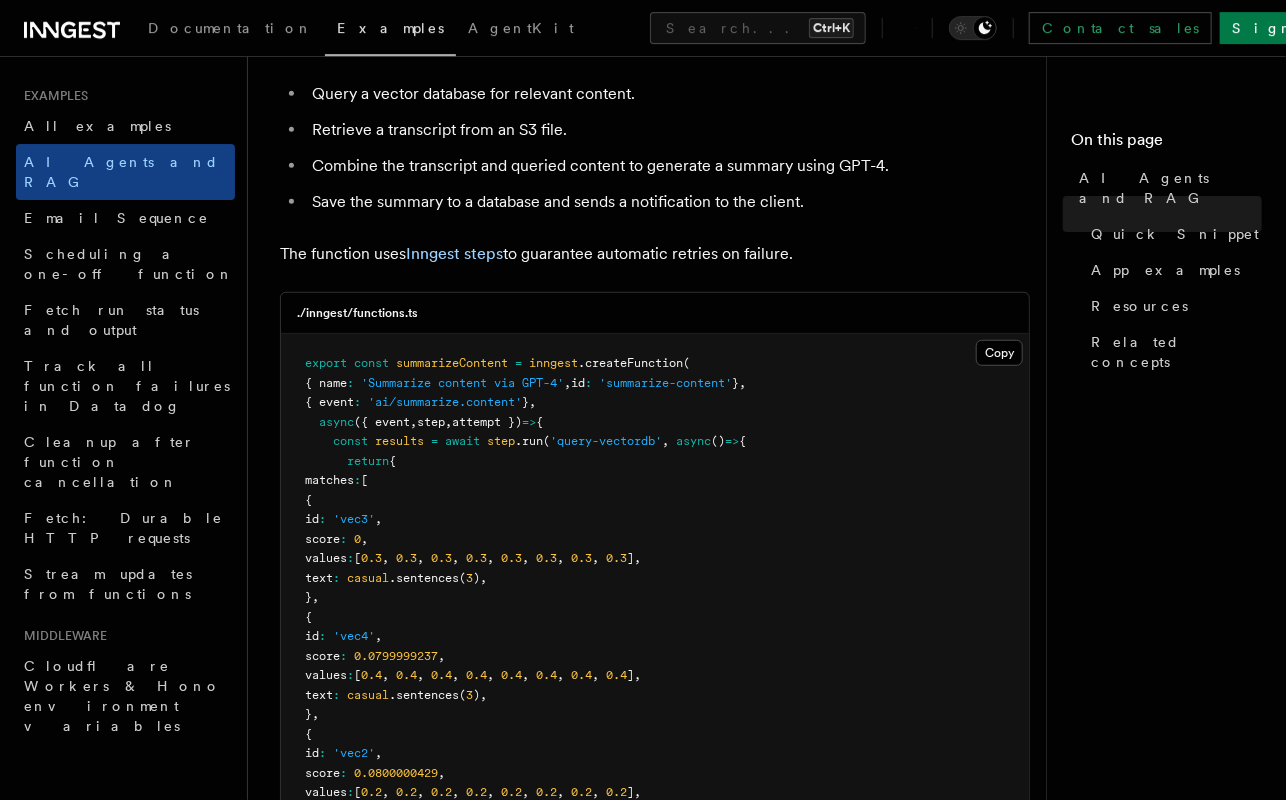 scroll, scrollTop: 404, scrollLeft: 0, axis: vertical 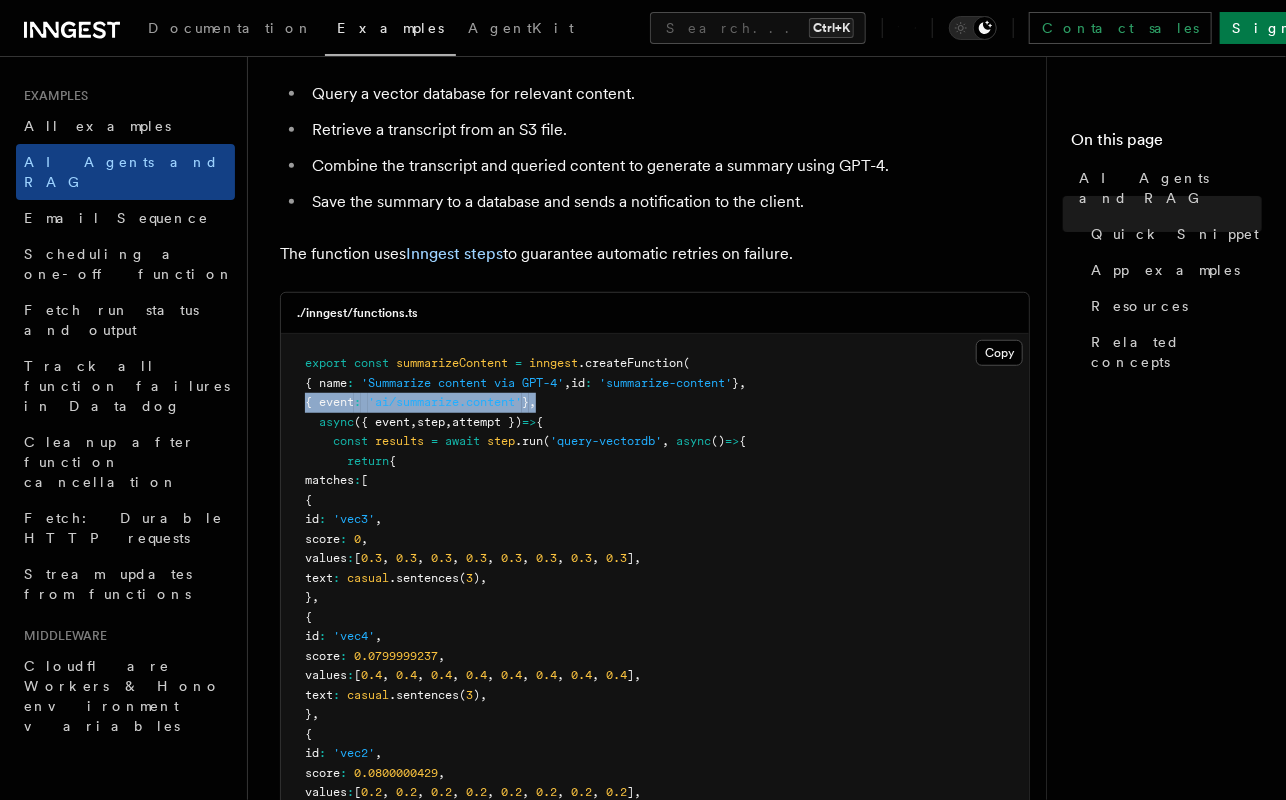 drag, startPoint x: 307, startPoint y: 406, endPoint x: 594, endPoint y: 412, distance: 287.0627 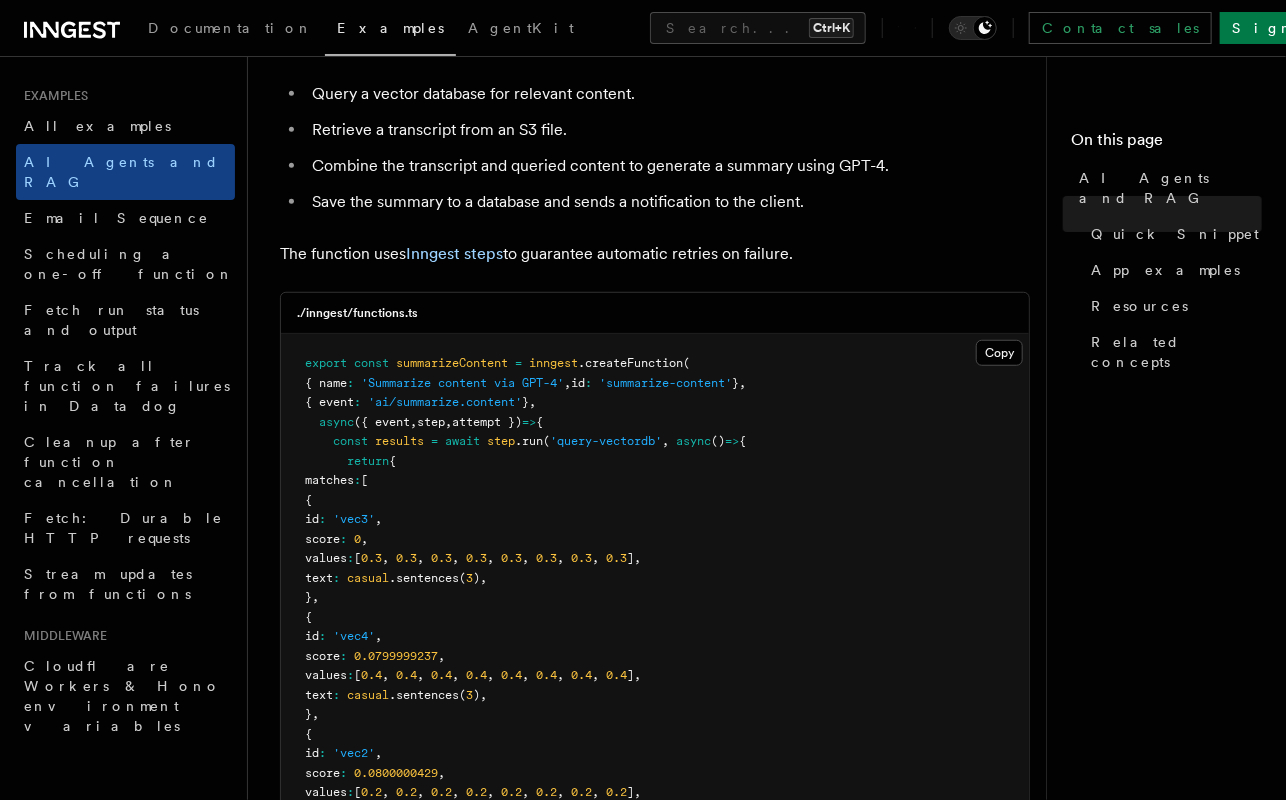 click on "export   const   summarizeContent   =   inngest .createFunction (
{ name :   'Summarize content via GPT-4' ,  id :   'summarize-content'  } ,
{ event :   'ai/summarize.content'  } ,
async  ({ event ,  step ,  attempt })  =>  {
const   results   =   await   step .run ( 'query-vectordb' ,   async  ()  =>  {
return  {
matches :  [
{
id :   'vec3' ,
score :   0 ,
values :  [ 0.3 ,   0.3 ,   0.3 ,   0.3 ,   0.3 ,   0.3 ,   0.3 ,   0.3 ] ,
text :   casual .sentences ( 3 ) ,
} ,
{
id :   'vec4' ,
score :   0.0799999237 ,
values :  [ 0.4 ,   0.4 ,   0.4 ,   0.4 ,   0.4 ,   0.4 ,   0.4 ,   0.4 ] ,
text :   casual .sentences ( 3 ) ,
} ,
{
id :   'vec2' ,
score :   0.0800000429 ,
values :  [ 0.2 ,   0.2 ,   0.2 ,   0.2 ,   0.2 ,   0.2 ,   0.2 ,   0.2 ] ,
:   casual ( 3" at bounding box center (655, 1007) 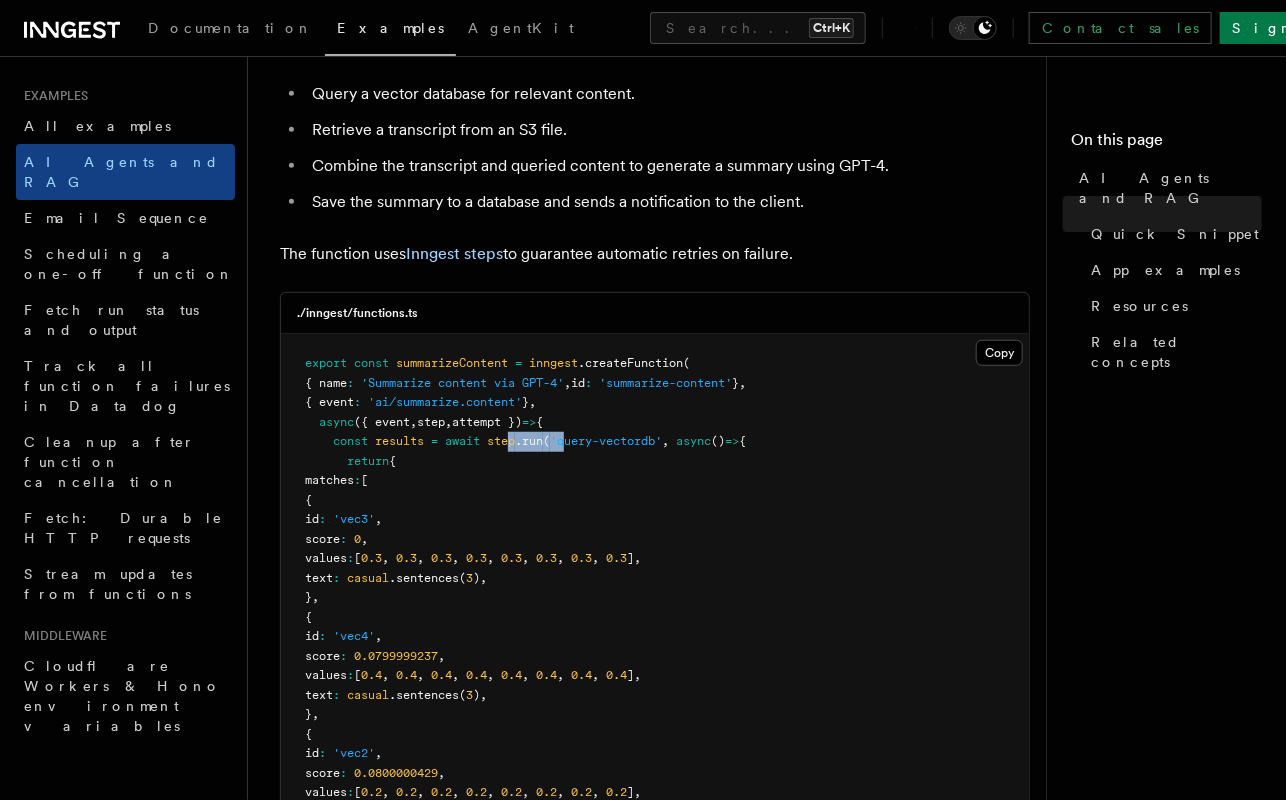 drag, startPoint x: 510, startPoint y: 442, endPoint x: 614, endPoint y: 448, distance: 104.172935 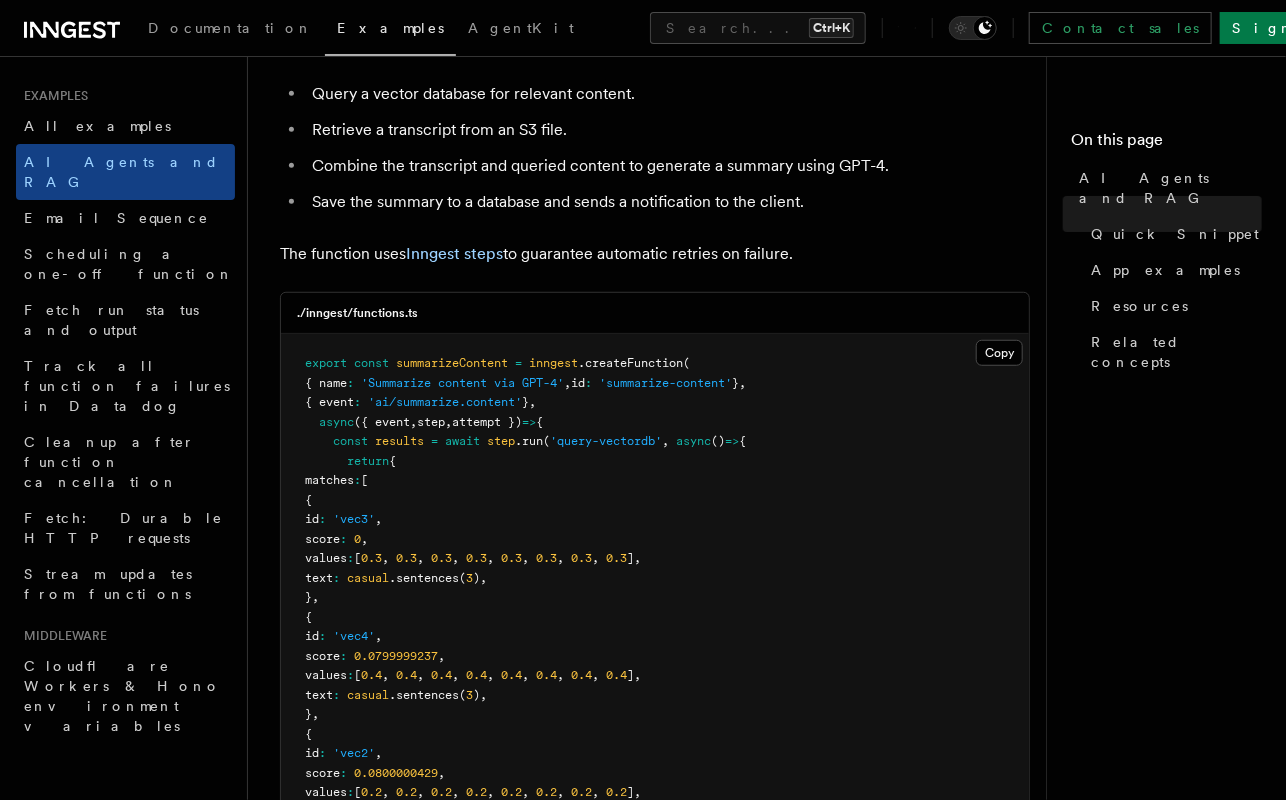 drag, startPoint x: 614, startPoint y: 448, endPoint x: 674, endPoint y: 466, distance: 62.641838 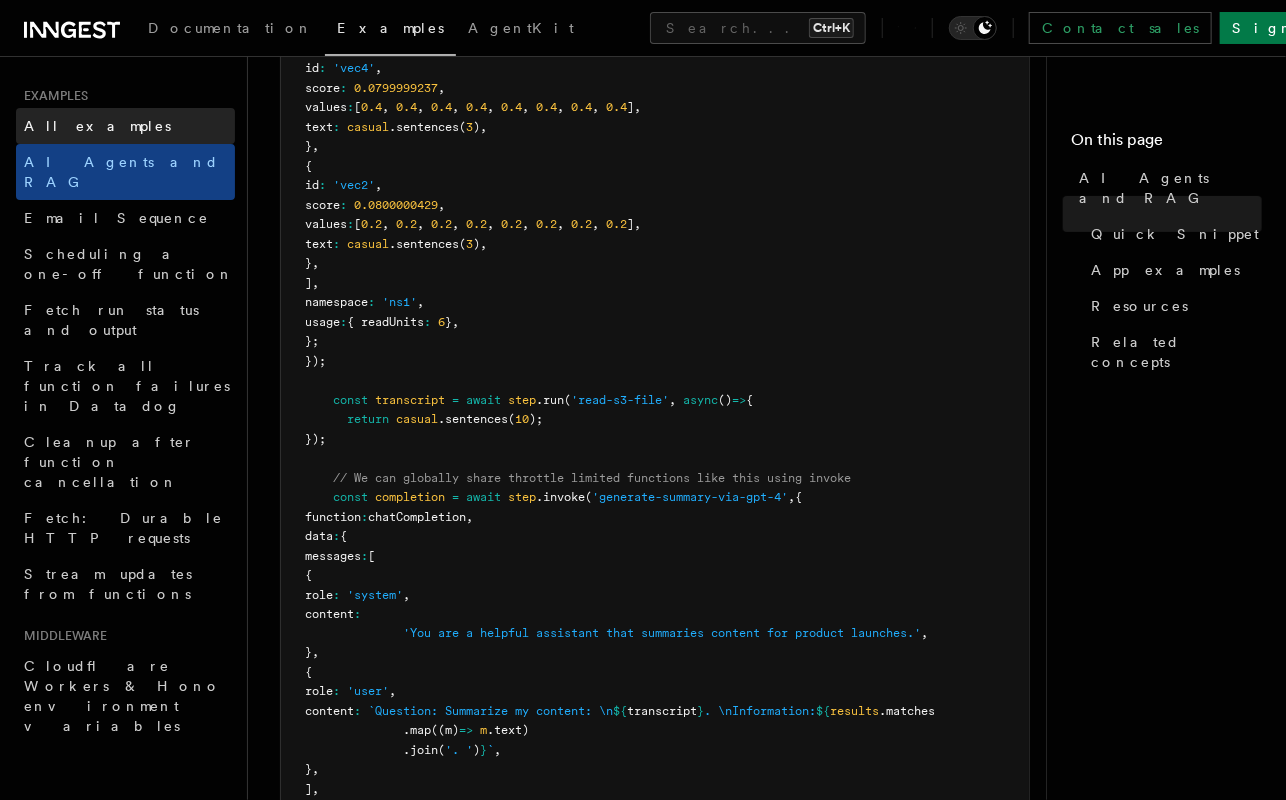 scroll, scrollTop: 968, scrollLeft: 0, axis: vertical 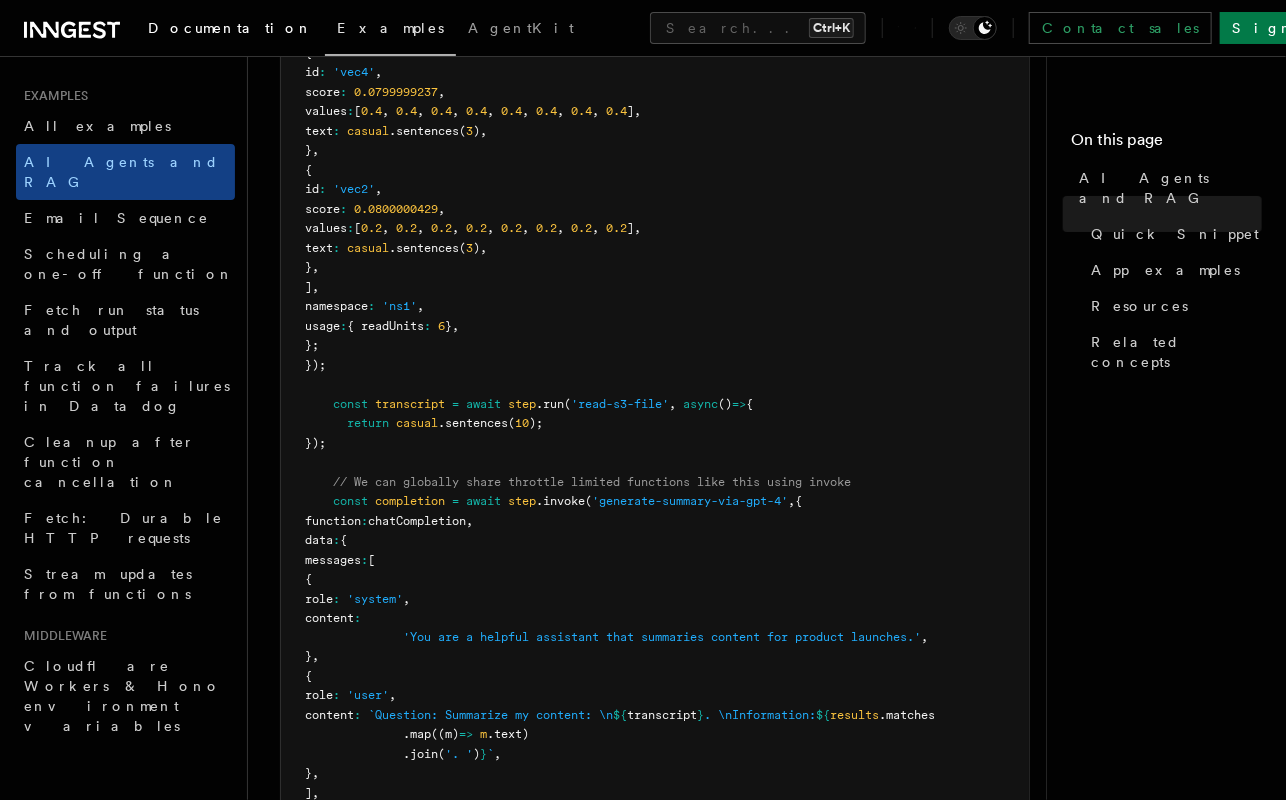 click on "Documentation" at bounding box center [230, 30] 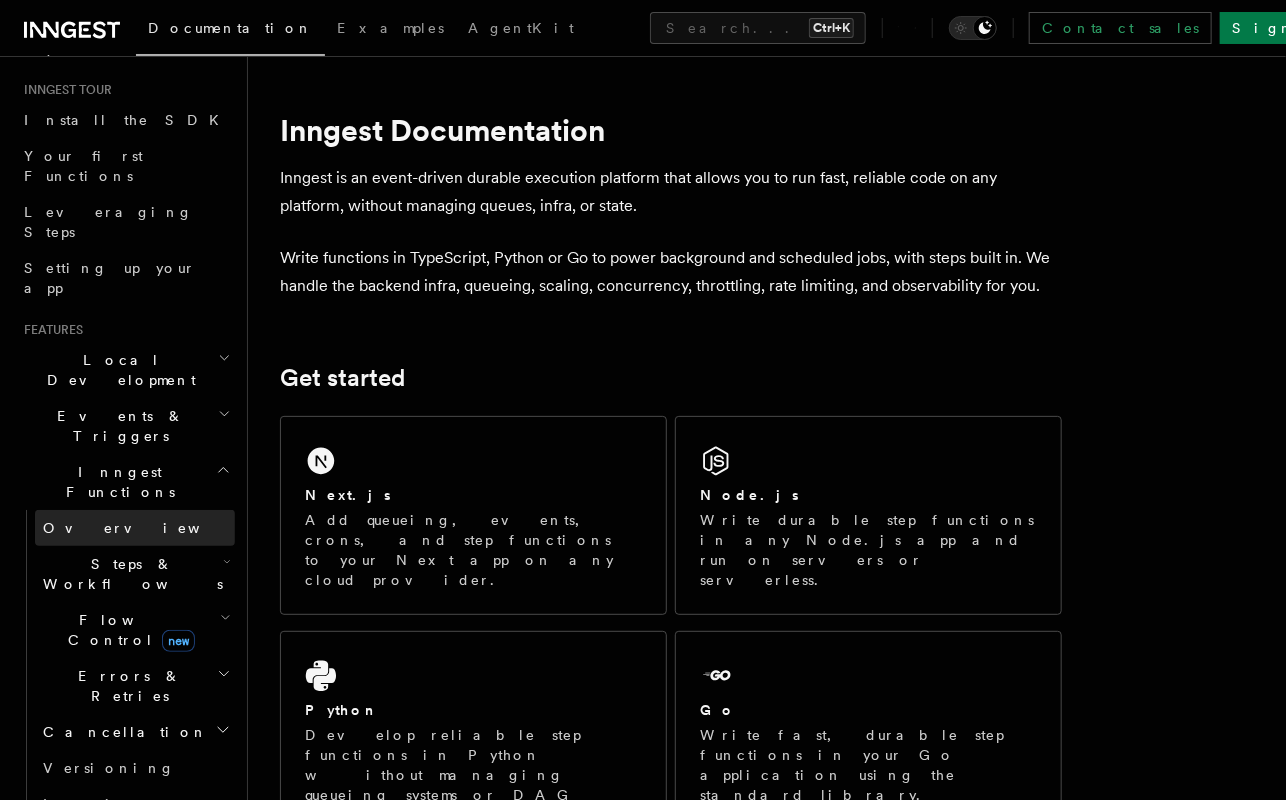 scroll, scrollTop: 186, scrollLeft: 0, axis: vertical 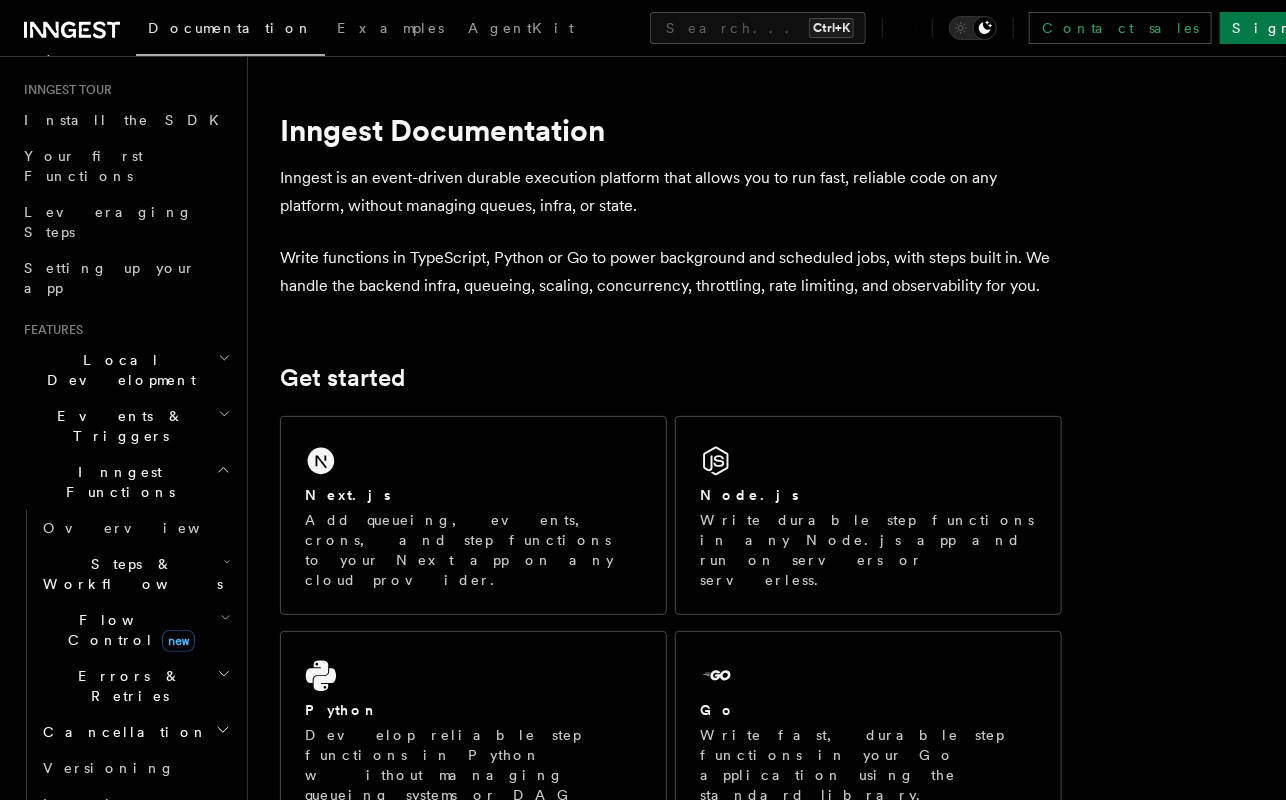 click on "Flow Control new" at bounding box center (127, 630) 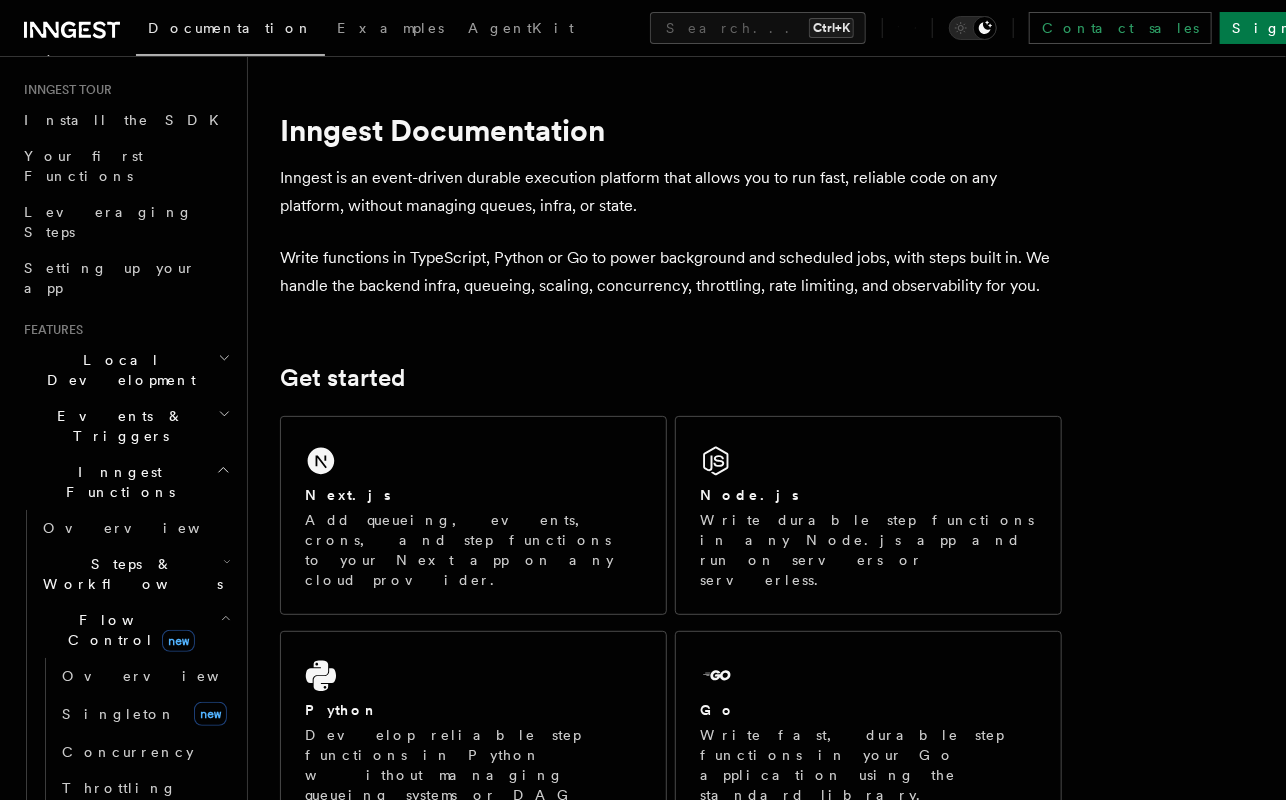 click on "Flow Control new" at bounding box center [127, 630] 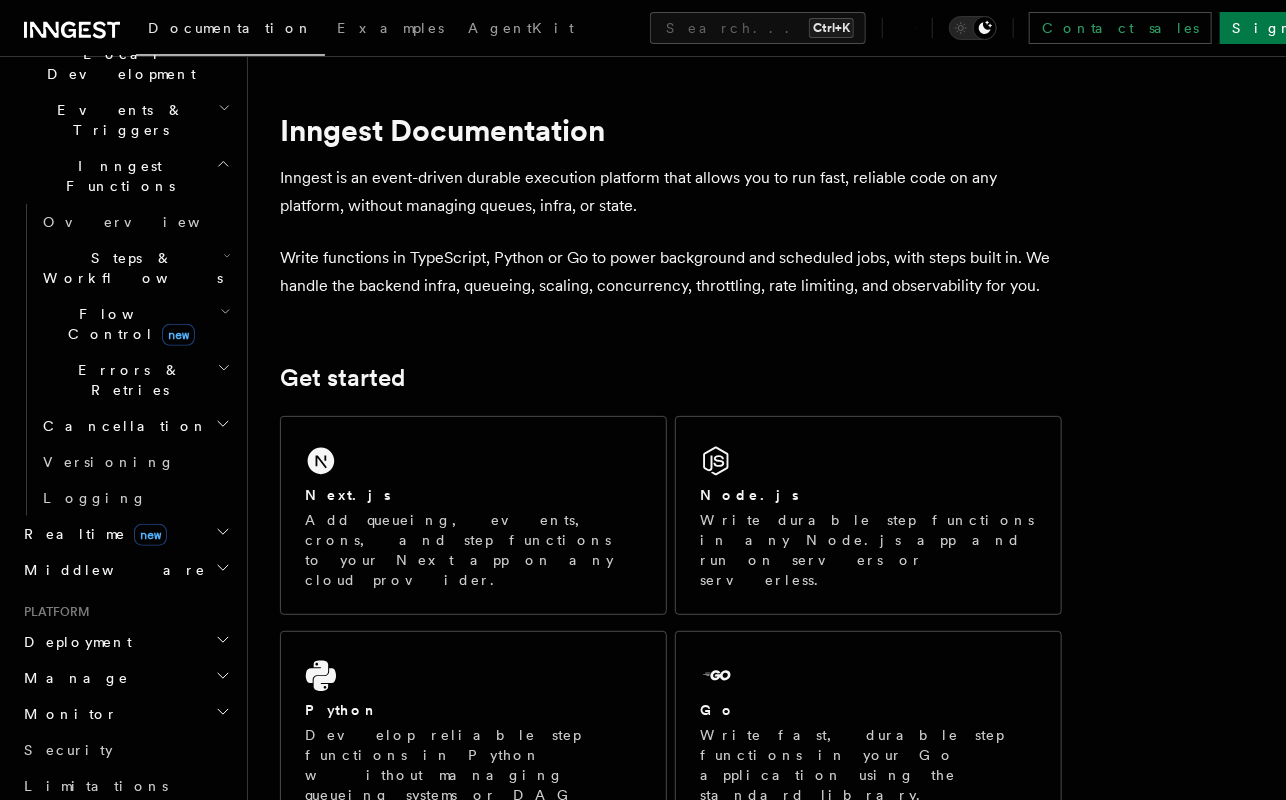 scroll, scrollTop: 493, scrollLeft: 0, axis: vertical 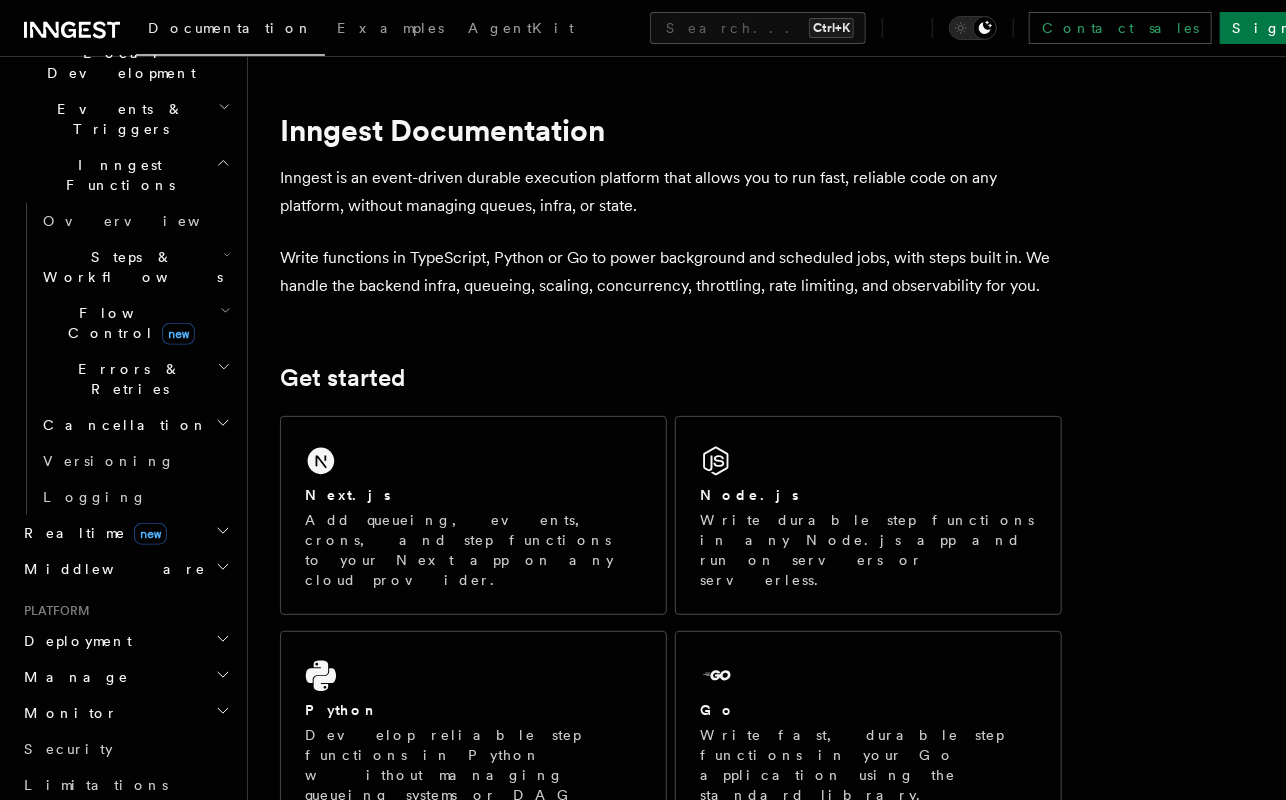 click on "Realtime new" at bounding box center [125, 533] 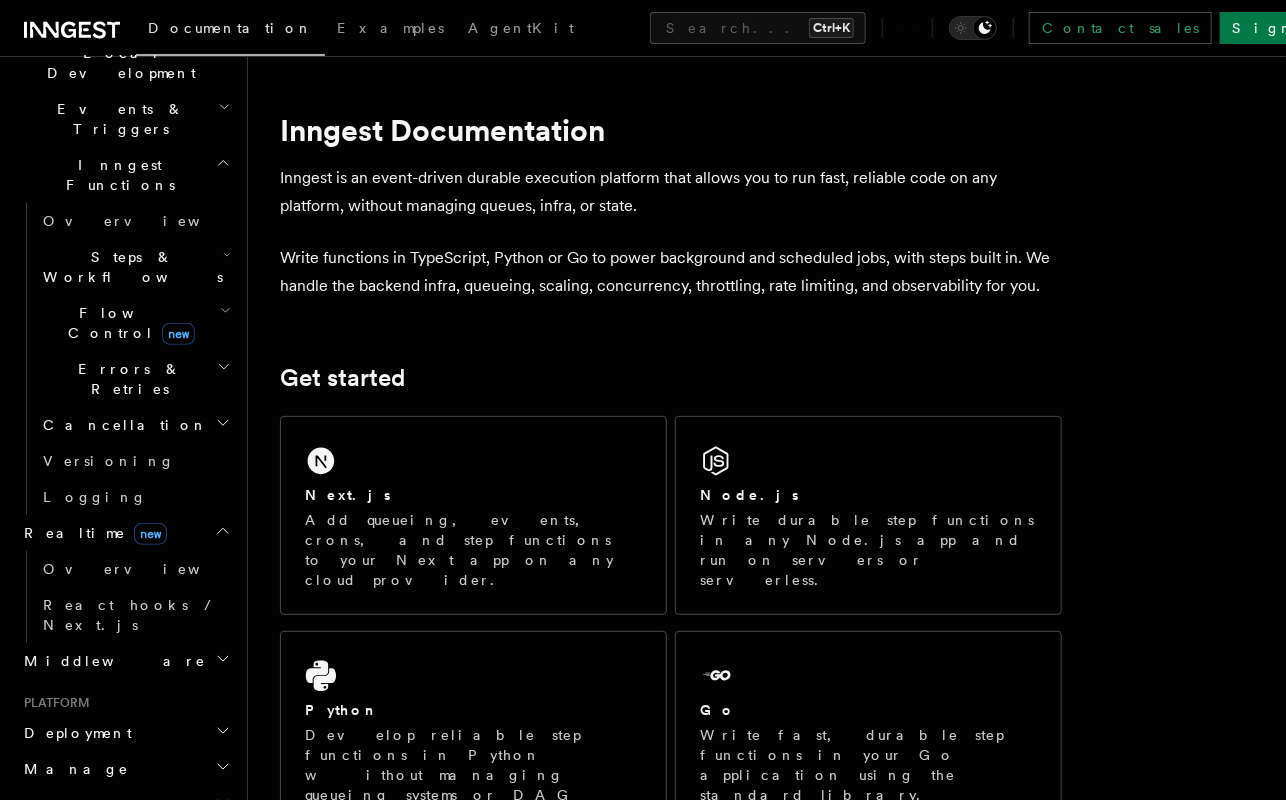 click on "new" at bounding box center (150, 534) 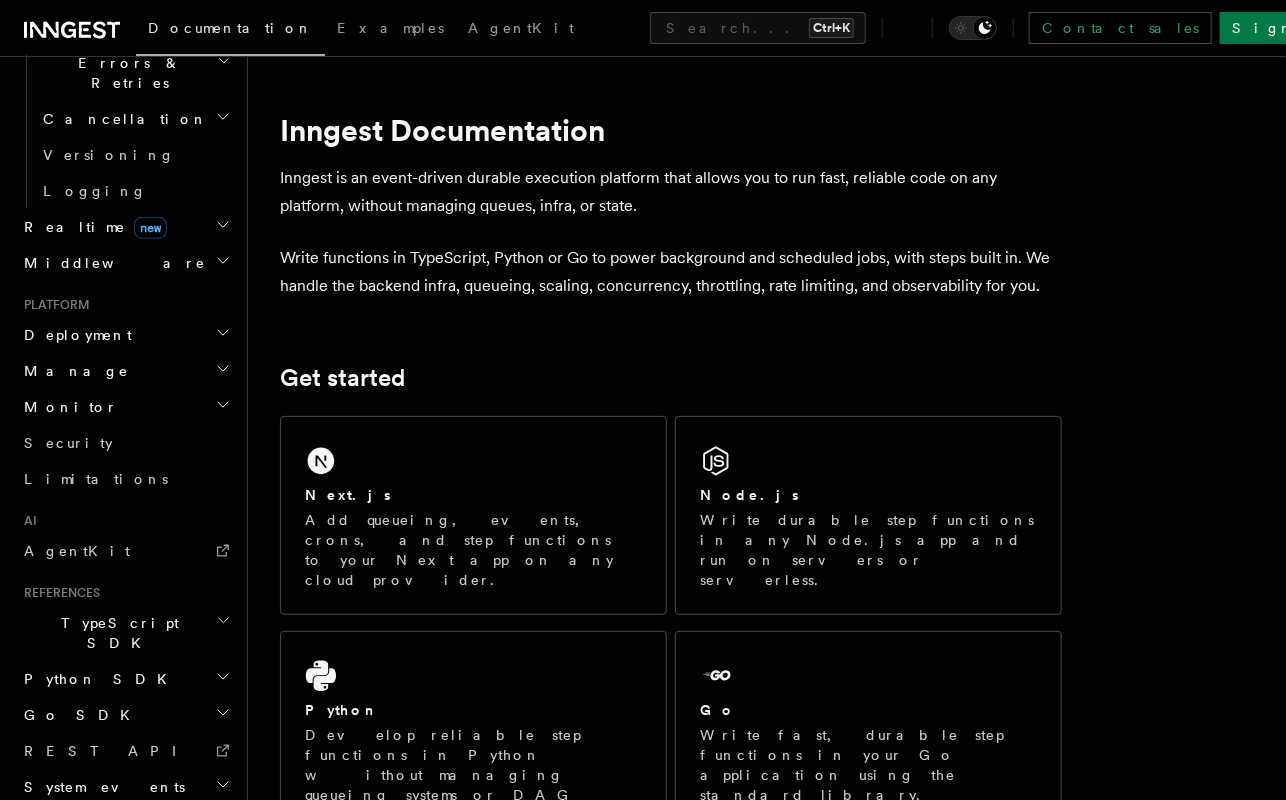 scroll, scrollTop: 800, scrollLeft: 0, axis: vertical 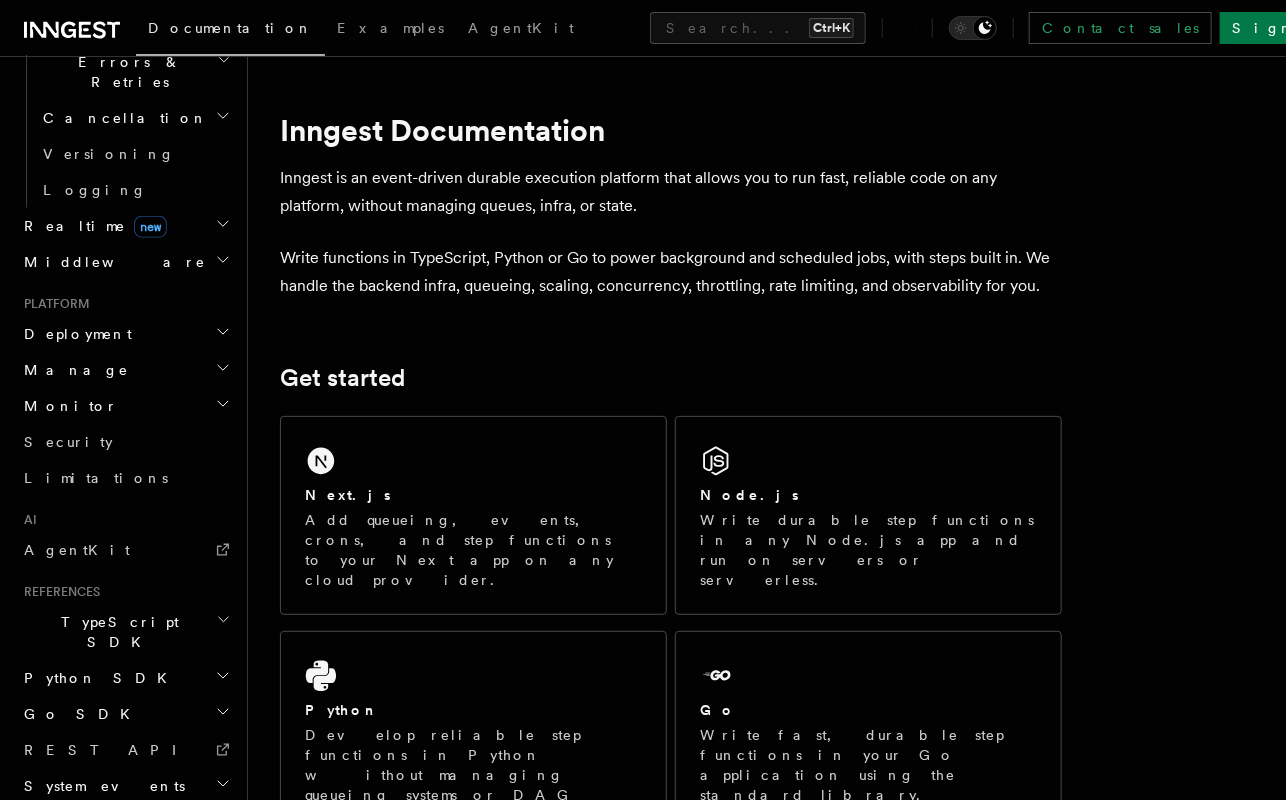 click on "Deployment" at bounding box center [74, 334] 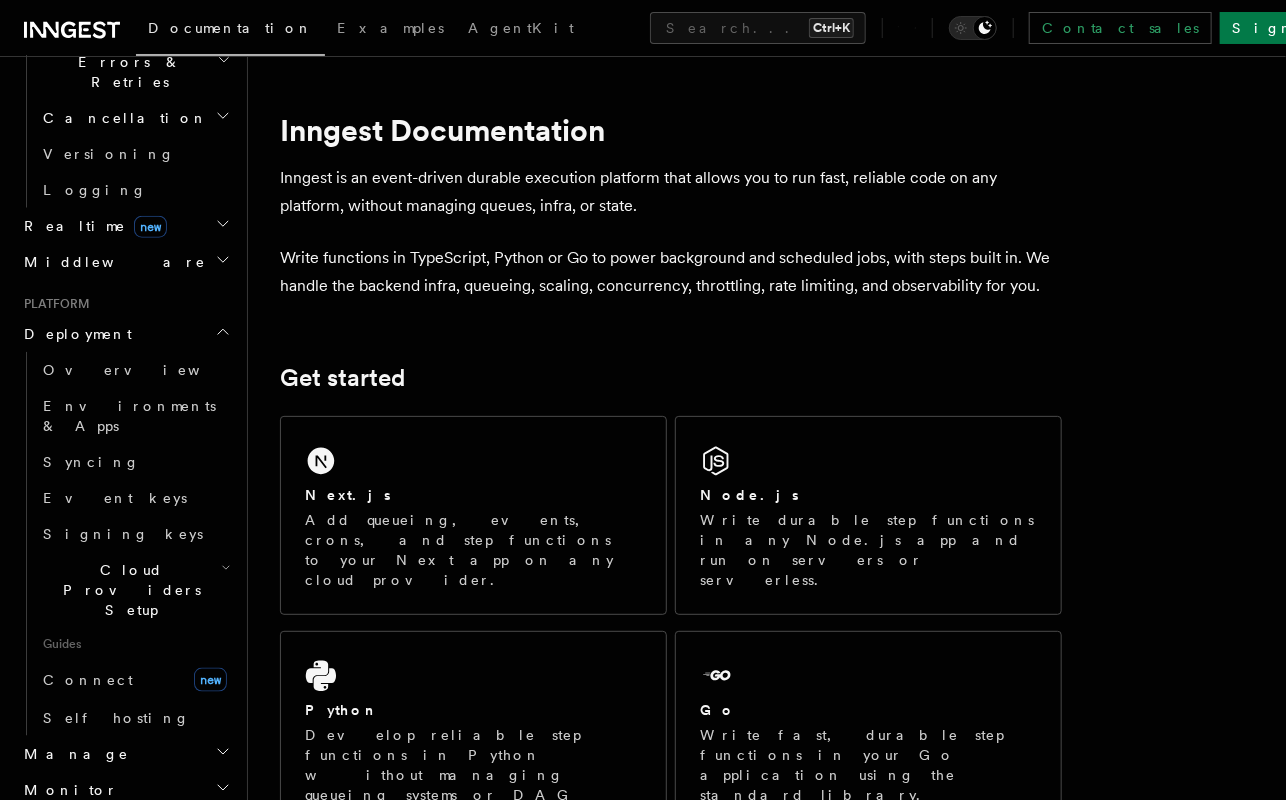 click on "Deployment" at bounding box center [74, 334] 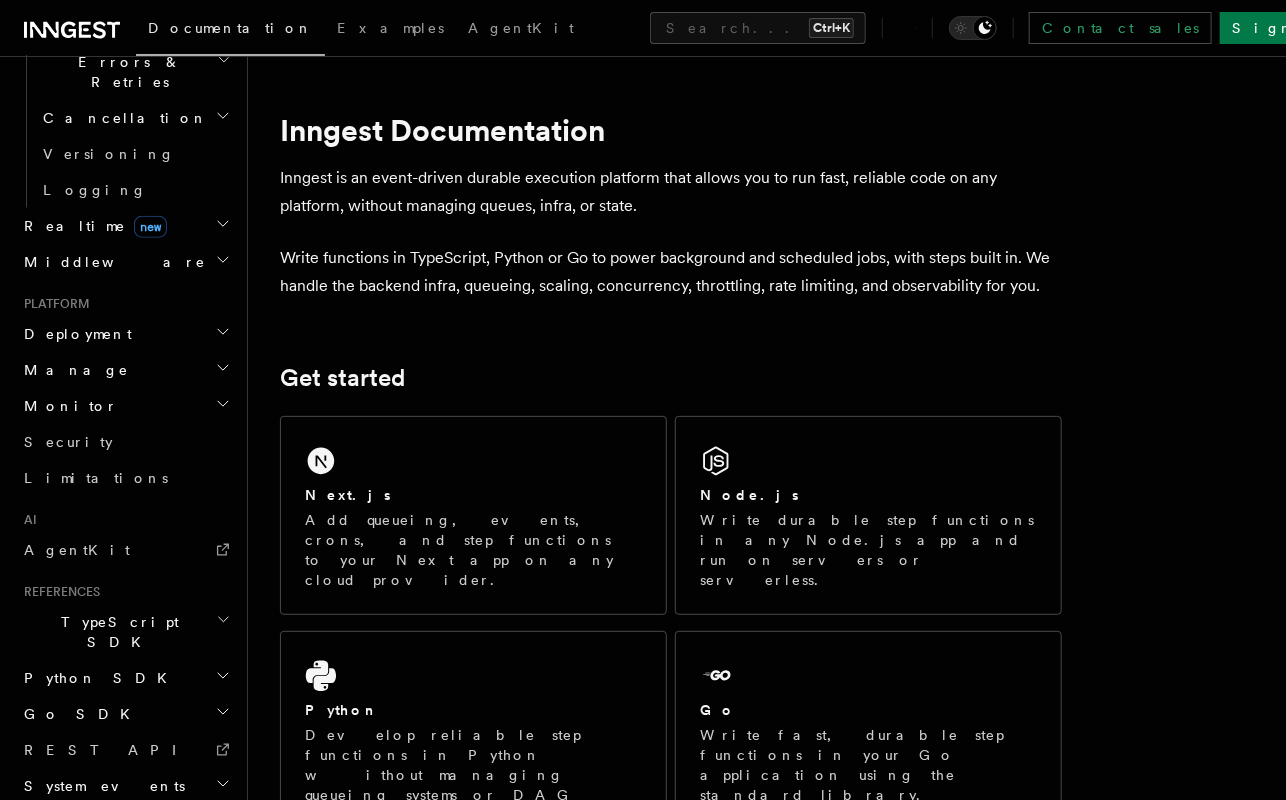 click on "Deployment" at bounding box center [74, 334] 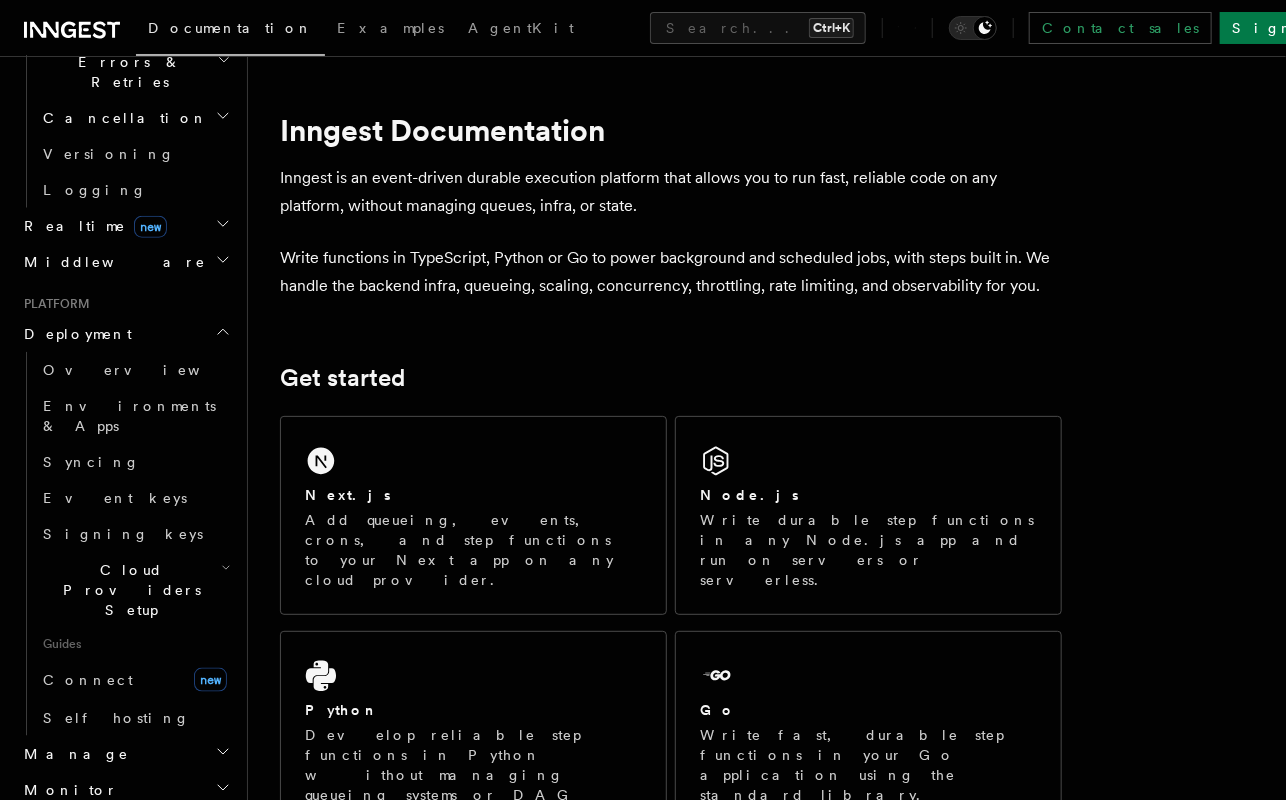 click on "Deployment" at bounding box center (74, 334) 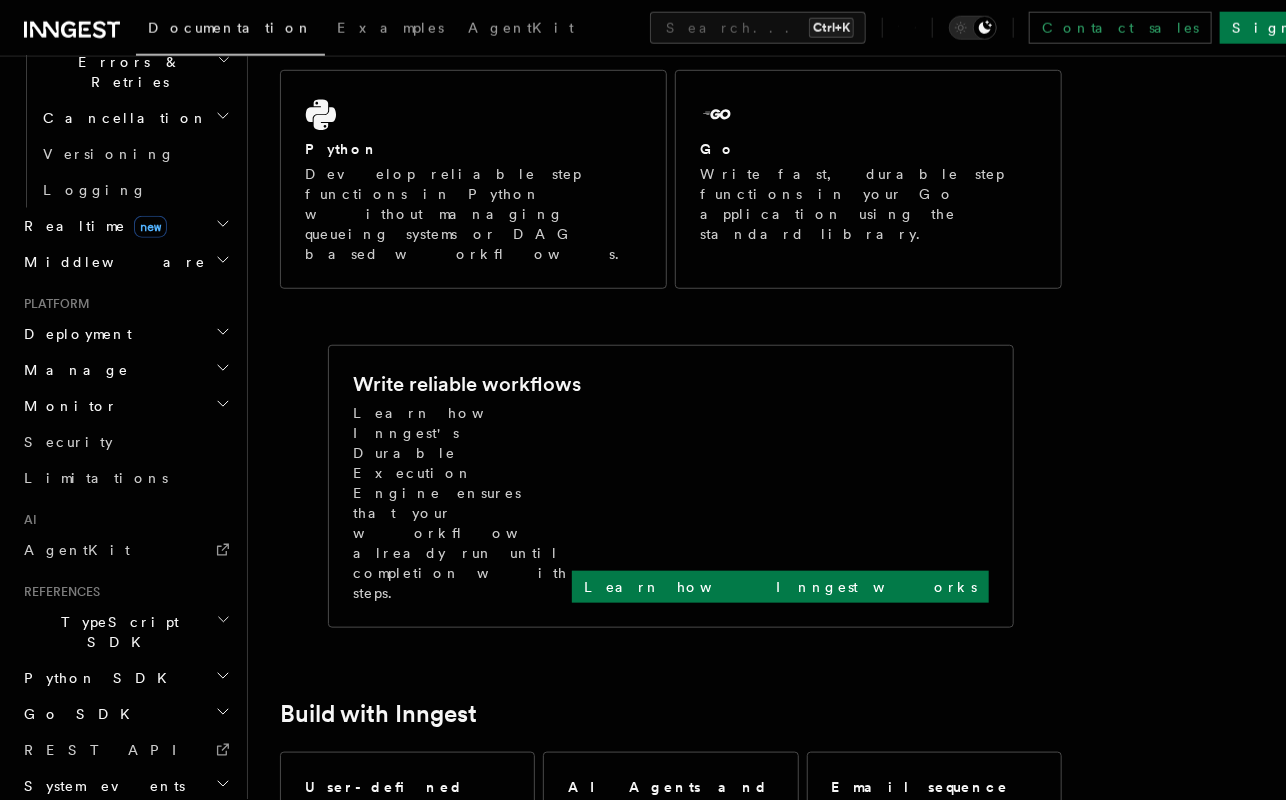 scroll, scrollTop: 563, scrollLeft: 0, axis: vertical 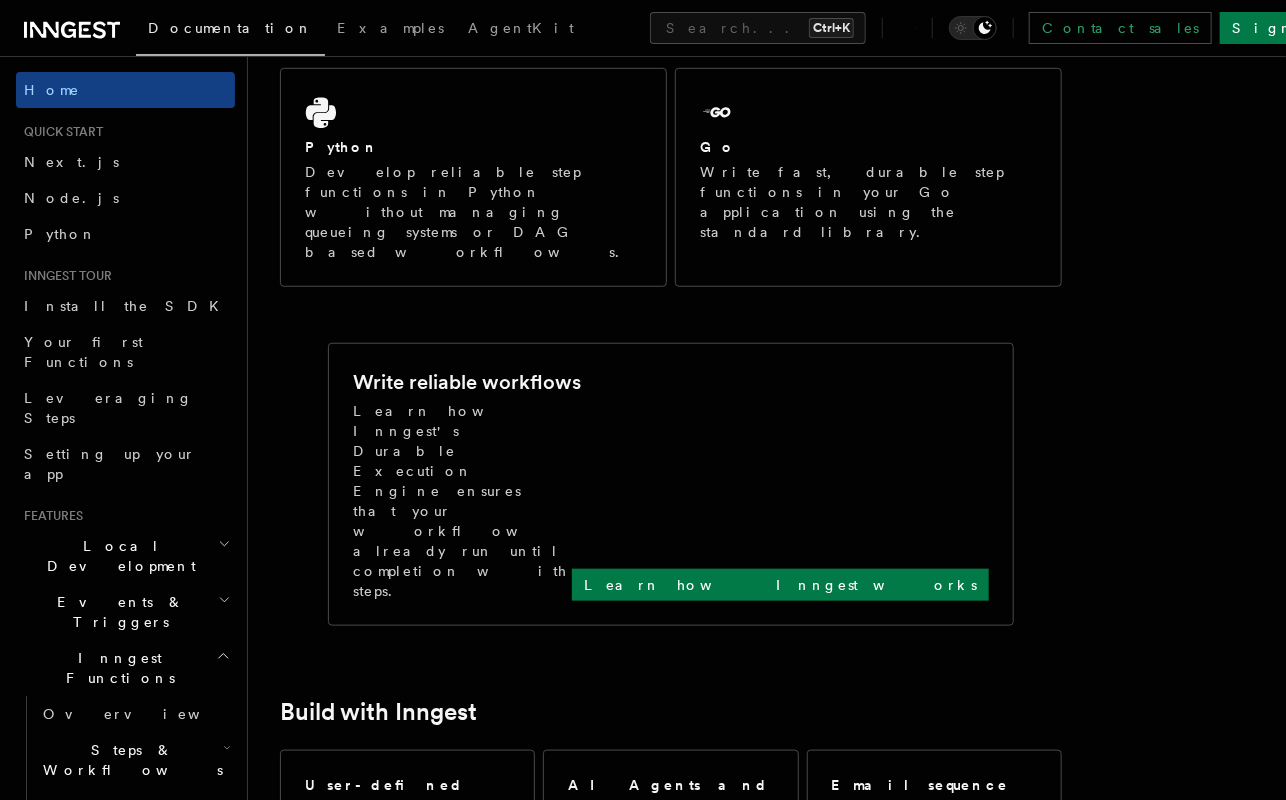 click on "Local Development" at bounding box center (117, 556) 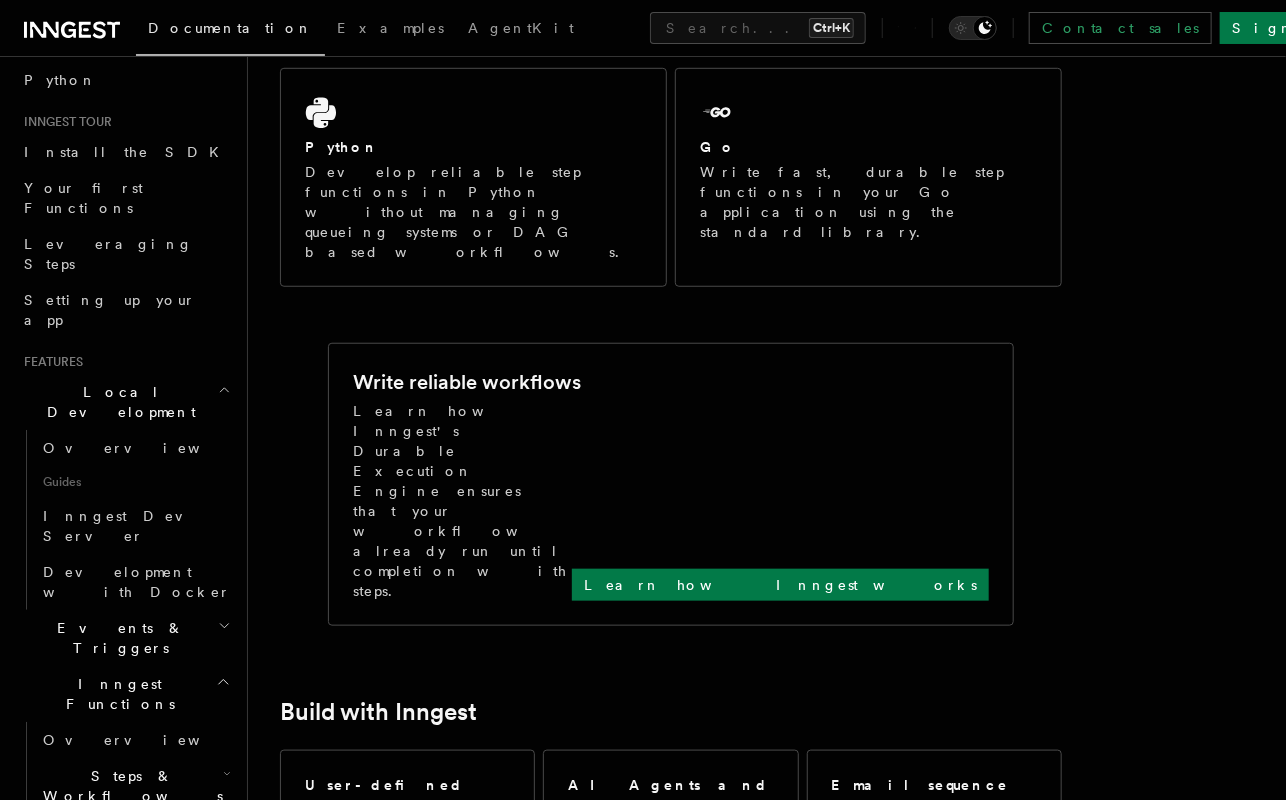 click on "Events & Triggers" at bounding box center [125, 638] 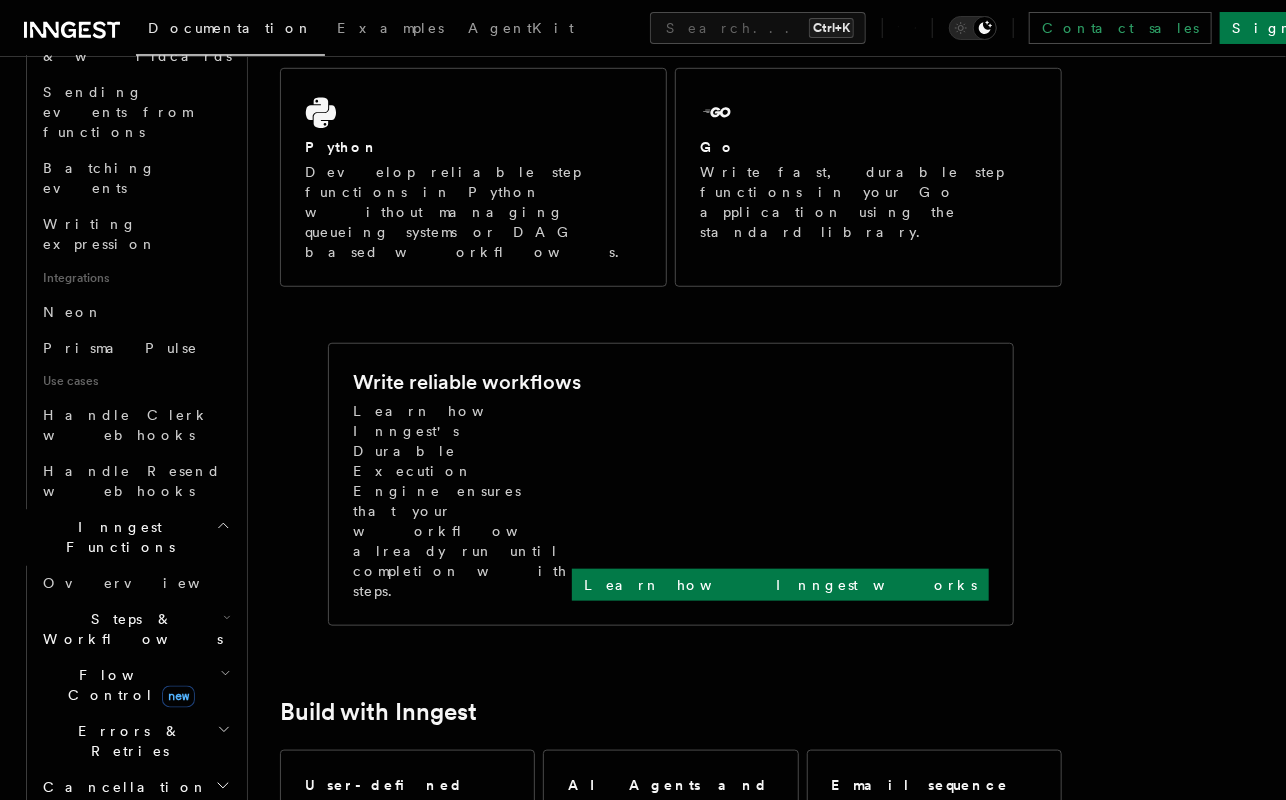 scroll, scrollTop: 1291, scrollLeft: 0, axis: vertical 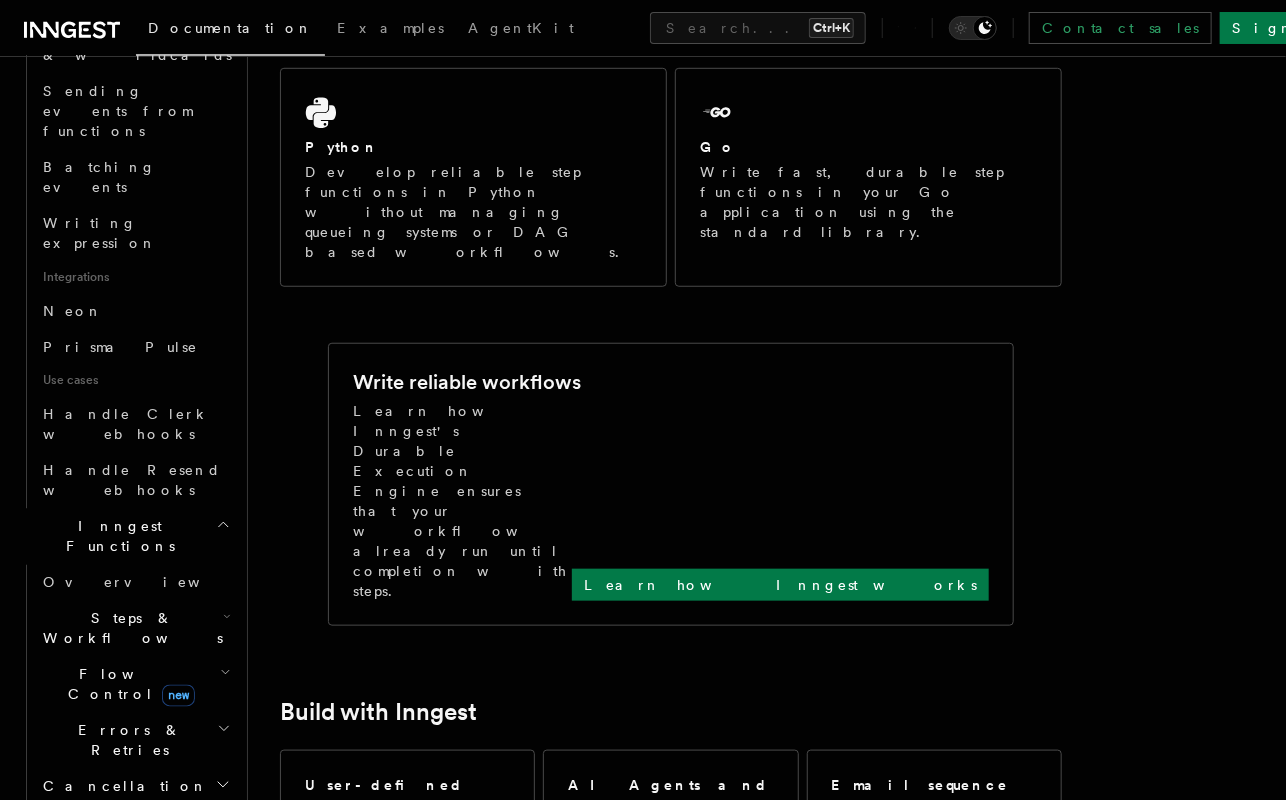 click on "Flow Control new" at bounding box center (135, 685) 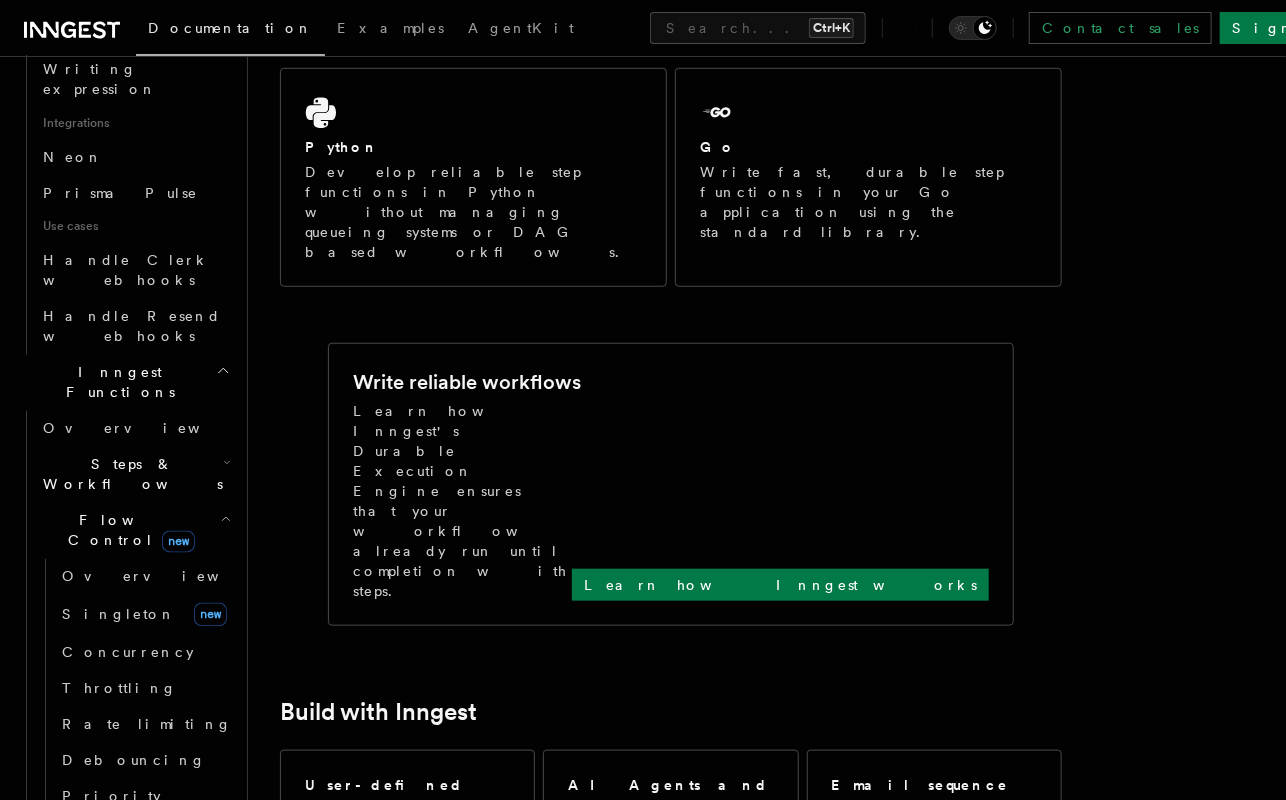 click on "Realtime new" at bounding box center [125, 997] 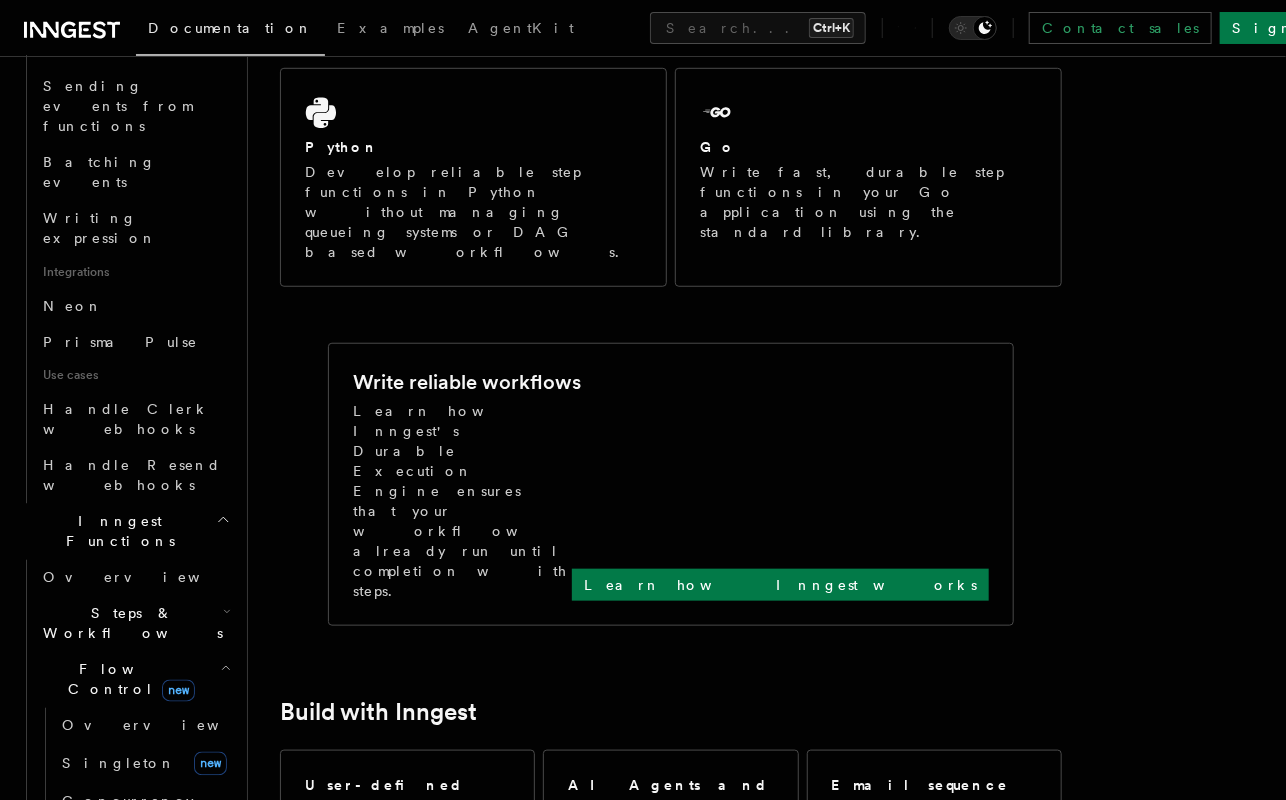 scroll, scrollTop: 1291, scrollLeft: 0, axis: vertical 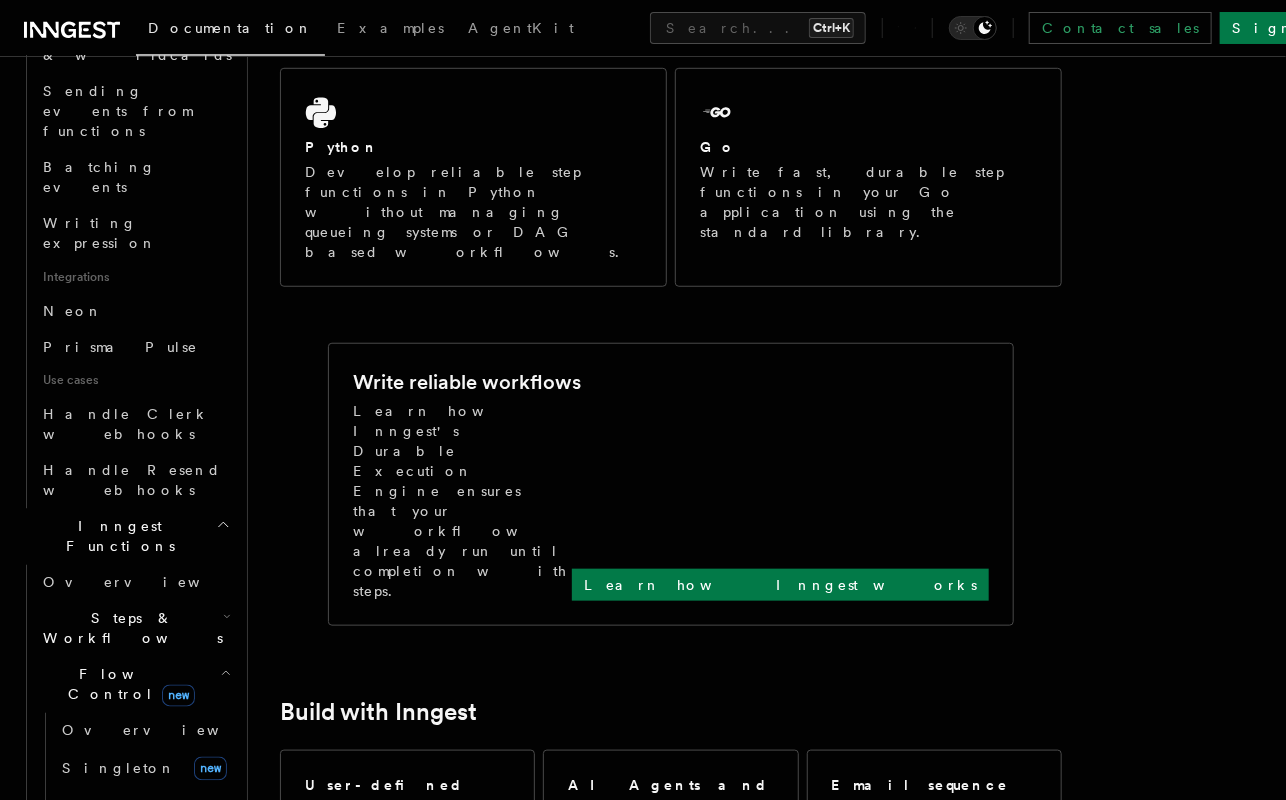 click on "Errors & Retries" at bounding box center [126, 997] 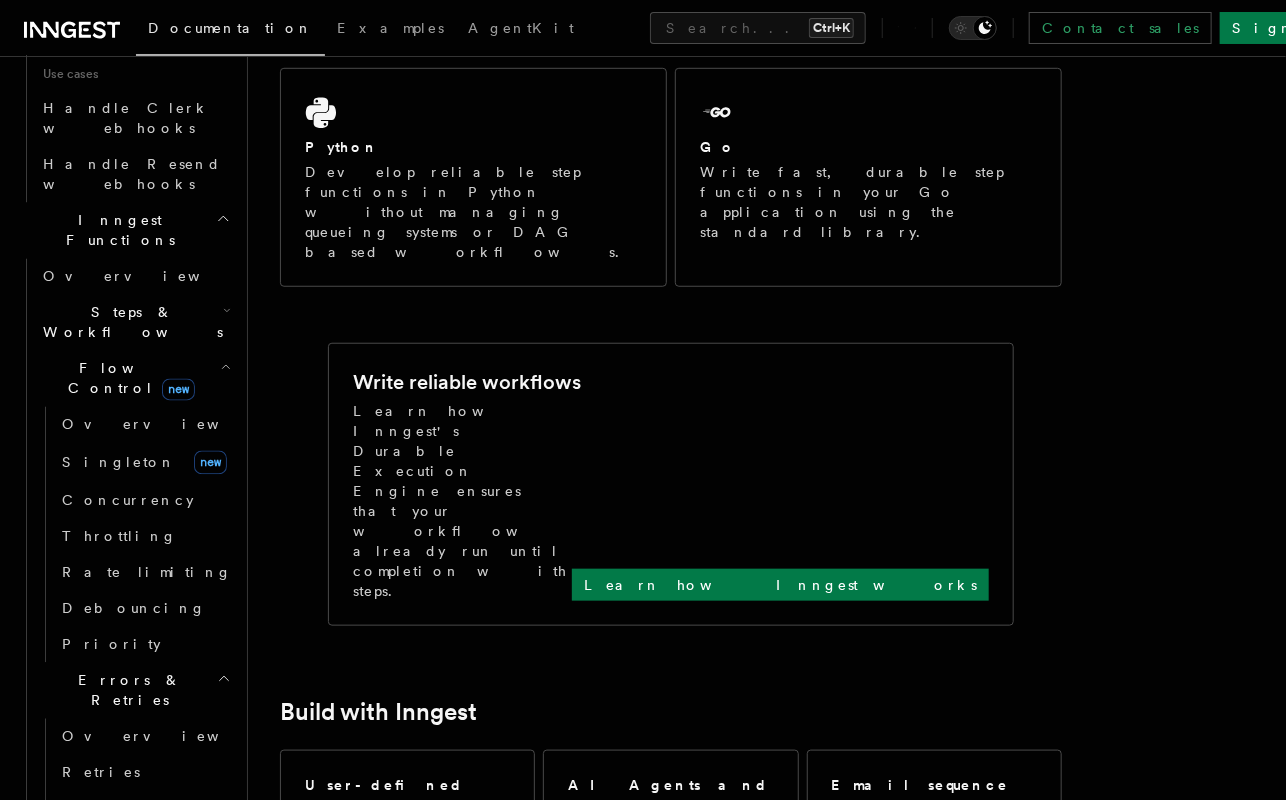 scroll, scrollTop: 1598, scrollLeft: 0, axis: vertical 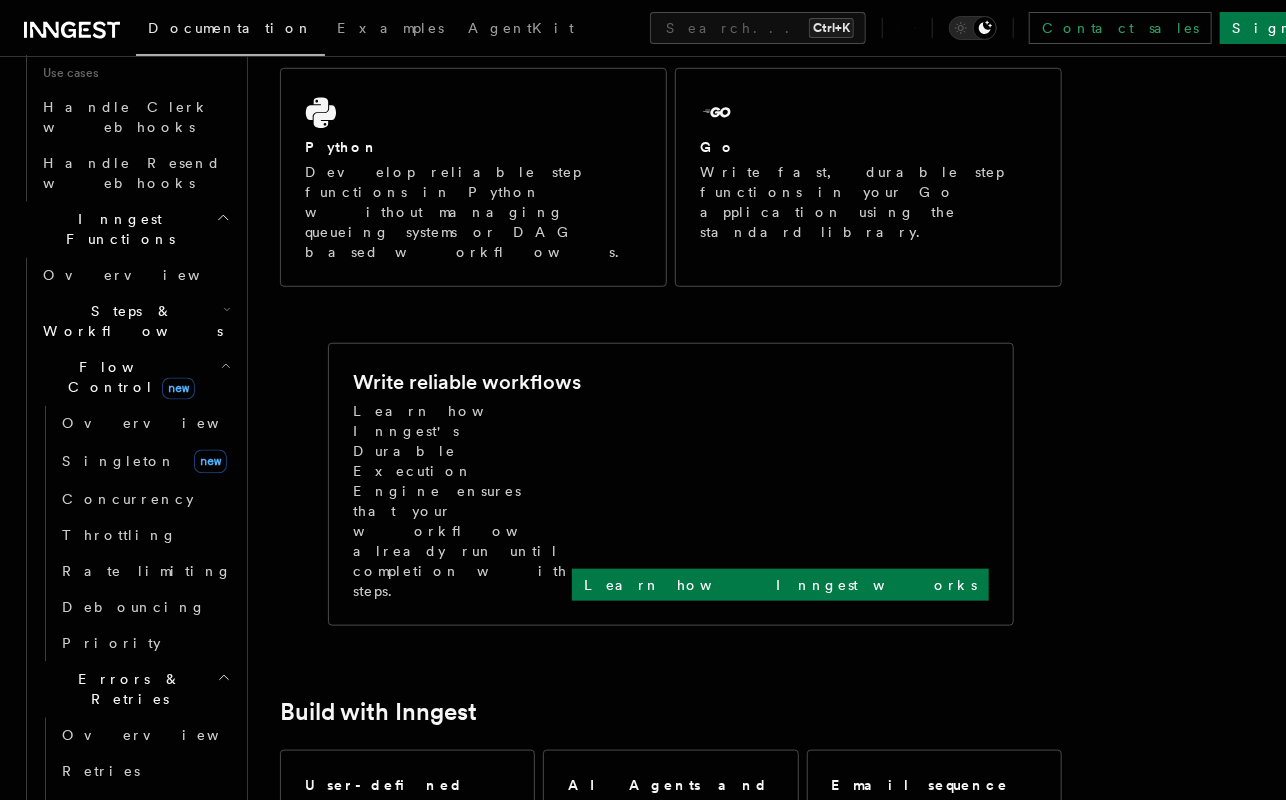 click on "Cancellation" at bounding box center (135, 1024) 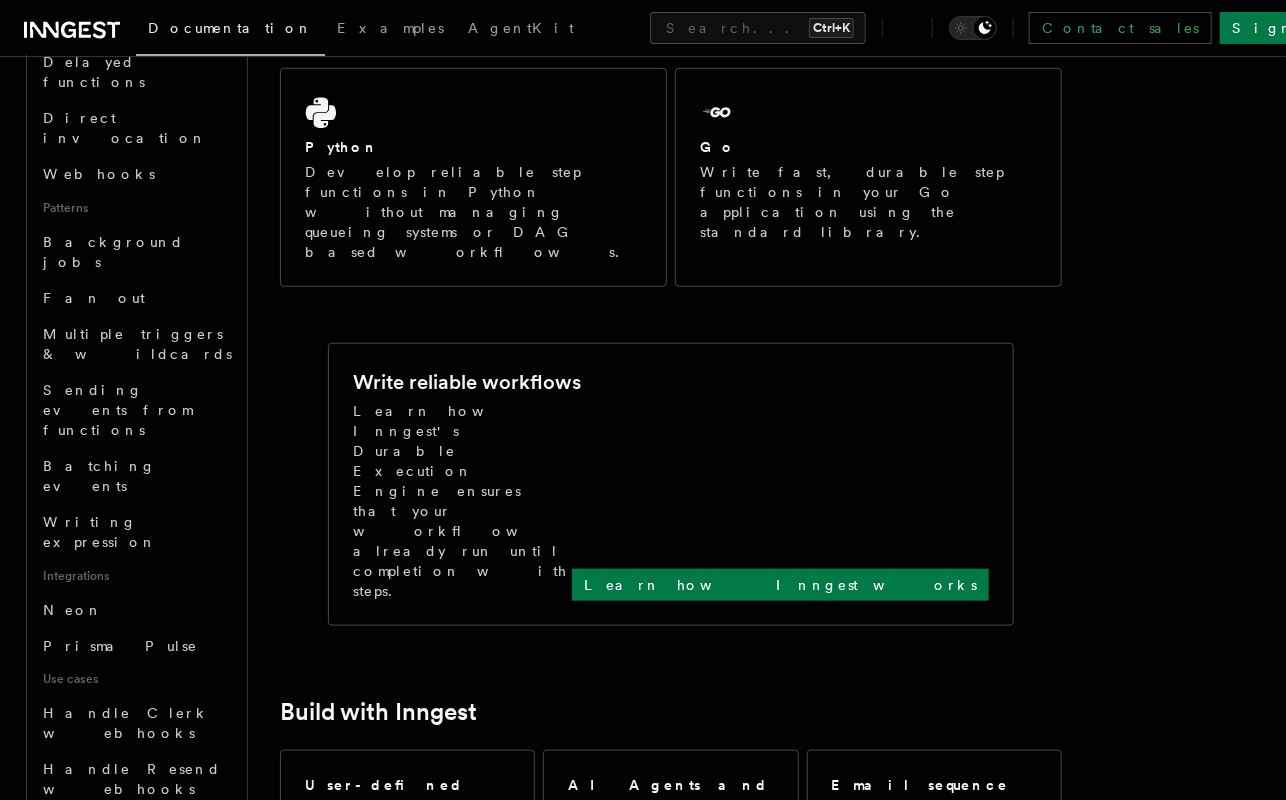 scroll, scrollTop: 984, scrollLeft: 0, axis: vertical 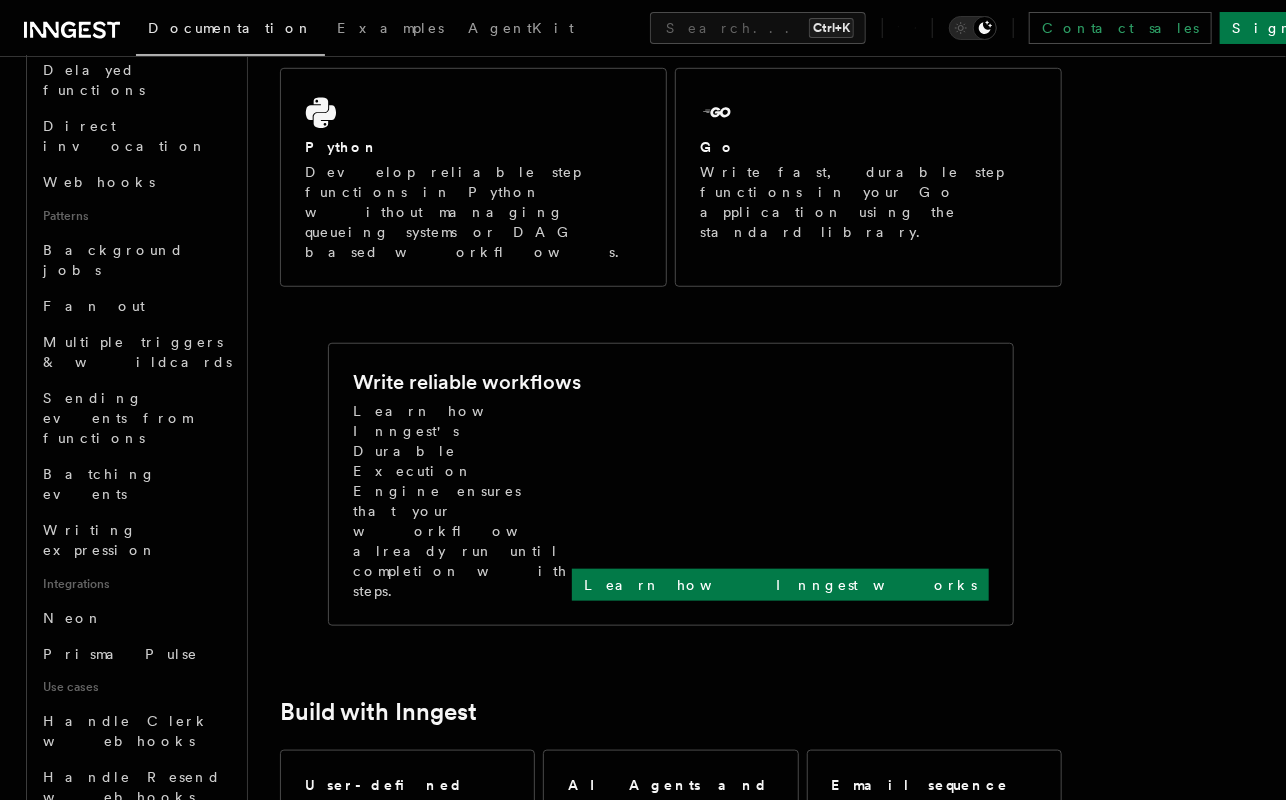 click on "Steps & Workflows" at bounding box center (129, 936) 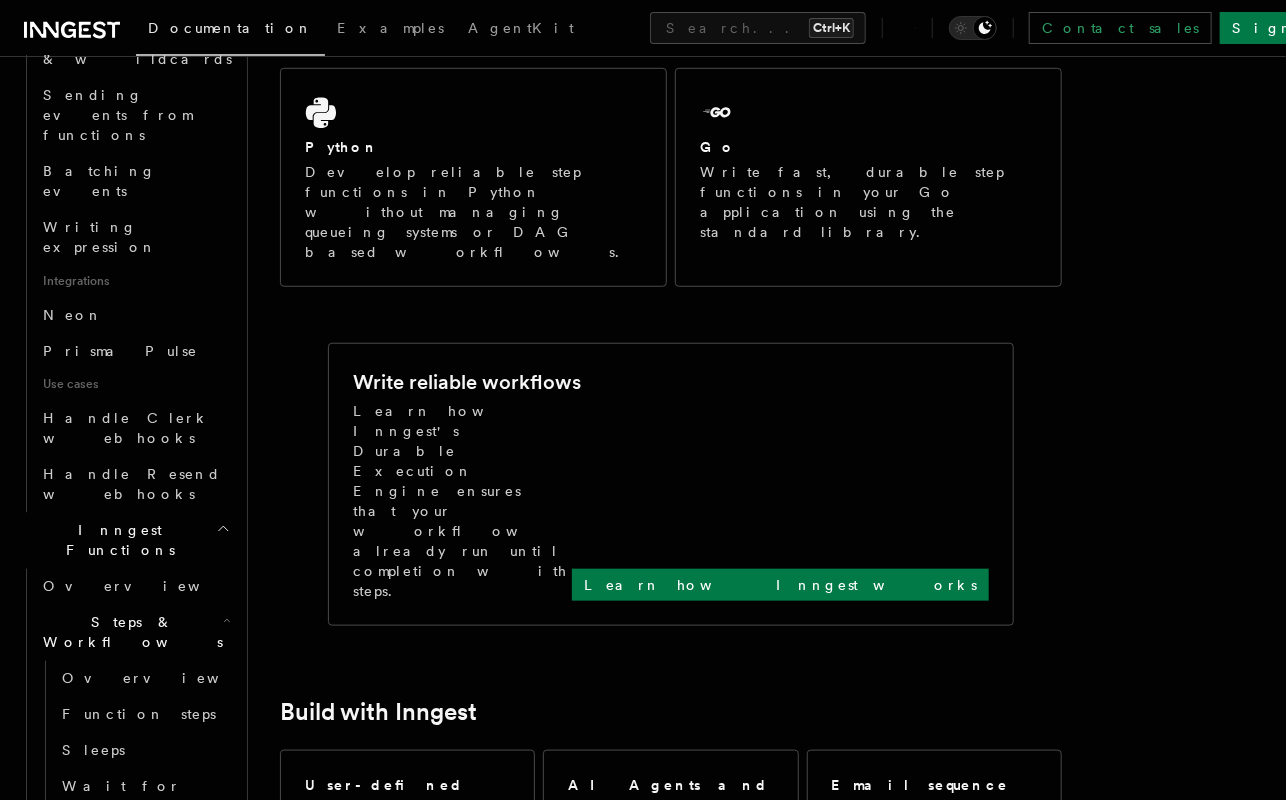 scroll, scrollTop: 1291, scrollLeft: 0, axis: vertical 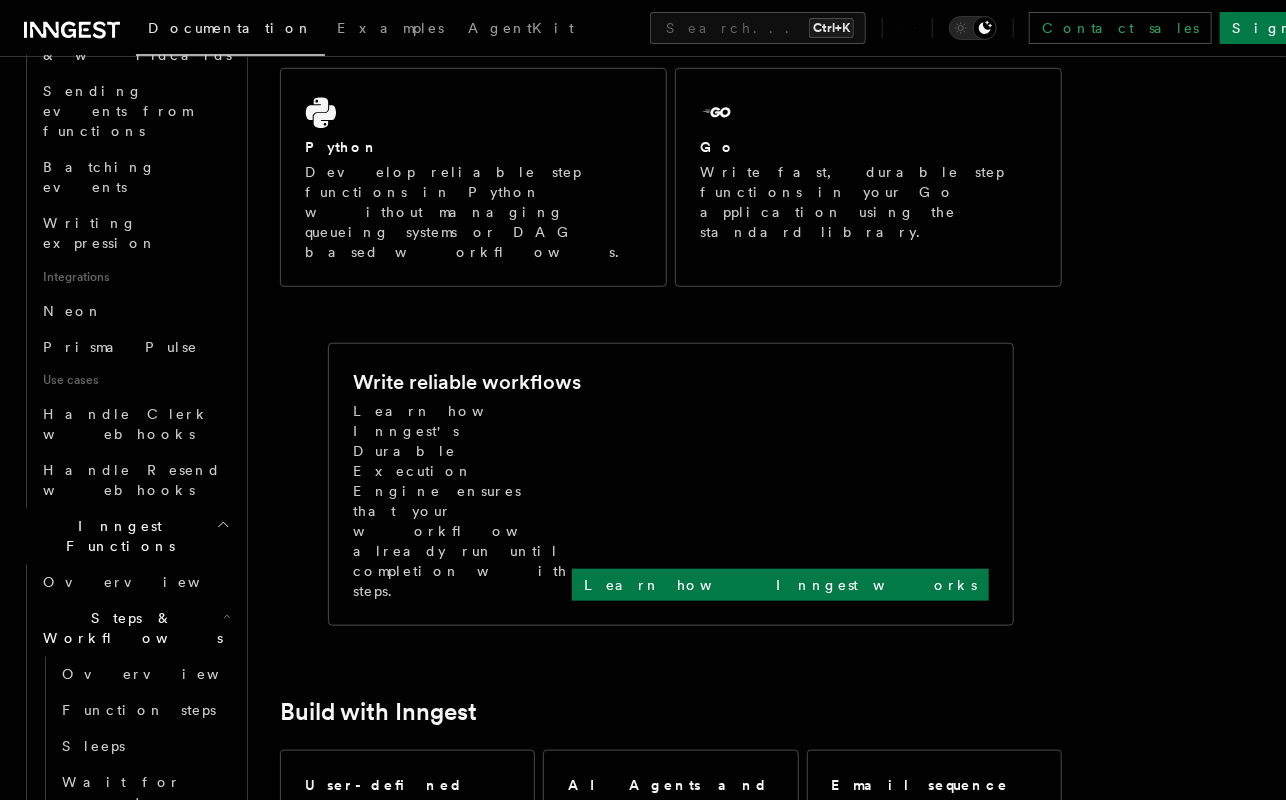 click on "AI Inference new" at bounding box center (144, 849) 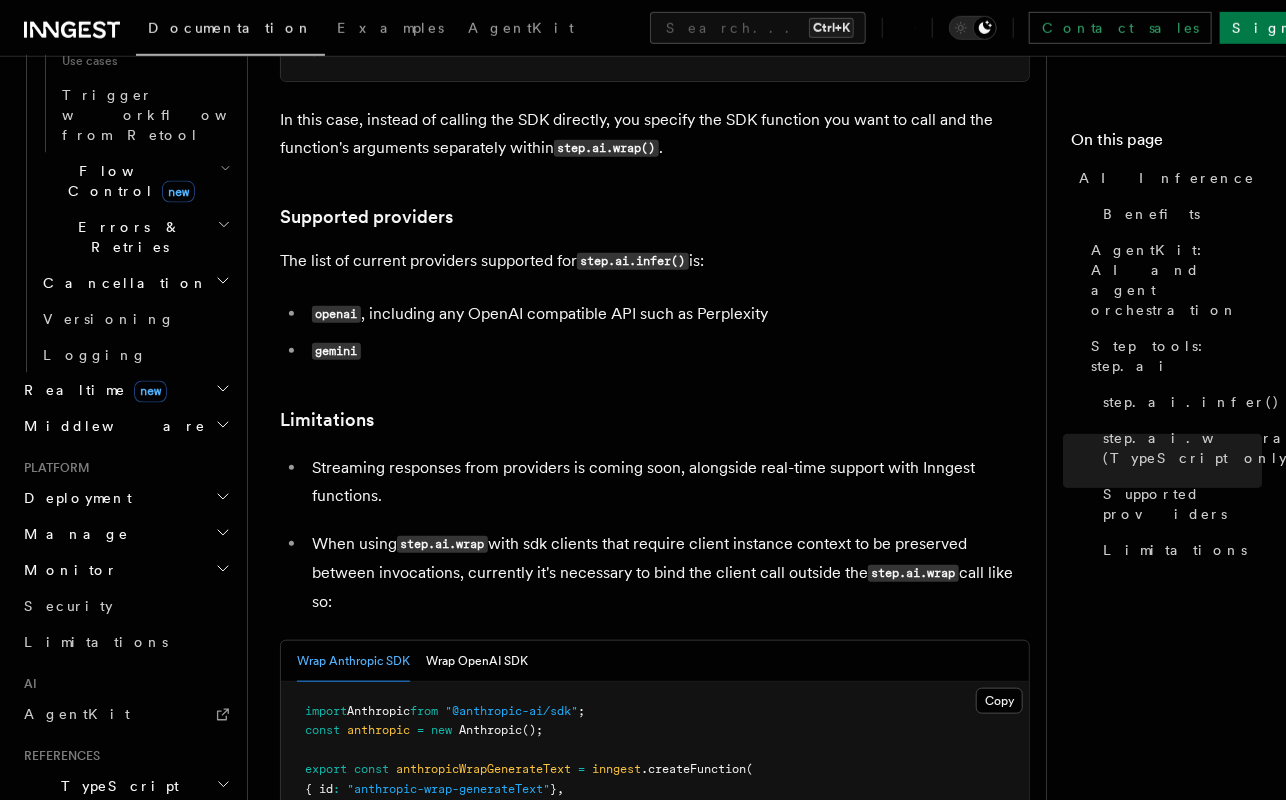 scroll, scrollTop: 3660, scrollLeft: 0, axis: vertical 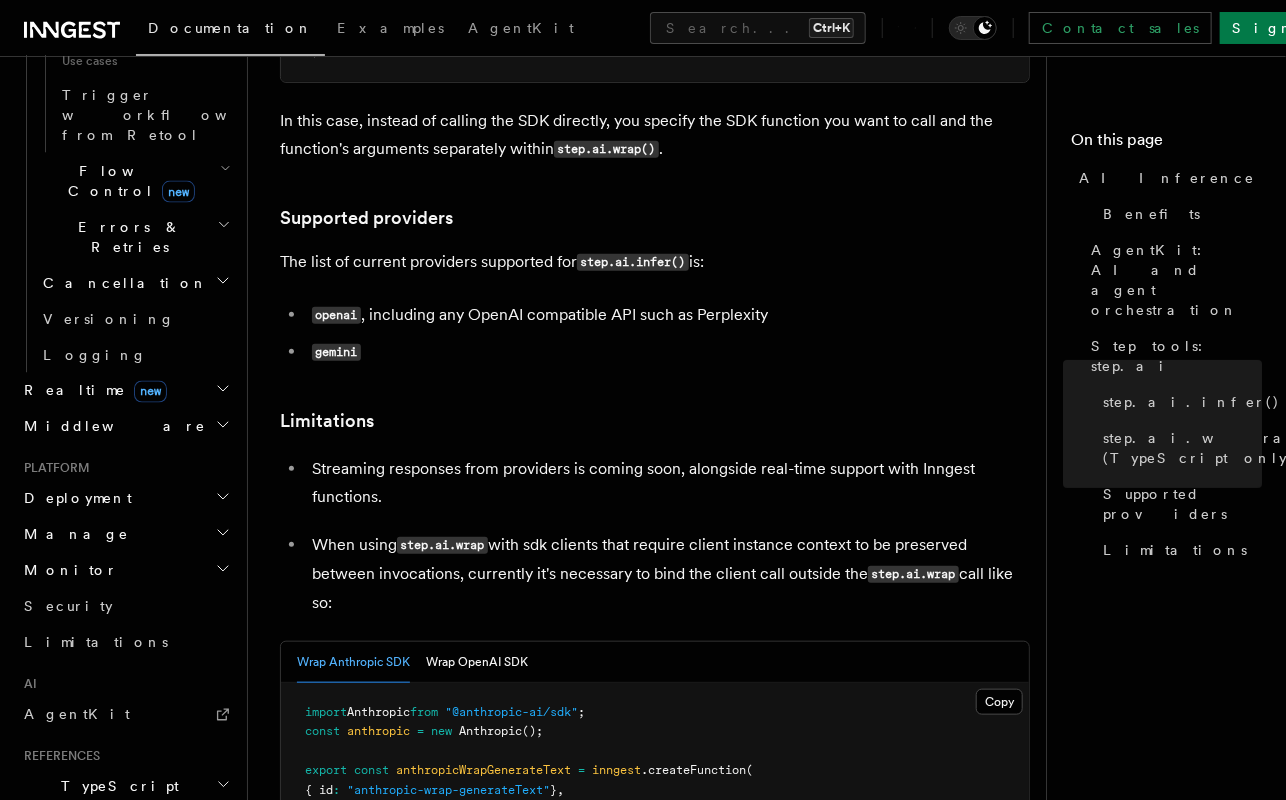 click on "openai" at bounding box center [336, 315] 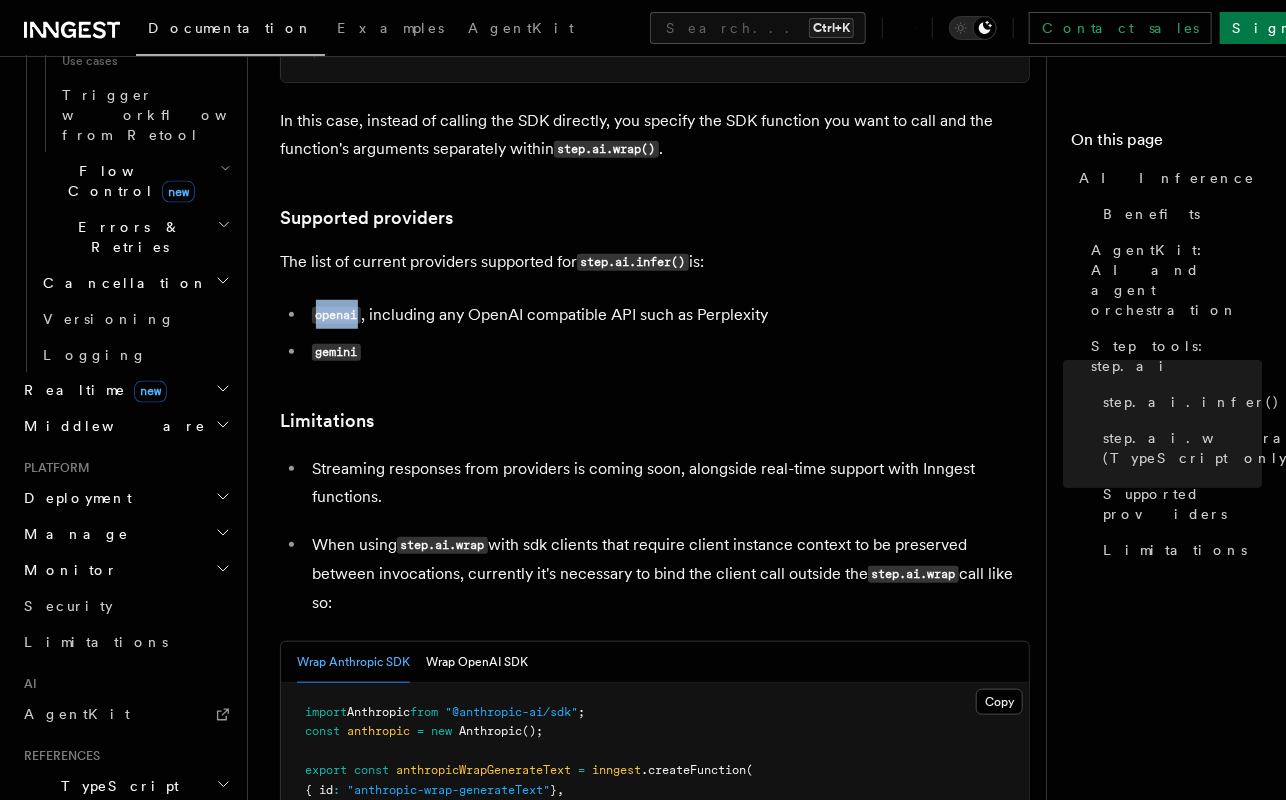 click on "openai" at bounding box center [336, 315] 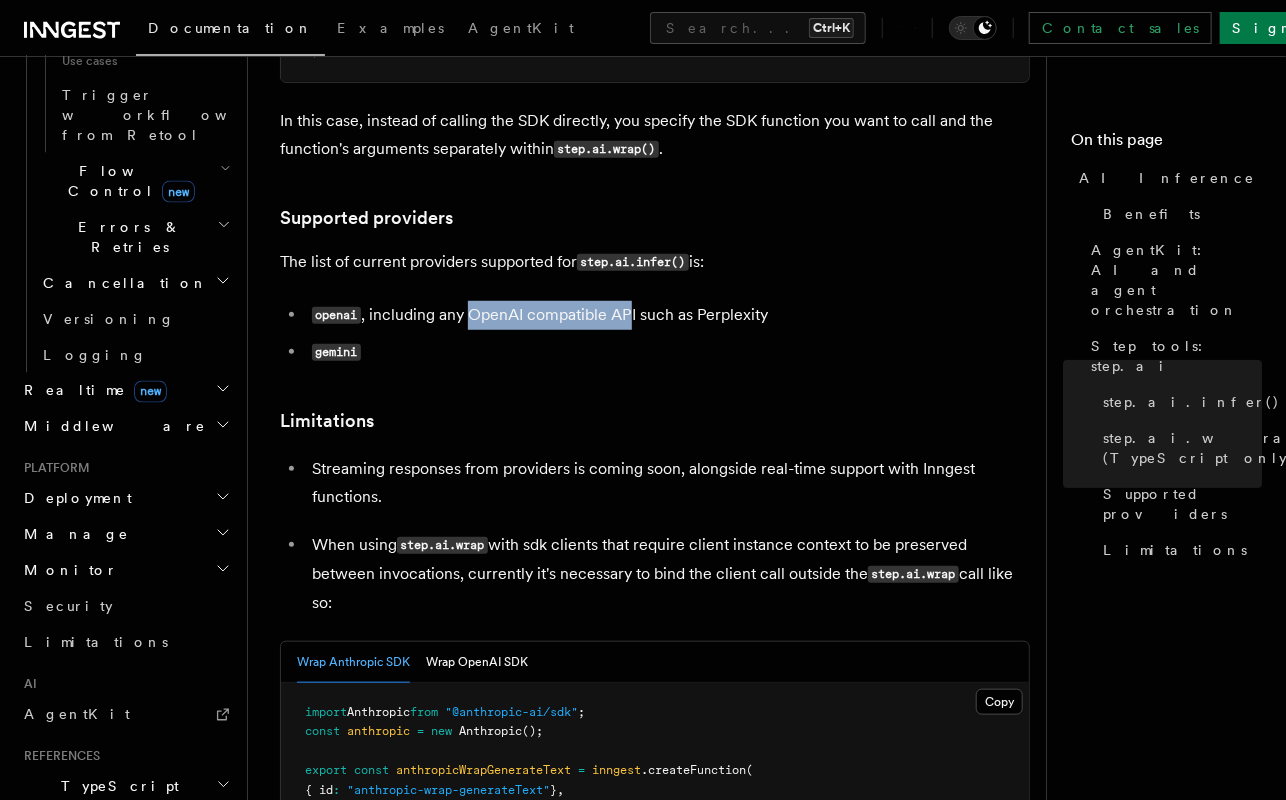 drag, startPoint x: 476, startPoint y: 254, endPoint x: 642, endPoint y: 250, distance: 166.04819 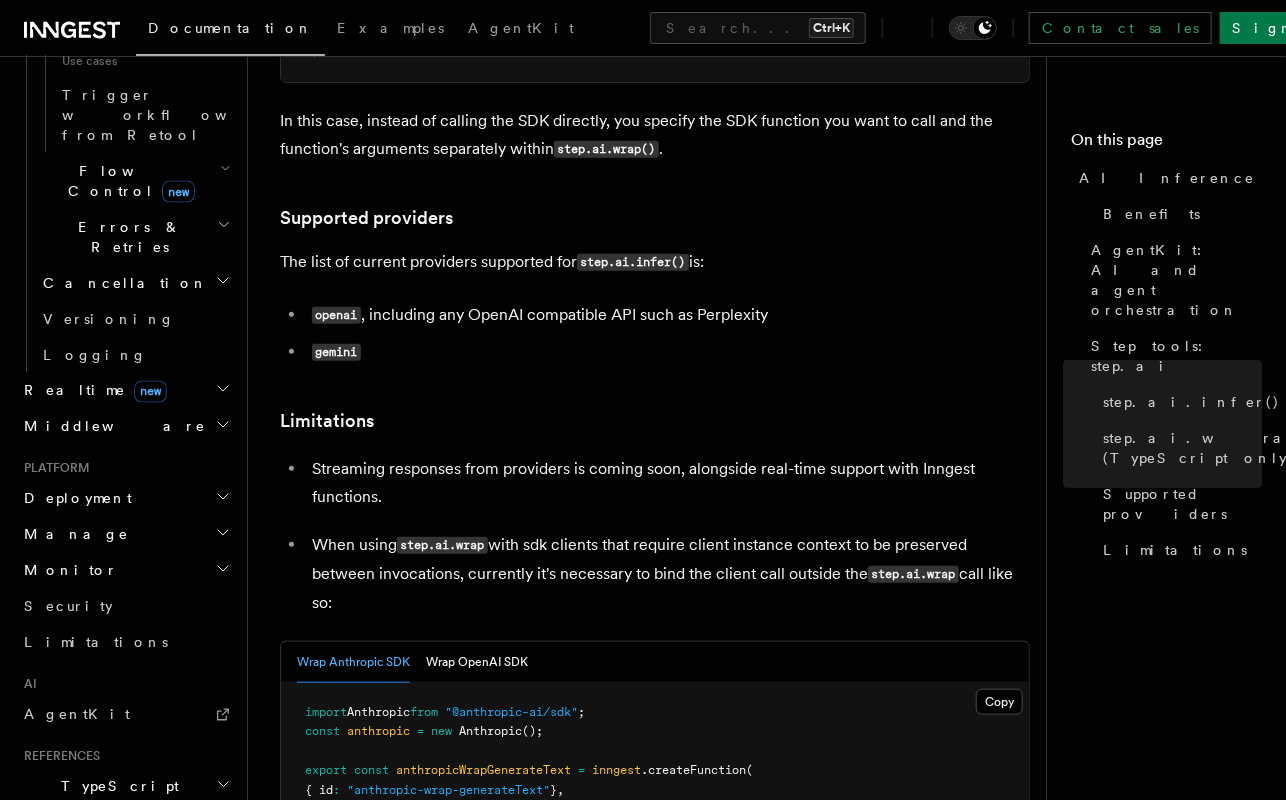 click on "openai , including any OpenAI compatible API such as Perplexity" at bounding box center (668, 315) 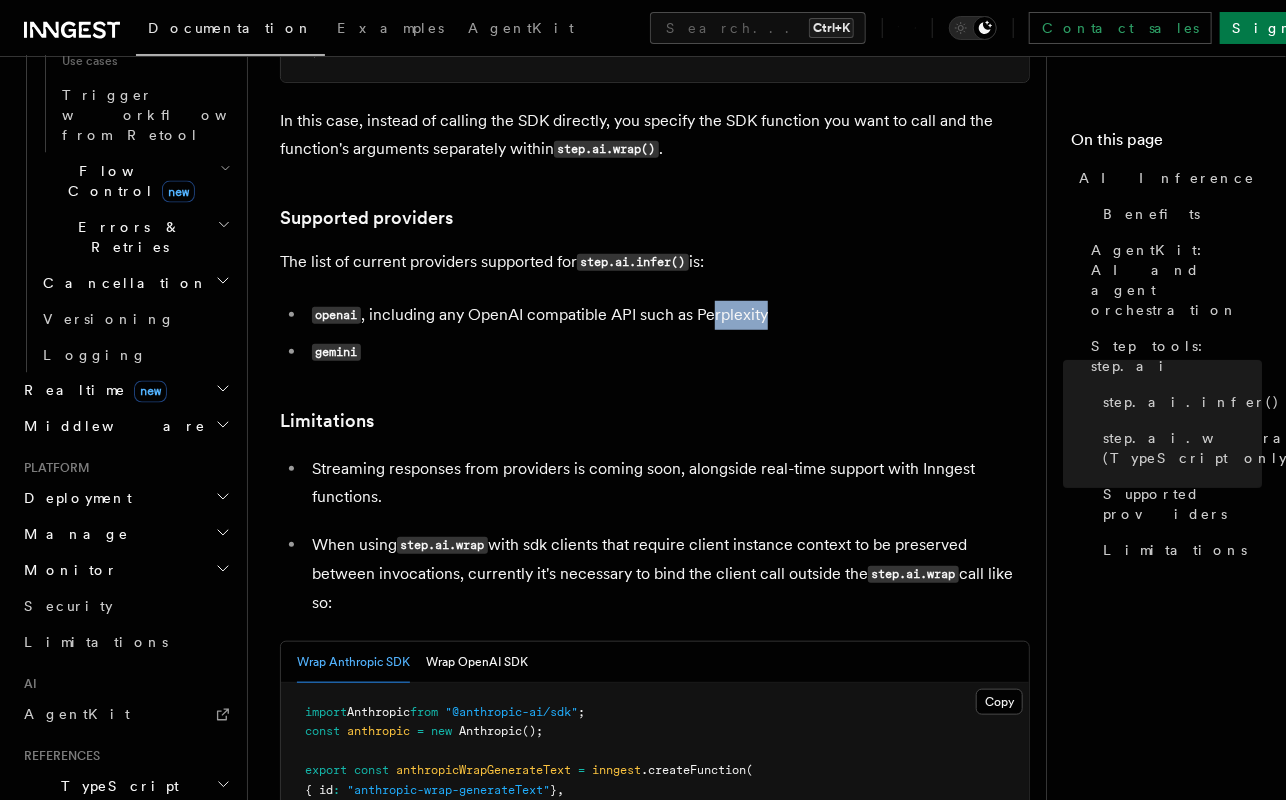 drag, startPoint x: 718, startPoint y: 249, endPoint x: 838, endPoint y: 258, distance: 120.33703 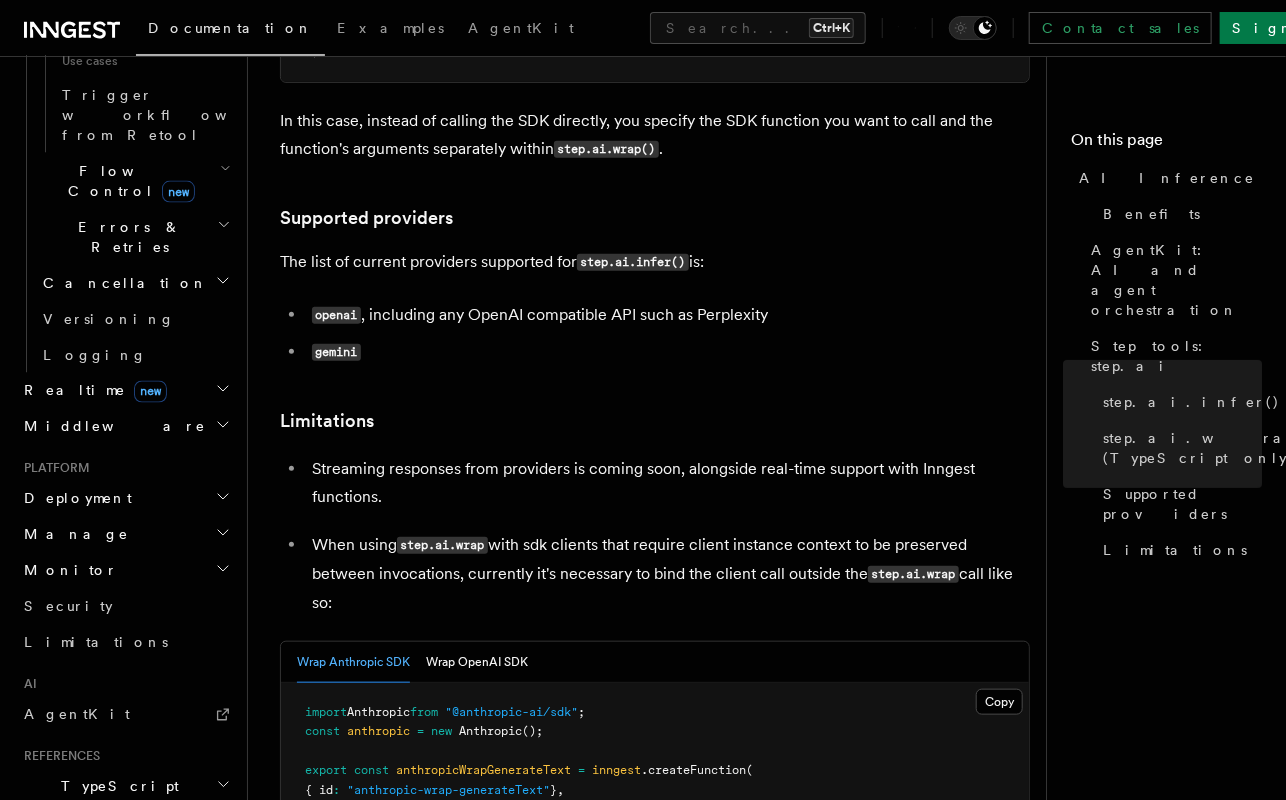 click on "openai , including any OpenAI compatible API such as Perplexity" at bounding box center (668, 315) 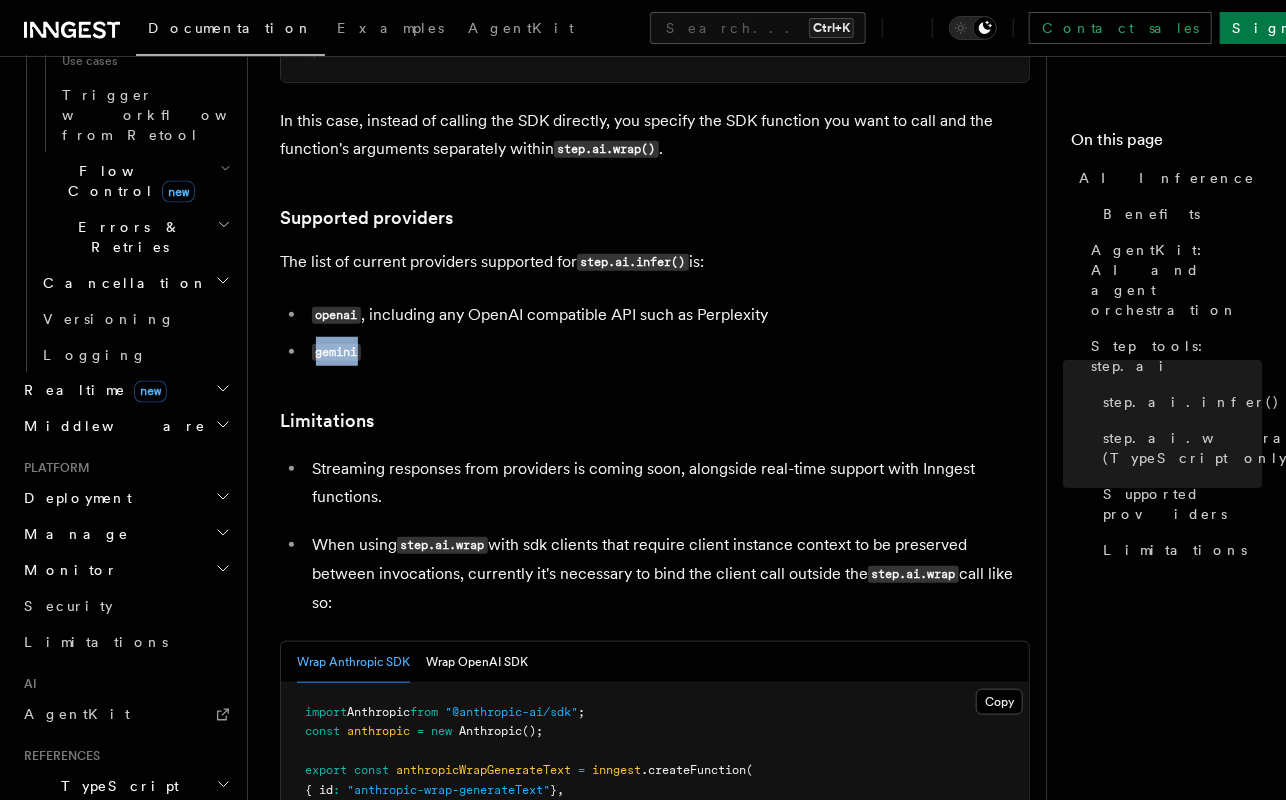 drag, startPoint x: 314, startPoint y: 283, endPoint x: 450, endPoint y: 286, distance: 136.03308 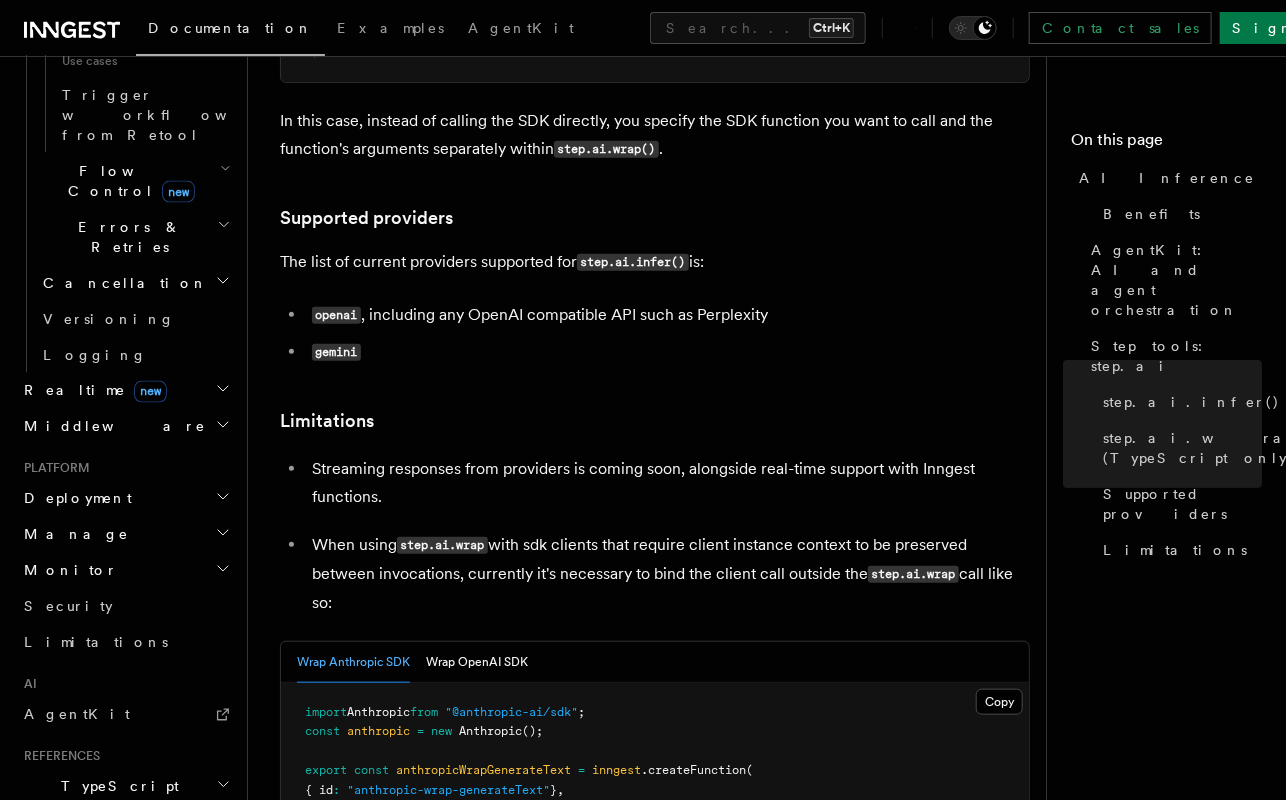 click on "gemini" at bounding box center (668, 352) 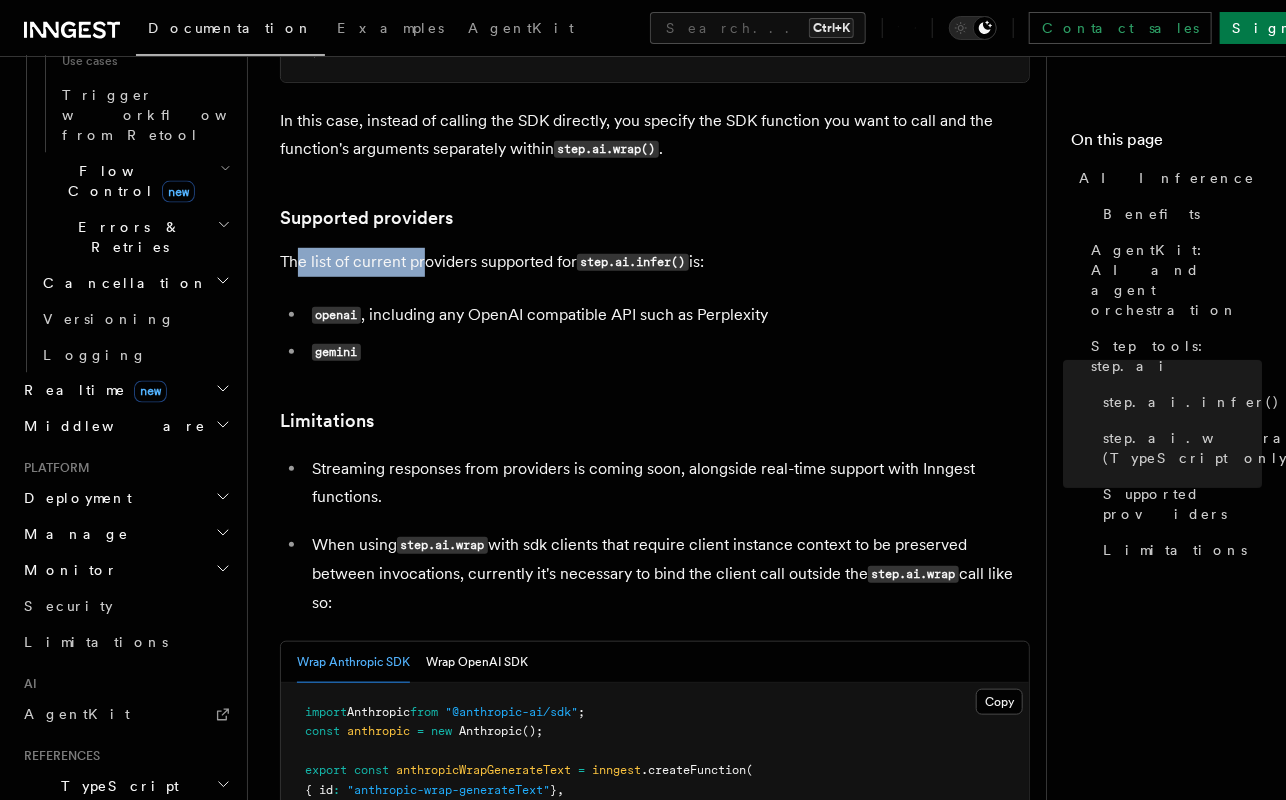 drag, startPoint x: 301, startPoint y: 199, endPoint x: 426, endPoint y: 208, distance: 125.32358 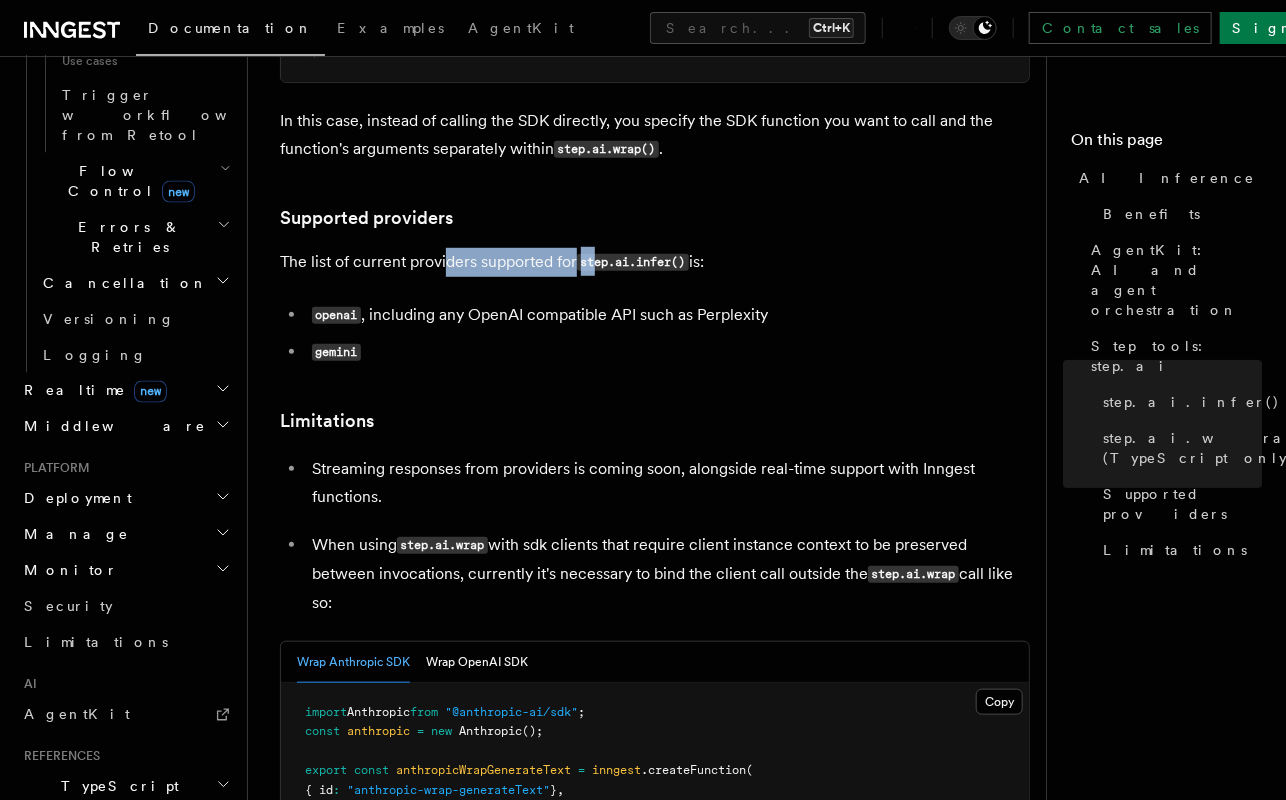 drag, startPoint x: 450, startPoint y: 202, endPoint x: 624, endPoint y: 209, distance: 174.14075 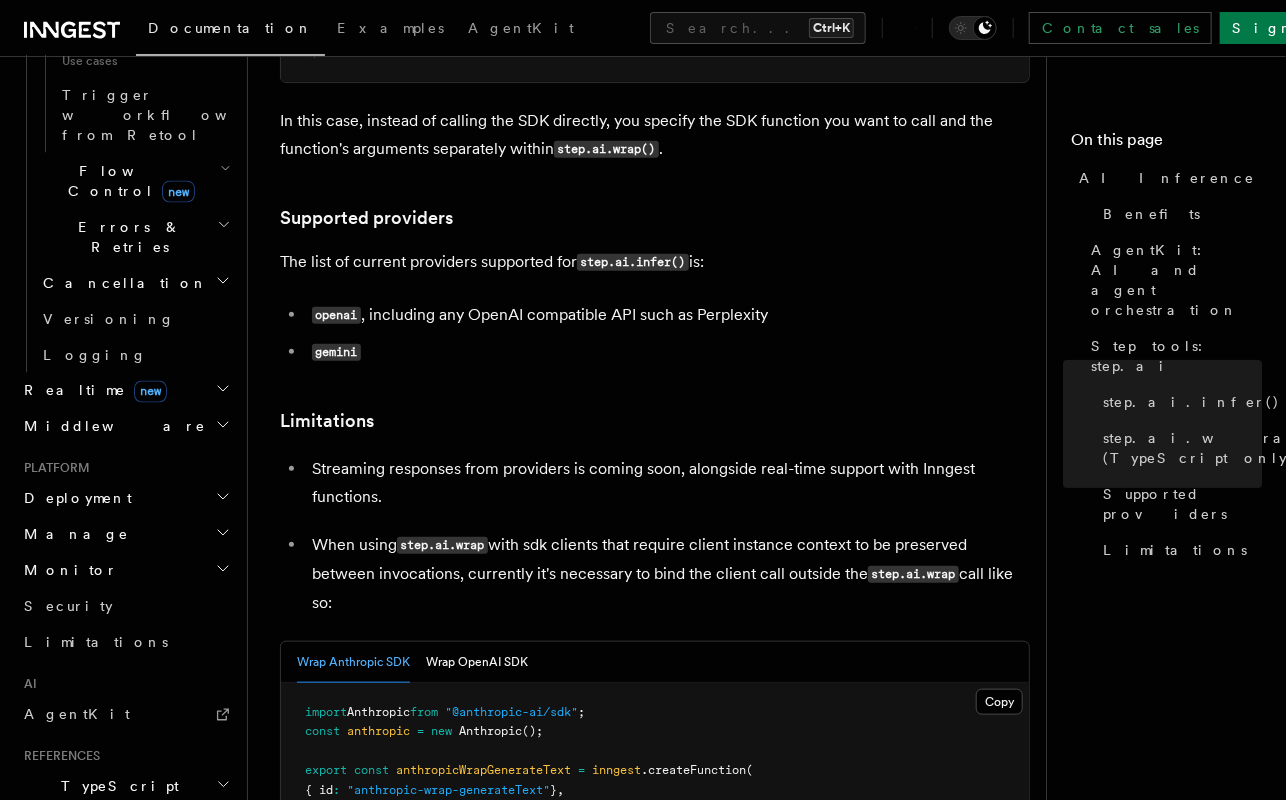 drag, startPoint x: 627, startPoint y: 209, endPoint x: 698, endPoint y: 238, distance: 76.6942 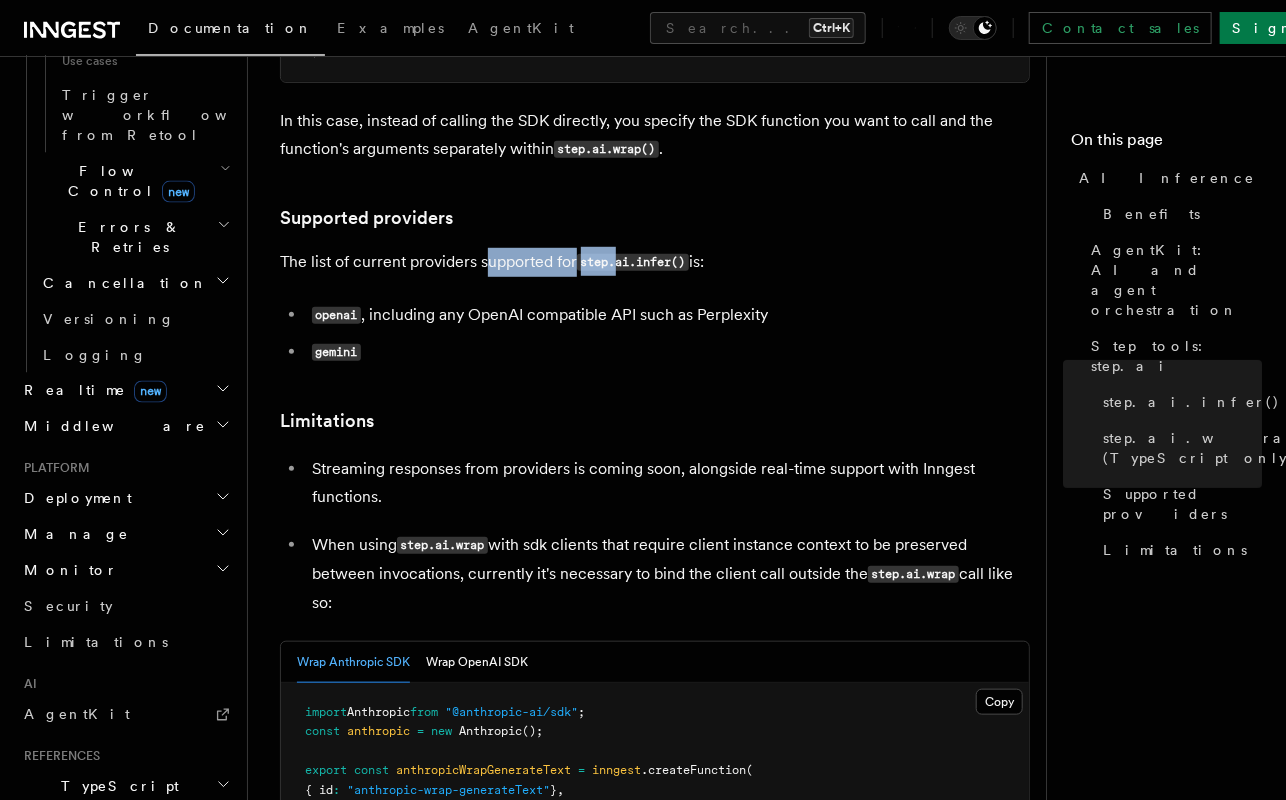 drag, startPoint x: 488, startPoint y: 197, endPoint x: 618, endPoint y: 206, distance: 130.31117 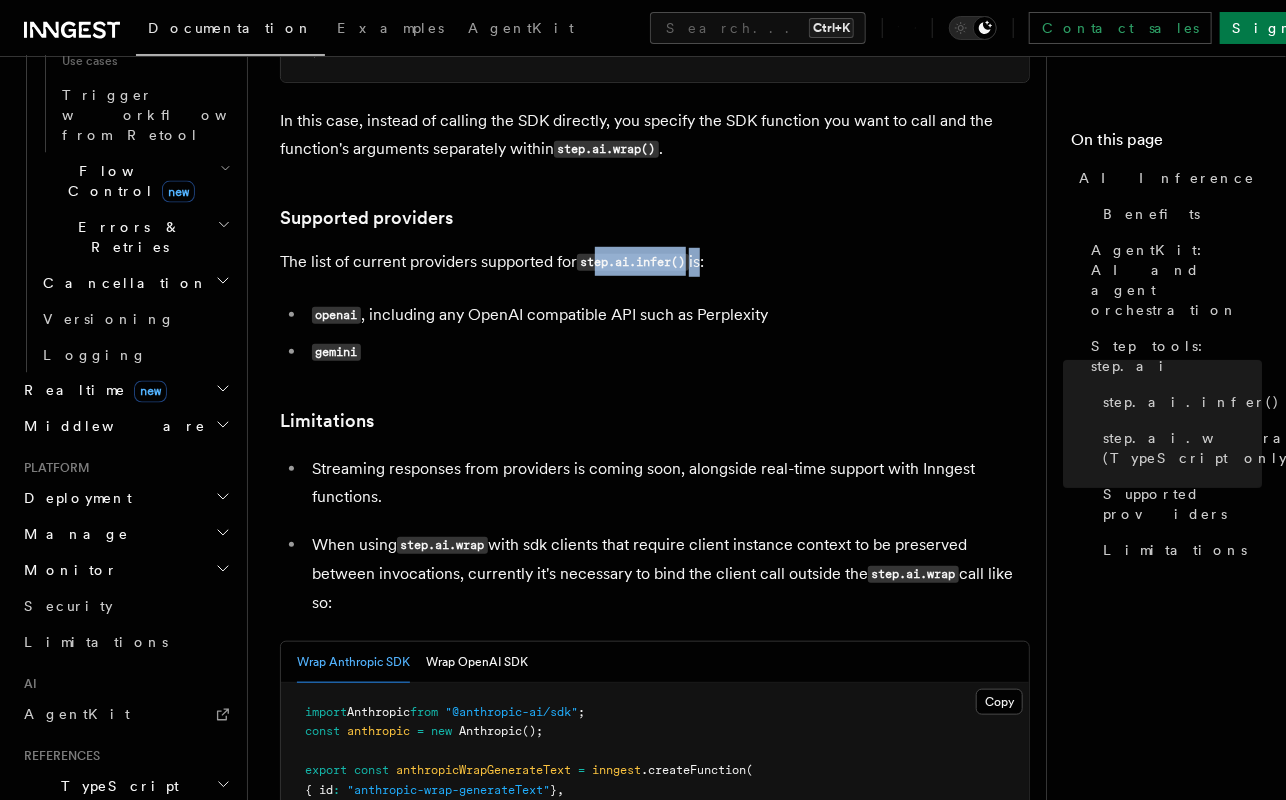 drag, startPoint x: 602, startPoint y: 206, endPoint x: 713, endPoint y: 209, distance: 111.040535 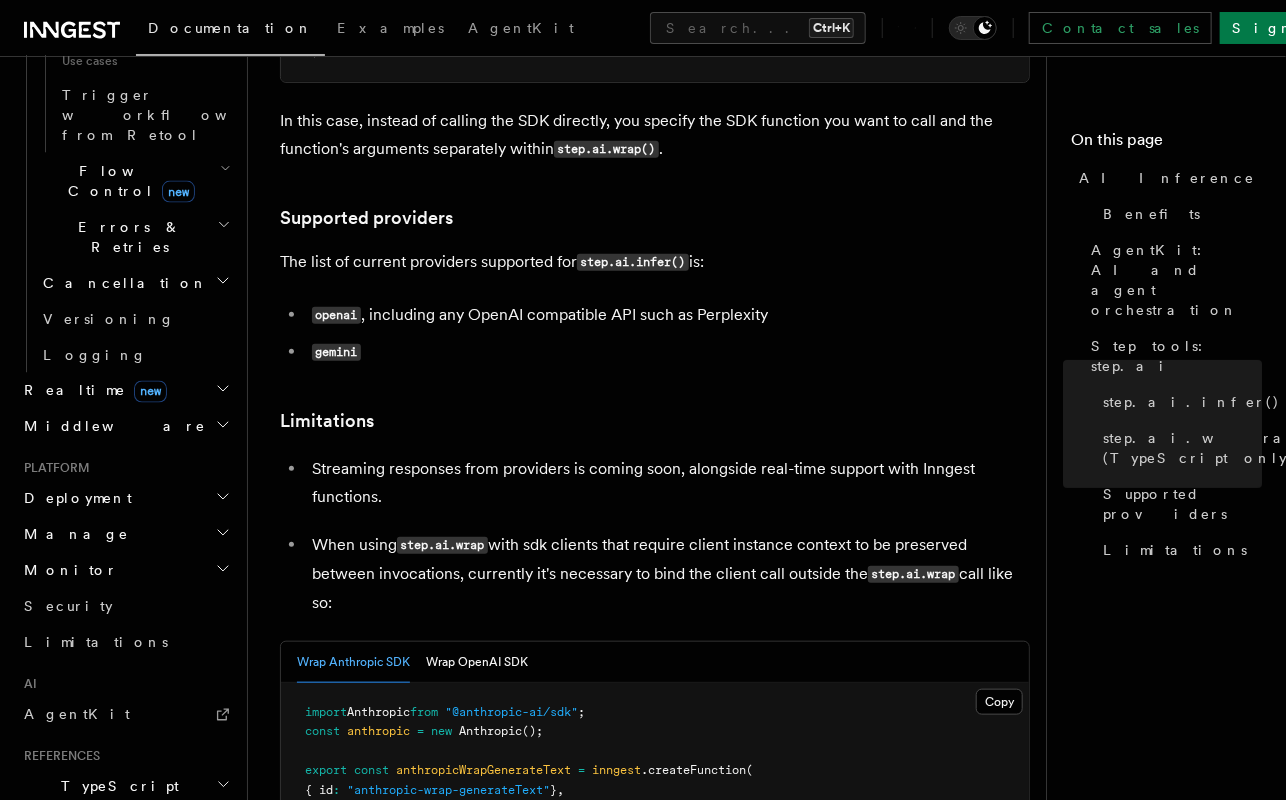 drag, startPoint x: 713, startPoint y: 209, endPoint x: 726, endPoint y: 219, distance: 16.40122 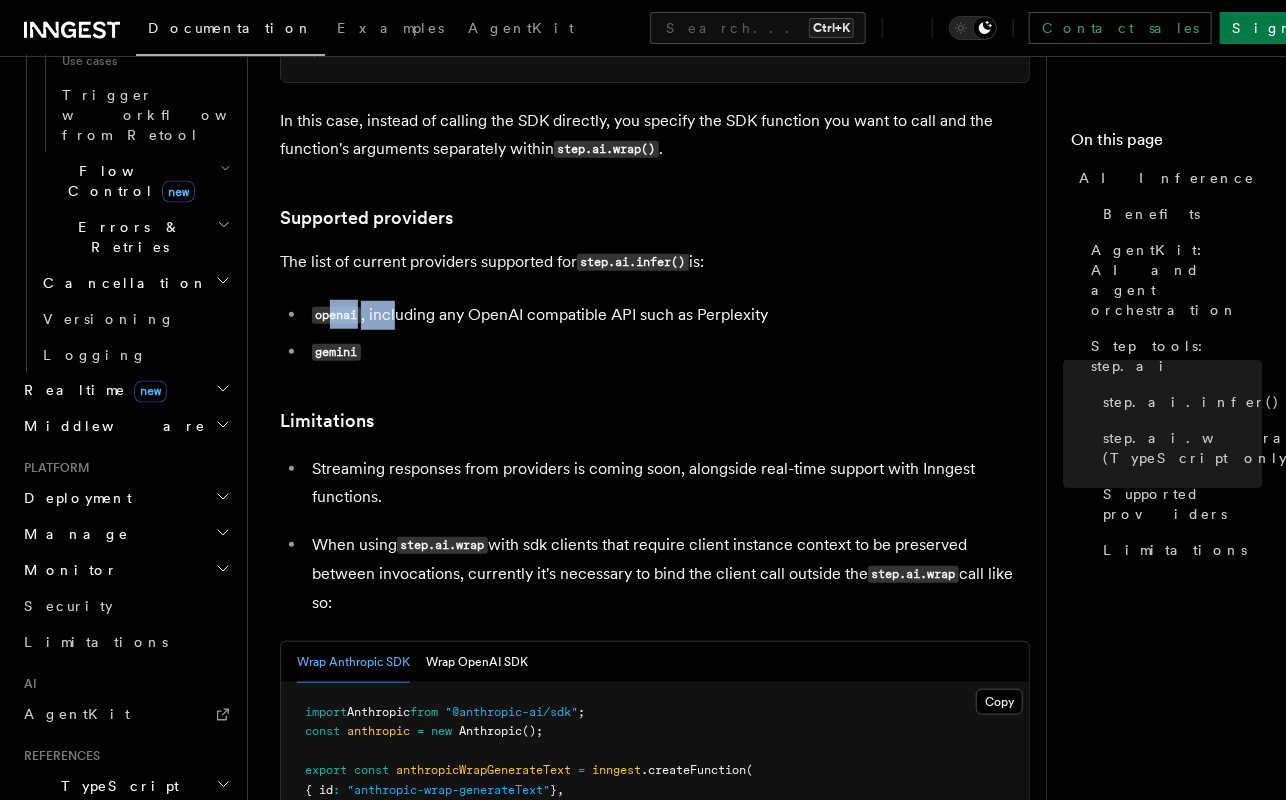 drag, startPoint x: 333, startPoint y: 244, endPoint x: 402, endPoint y: 247, distance: 69.065186 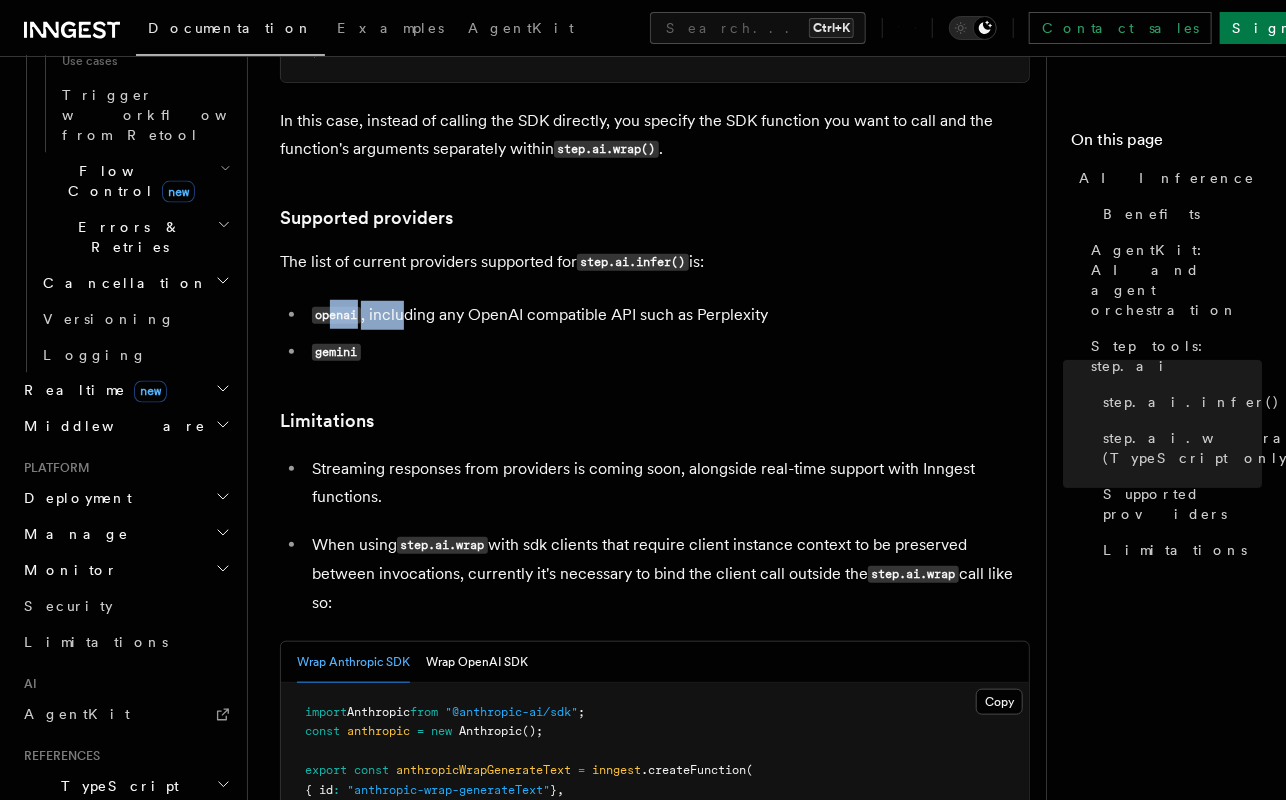 drag, startPoint x: 402, startPoint y: 247, endPoint x: 422, endPoint y: 250, distance: 20.22375 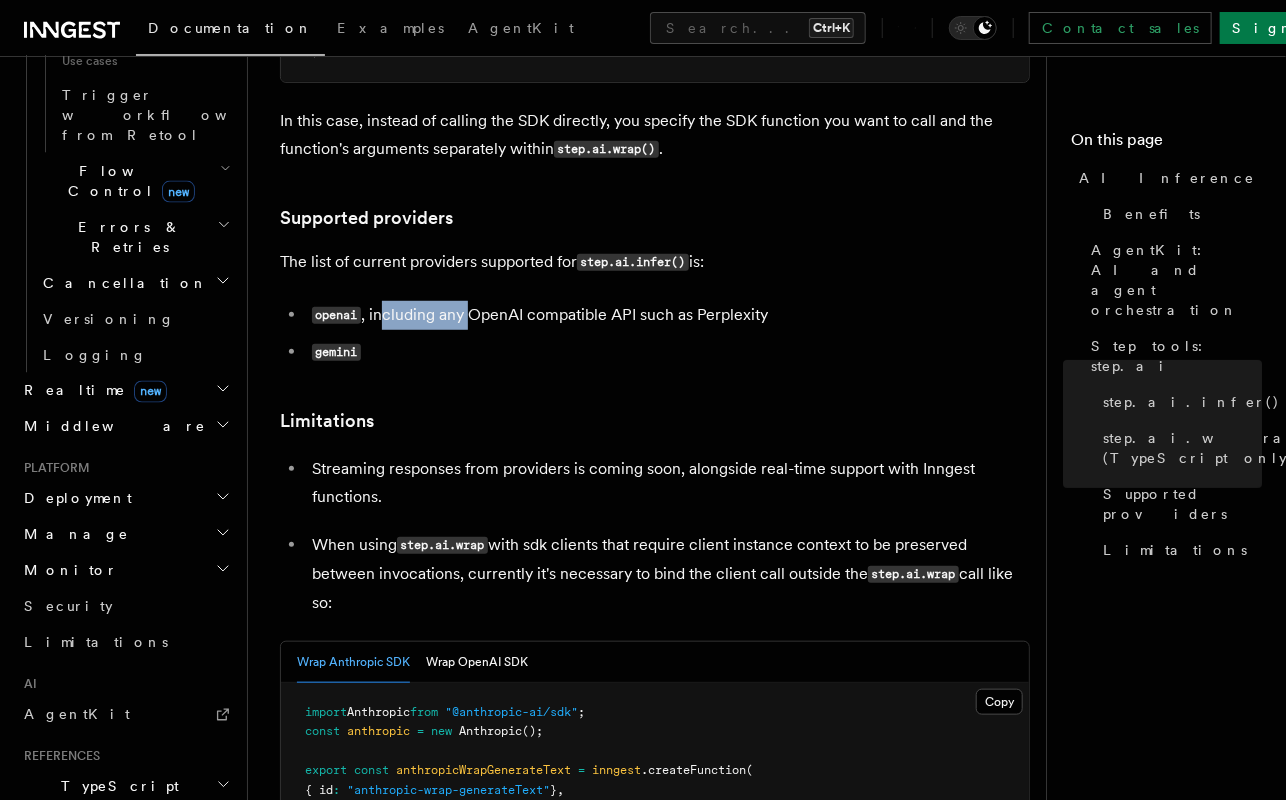 drag, startPoint x: 382, startPoint y: 258, endPoint x: 467, endPoint y: 266, distance: 85.37564 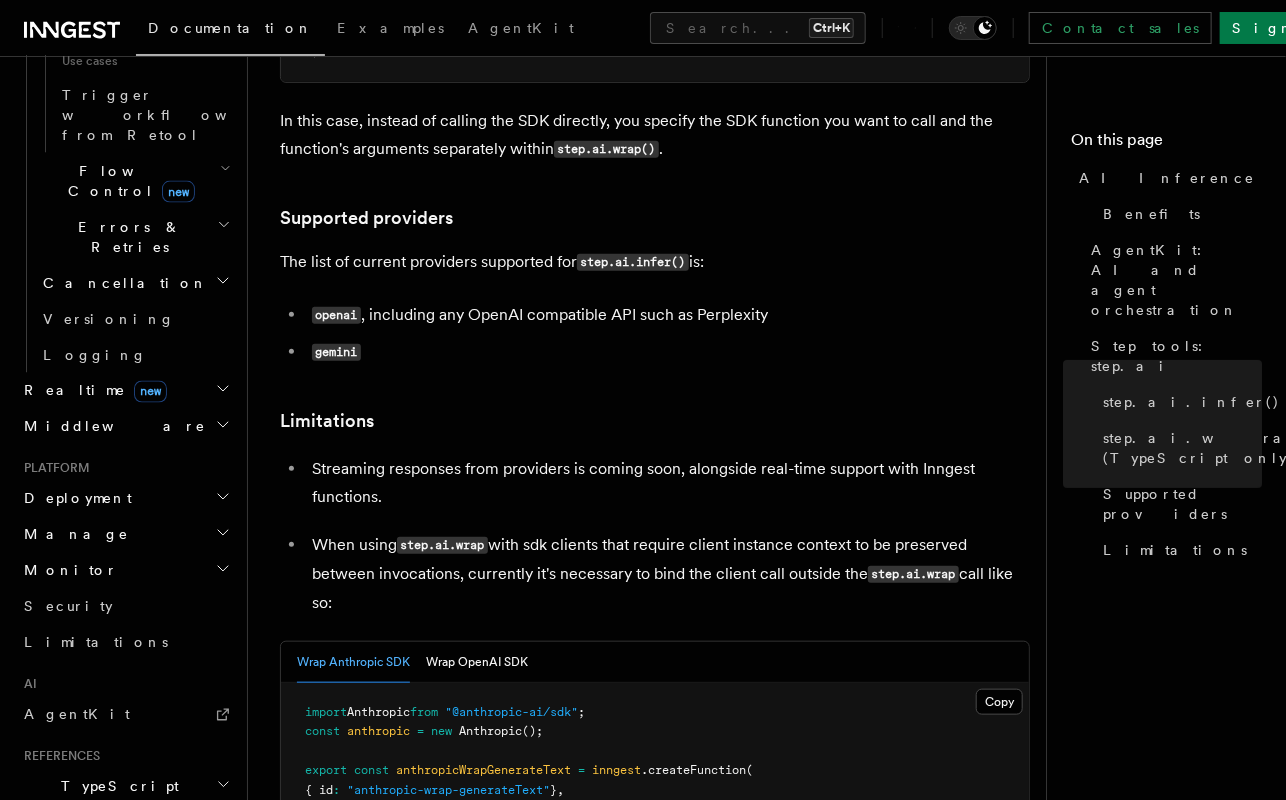 click on "openai , including any OpenAI compatible API such as Perplexity" at bounding box center (668, 315) 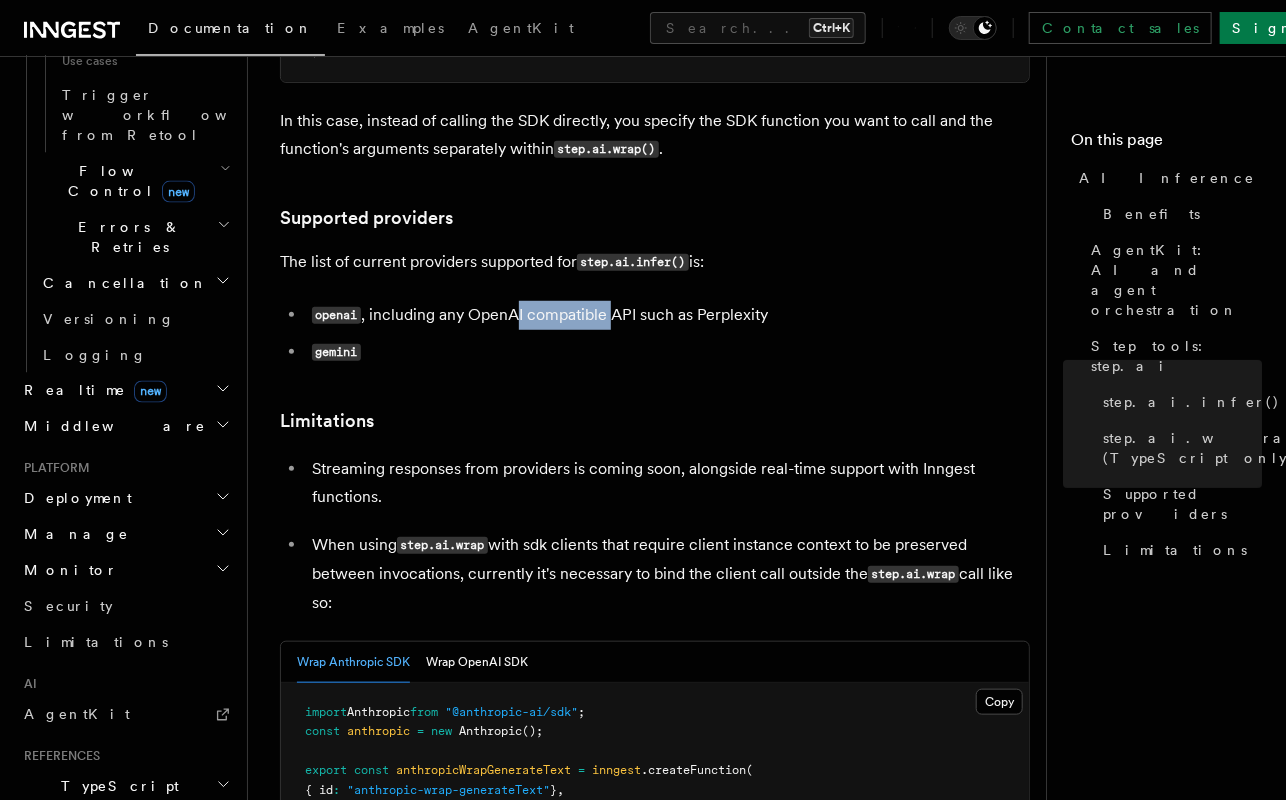 drag, startPoint x: 550, startPoint y: 259, endPoint x: 623, endPoint y: 265, distance: 73.24616 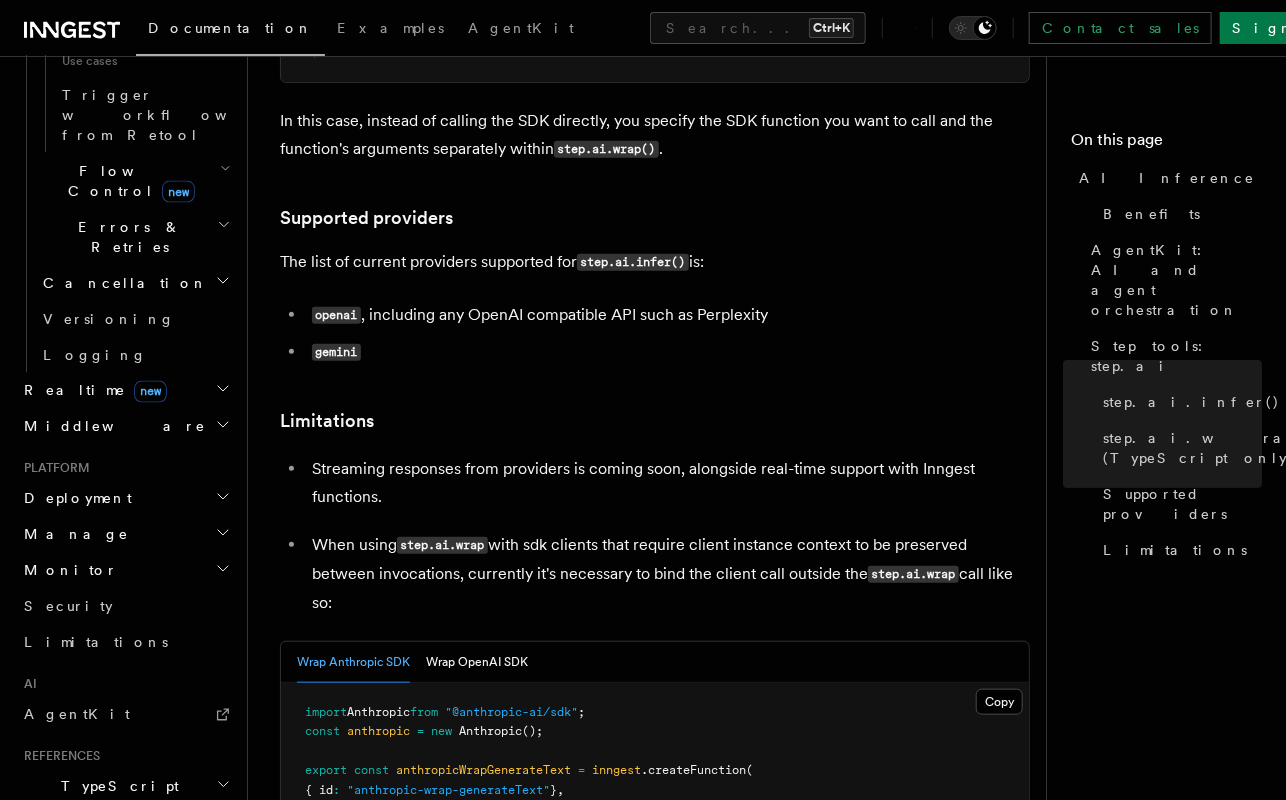 click on "openai , including any OpenAI compatible API such as Perplexity" at bounding box center [668, 315] 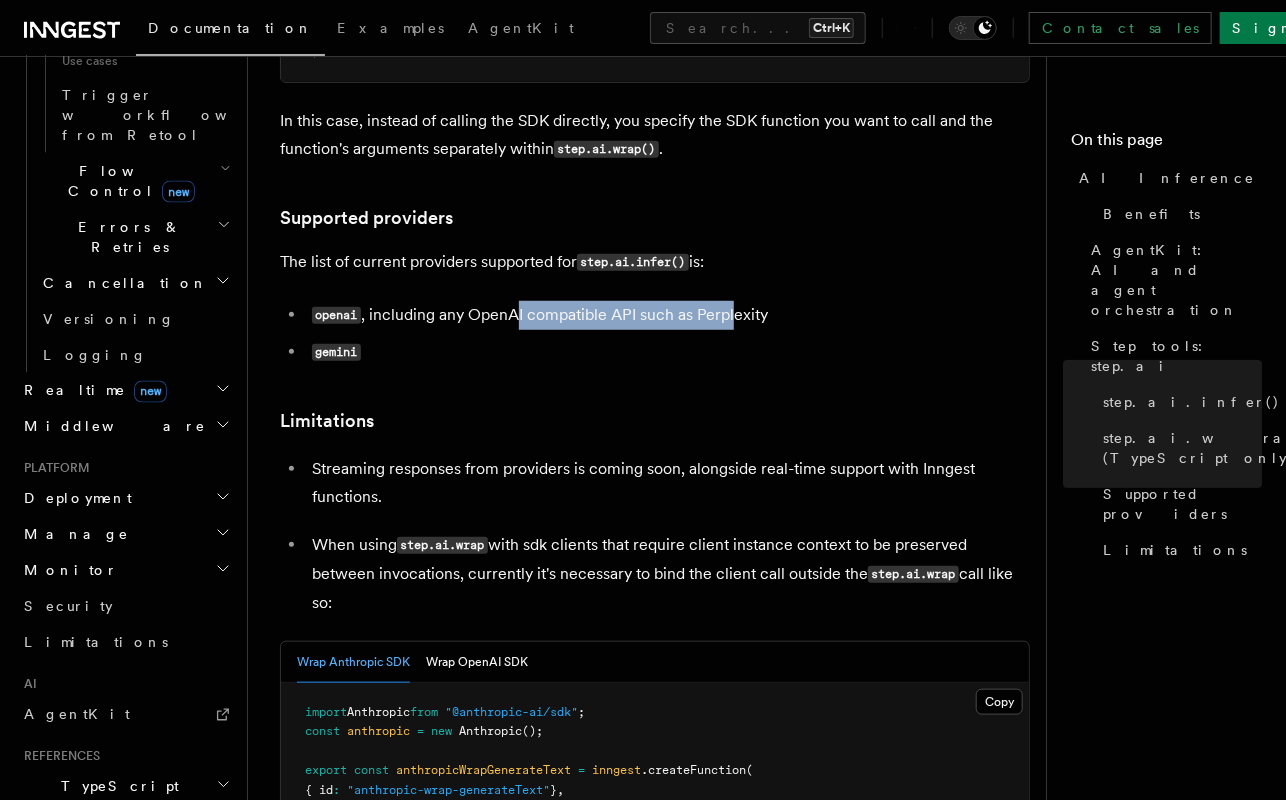drag, startPoint x: 516, startPoint y: 249, endPoint x: 752, endPoint y: 258, distance: 236.17155 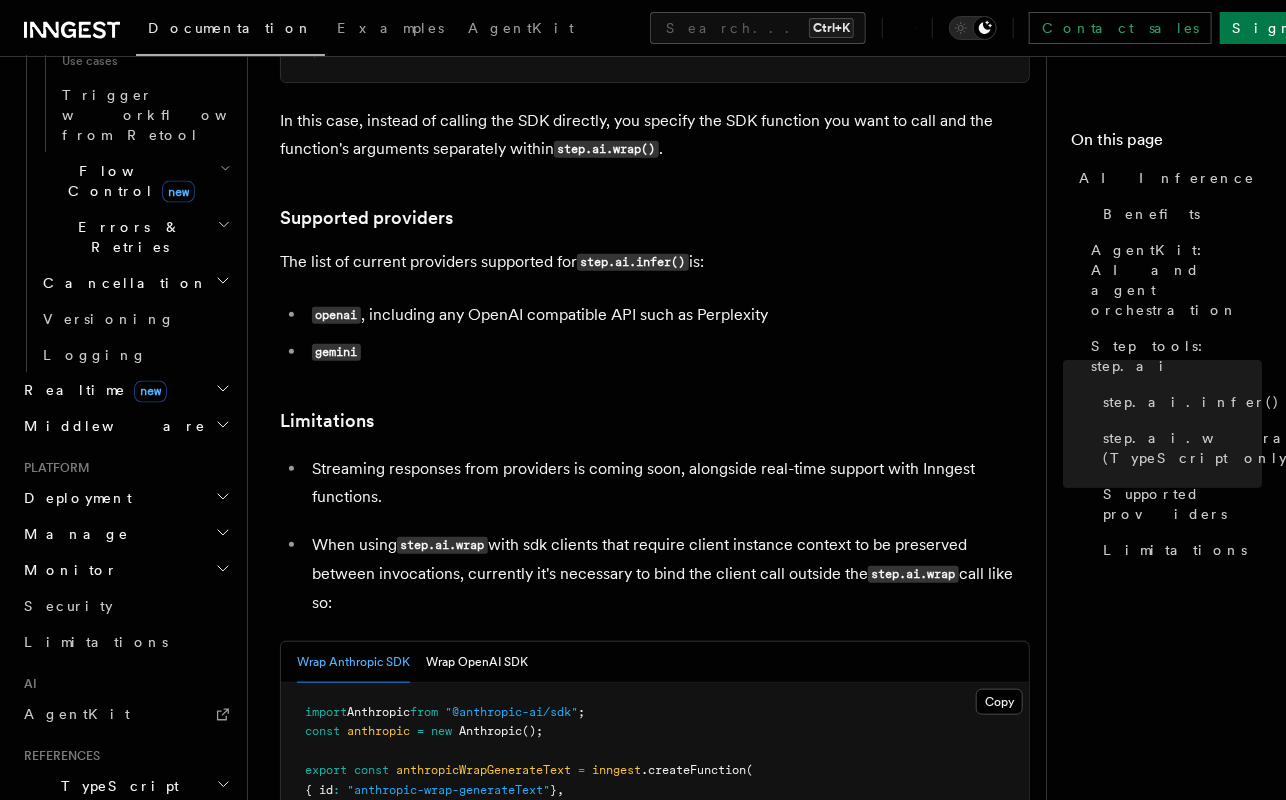 click on "openai , including any OpenAI compatible API such as Perplexity" at bounding box center (668, 315) 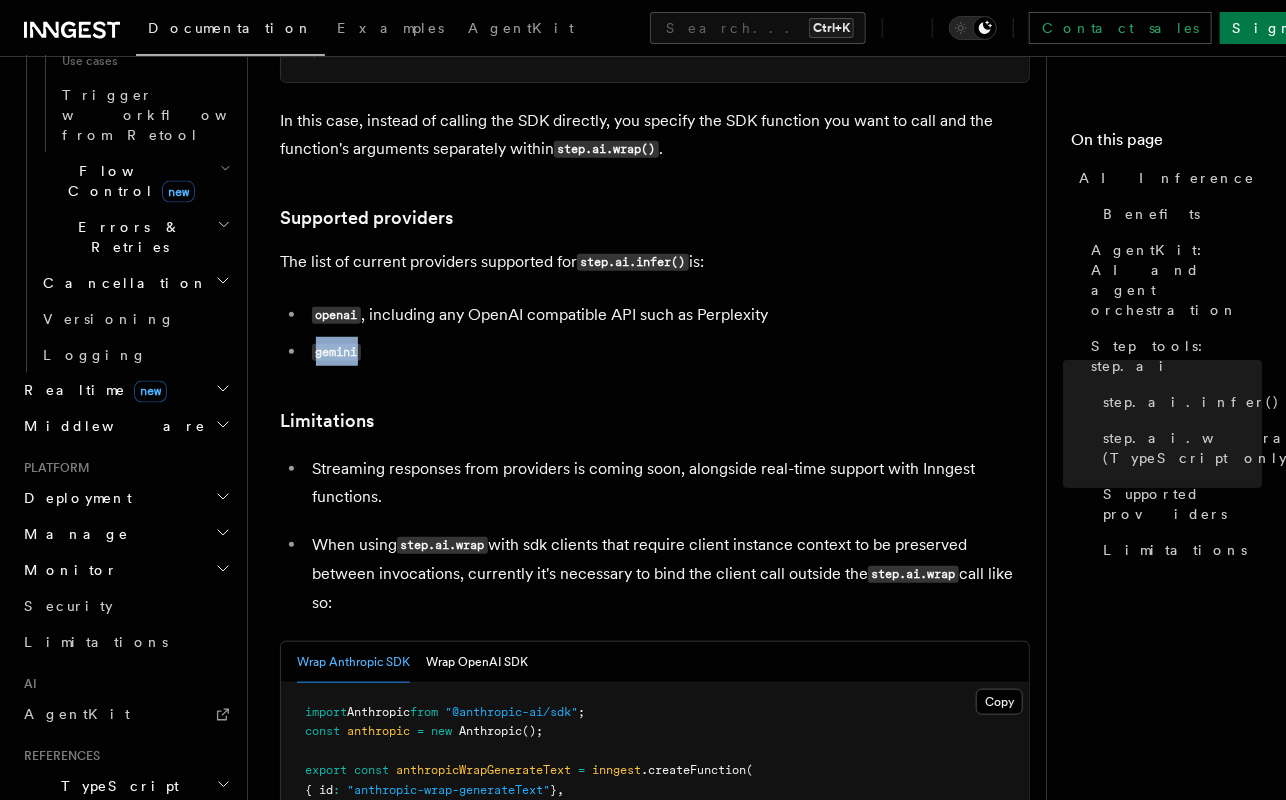 drag, startPoint x: 318, startPoint y: 303, endPoint x: 398, endPoint y: 310, distance: 80.305664 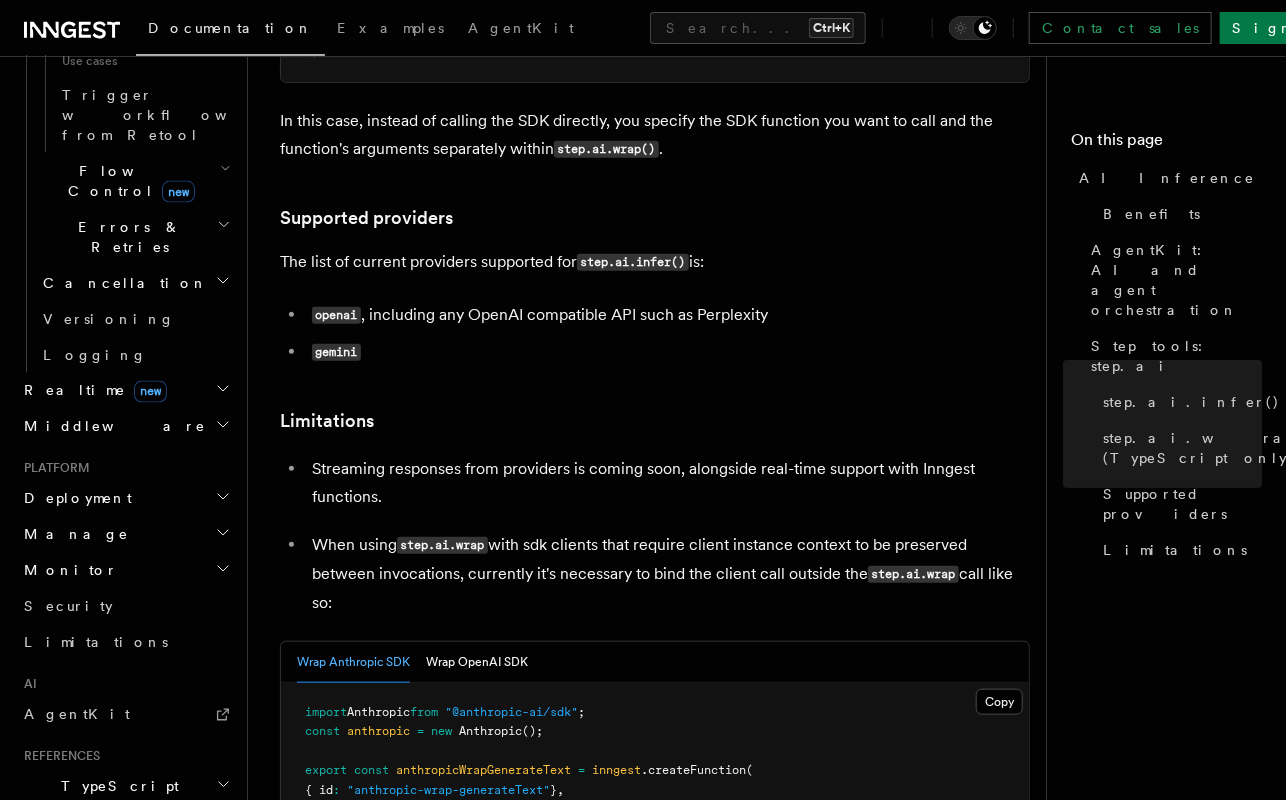drag, startPoint x: 400, startPoint y: 310, endPoint x: 574, endPoint y: 370, distance: 184.05434 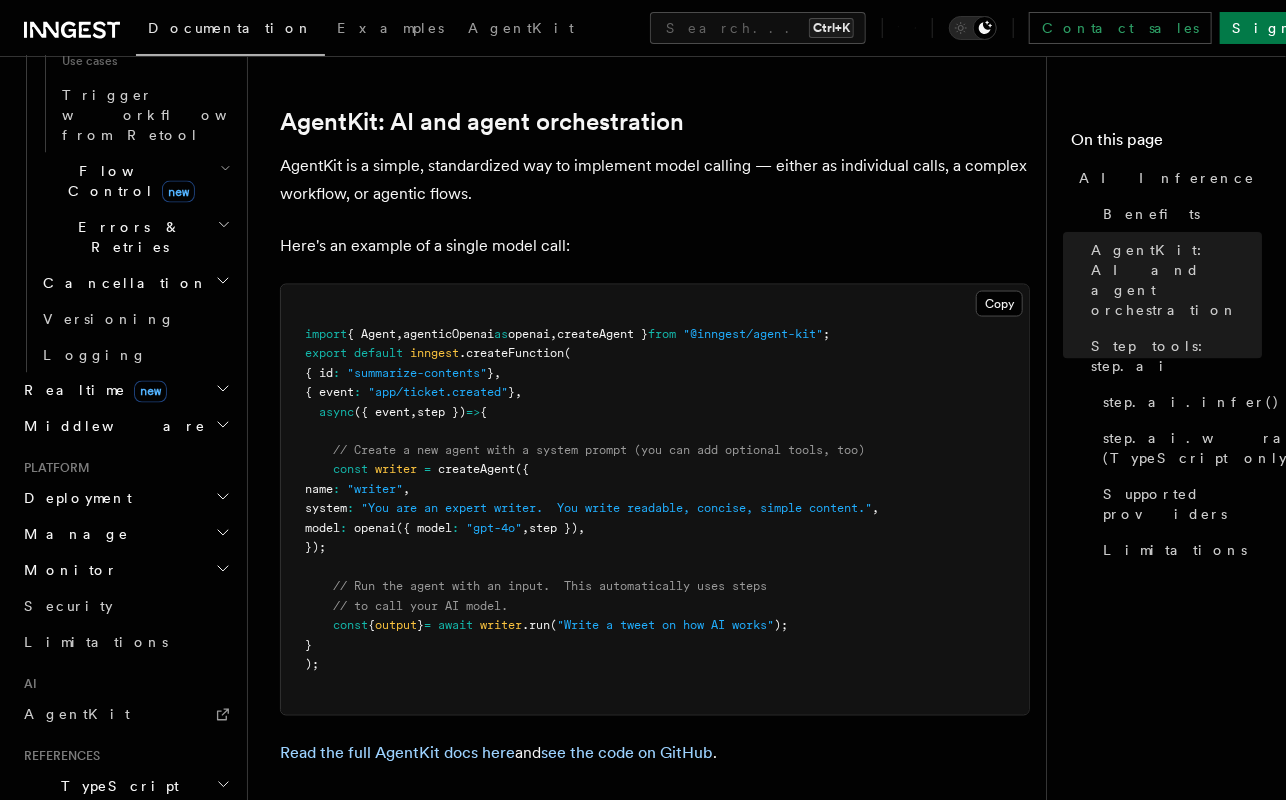 scroll, scrollTop: 1180, scrollLeft: 0, axis: vertical 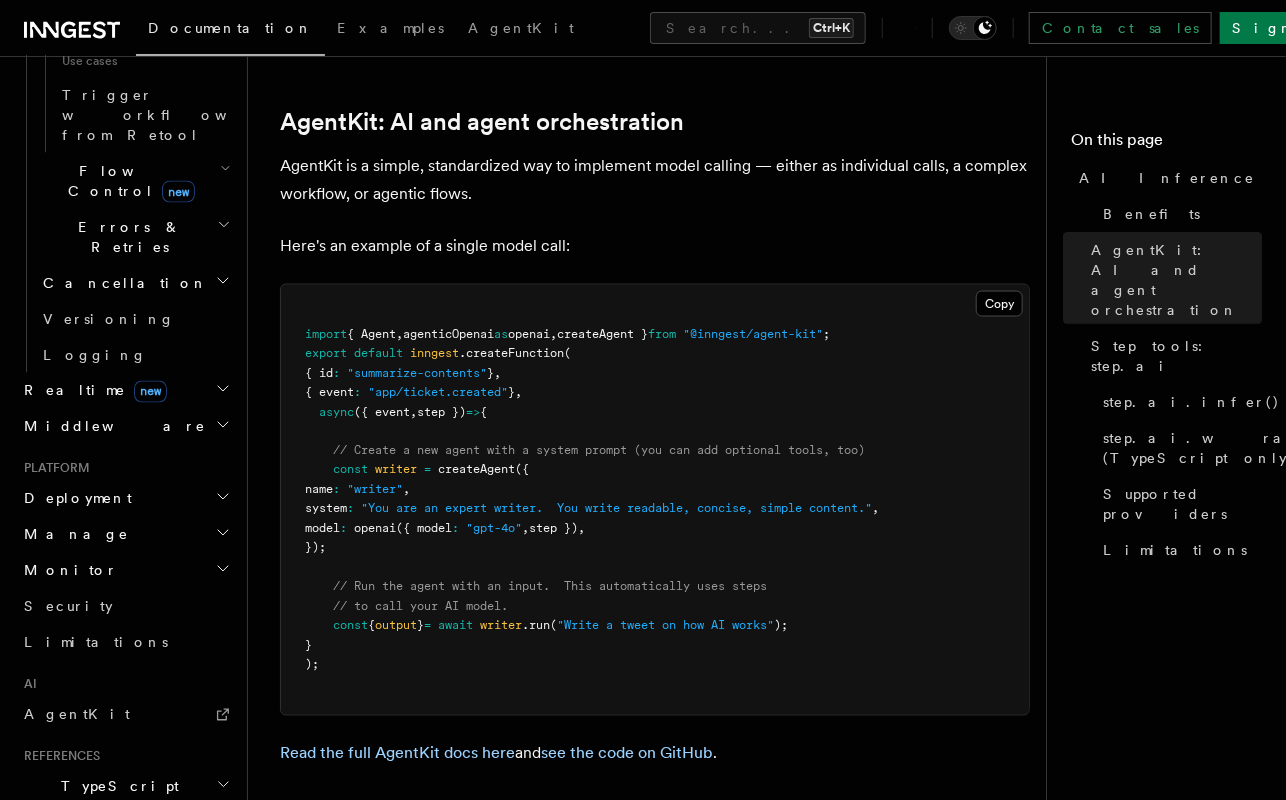 click on "Read the full AgentKit docs here and see the code on GitHub ." at bounding box center [655, 754] 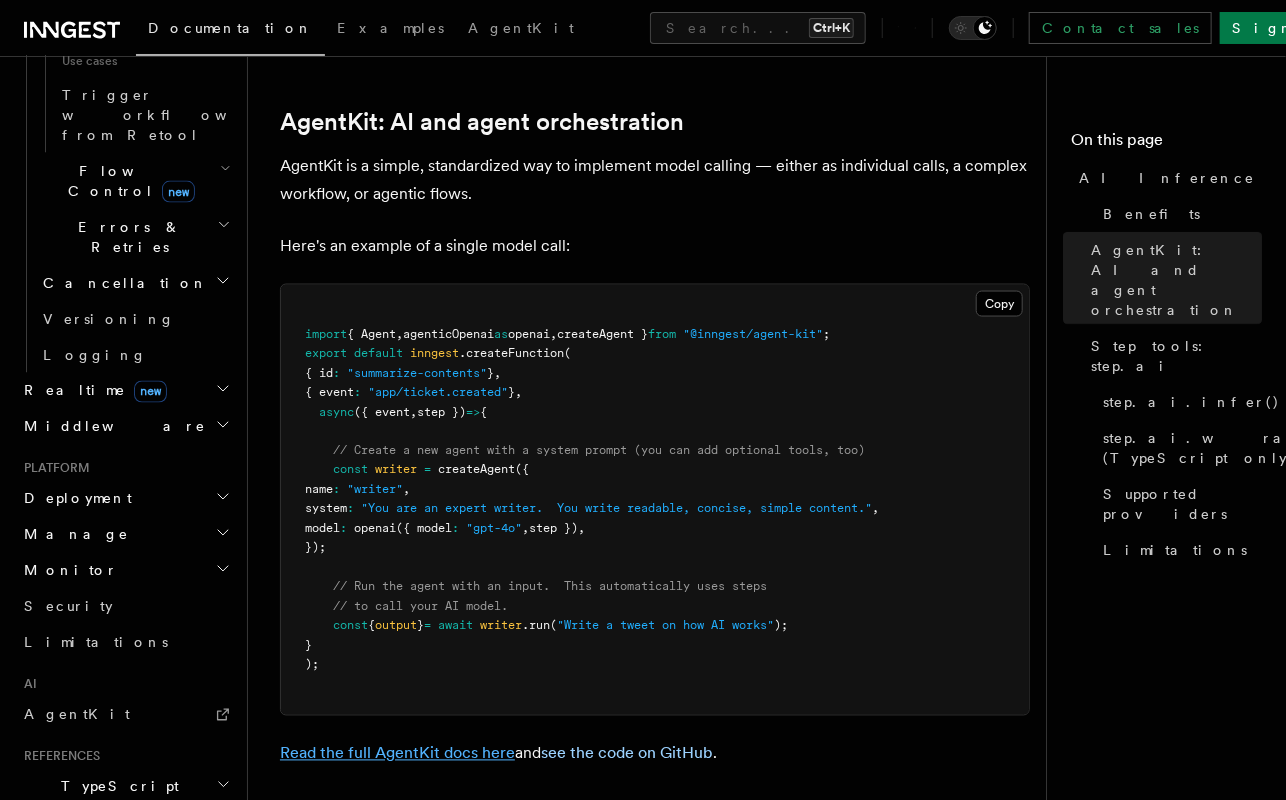 click on "Read the full AgentKit docs here" at bounding box center [397, 753] 